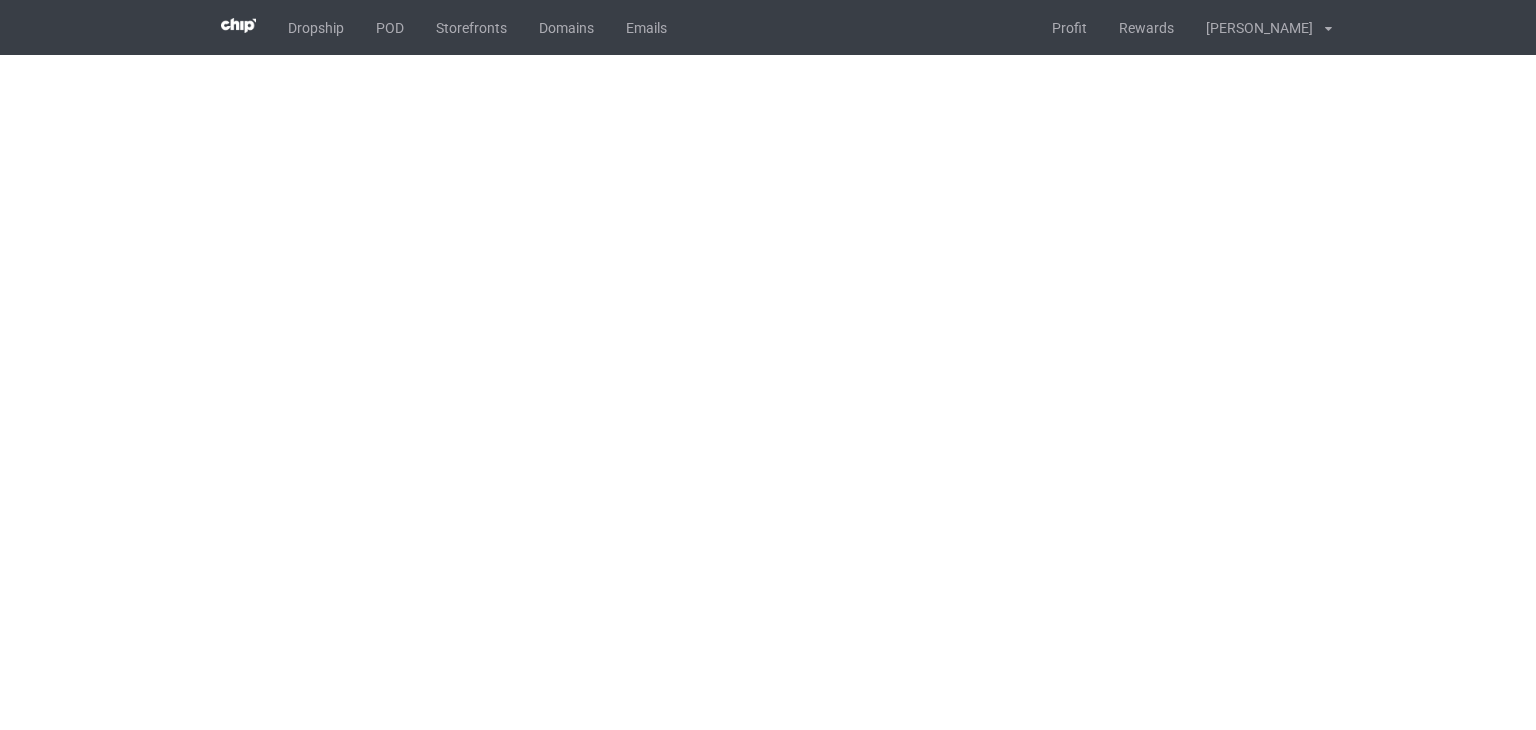 scroll, scrollTop: 0, scrollLeft: 0, axis: both 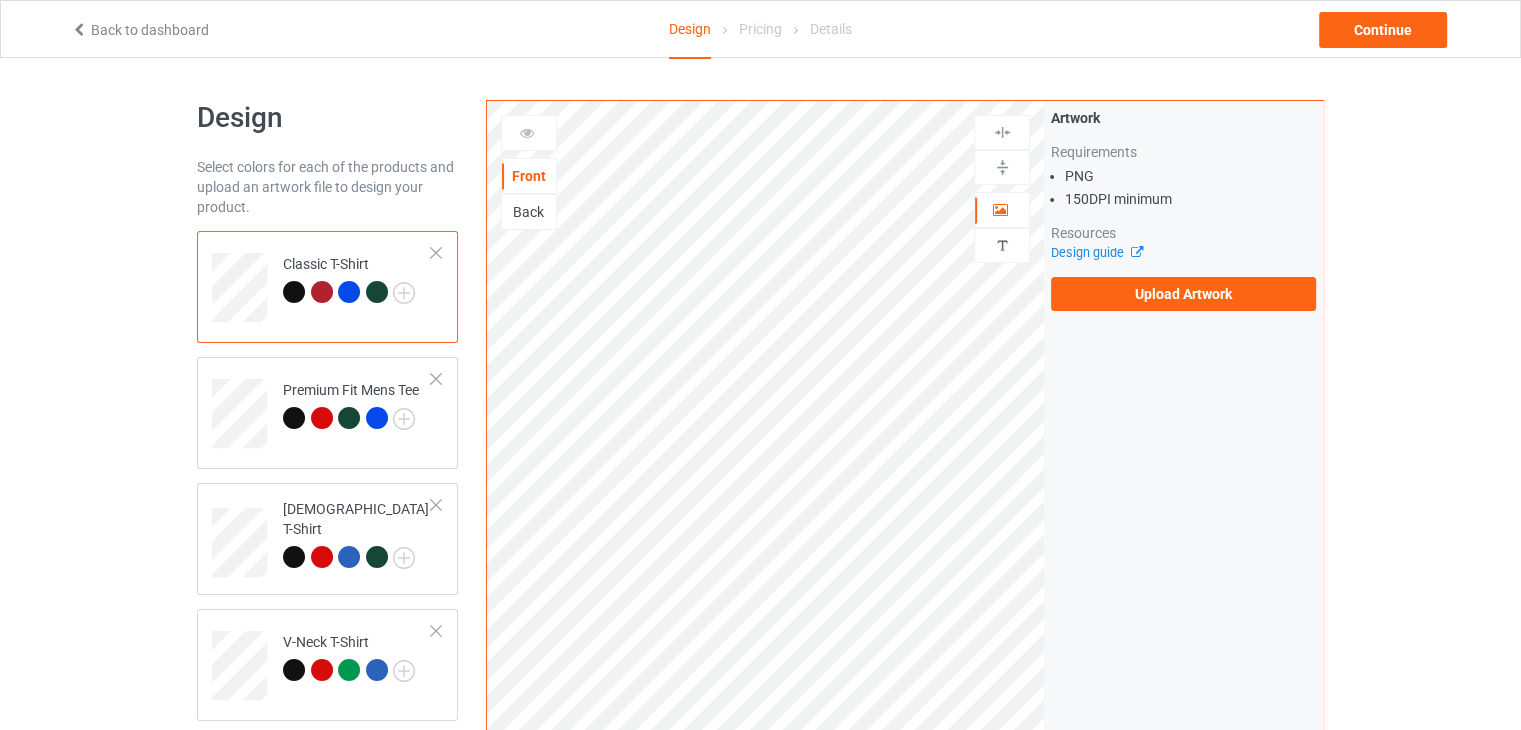 click on "Back" at bounding box center (529, 212) 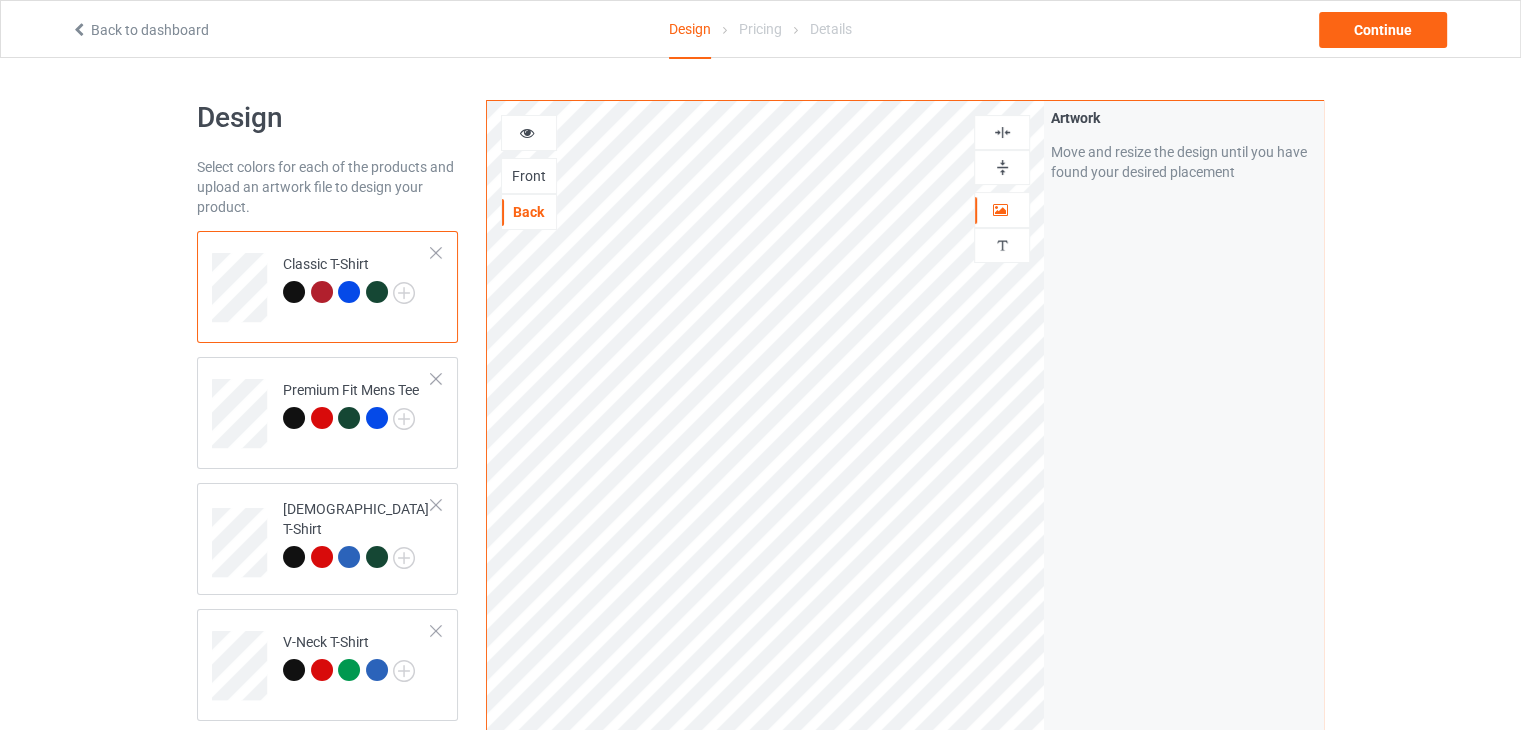 click on "Front" at bounding box center (529, 176) 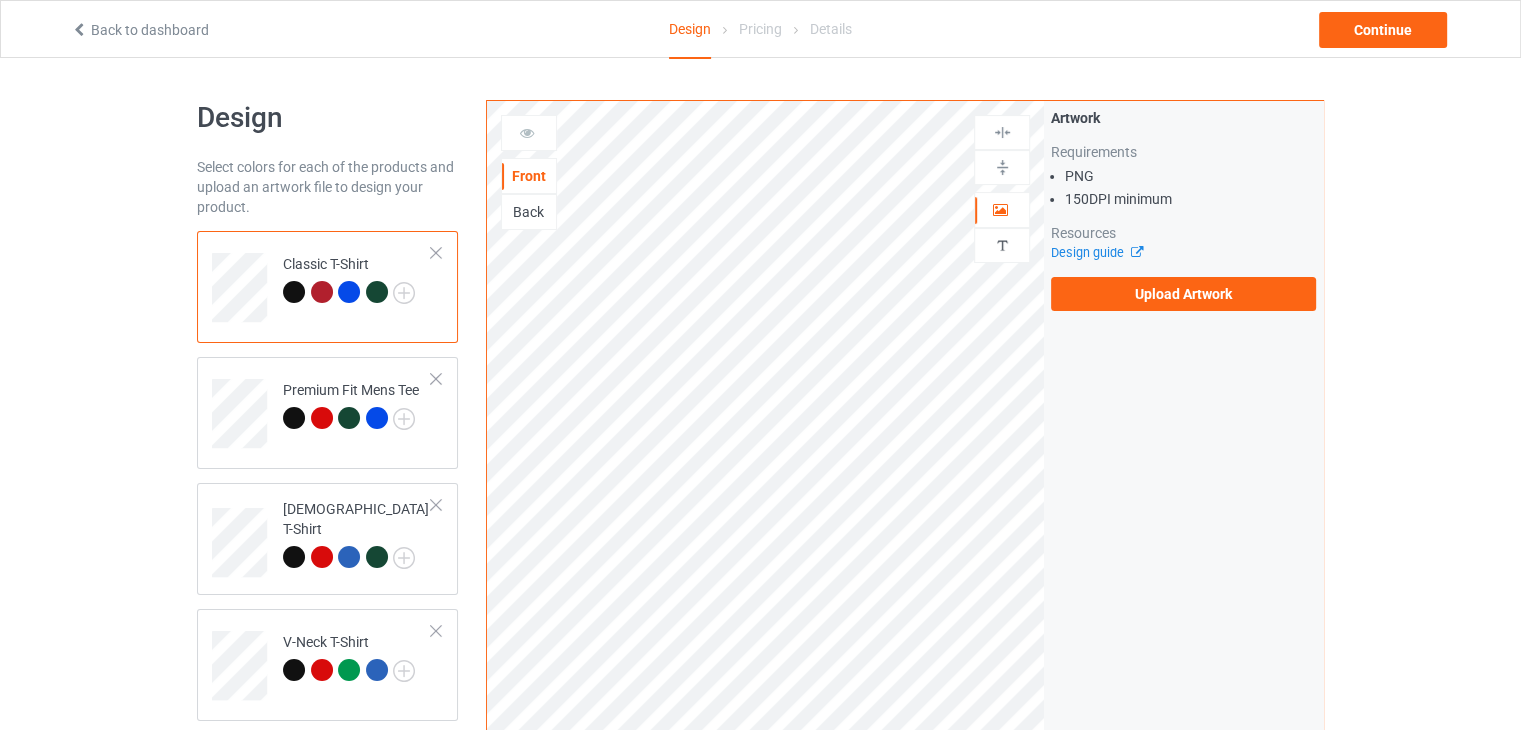 click on "Back" at bounding box center [529, 212] 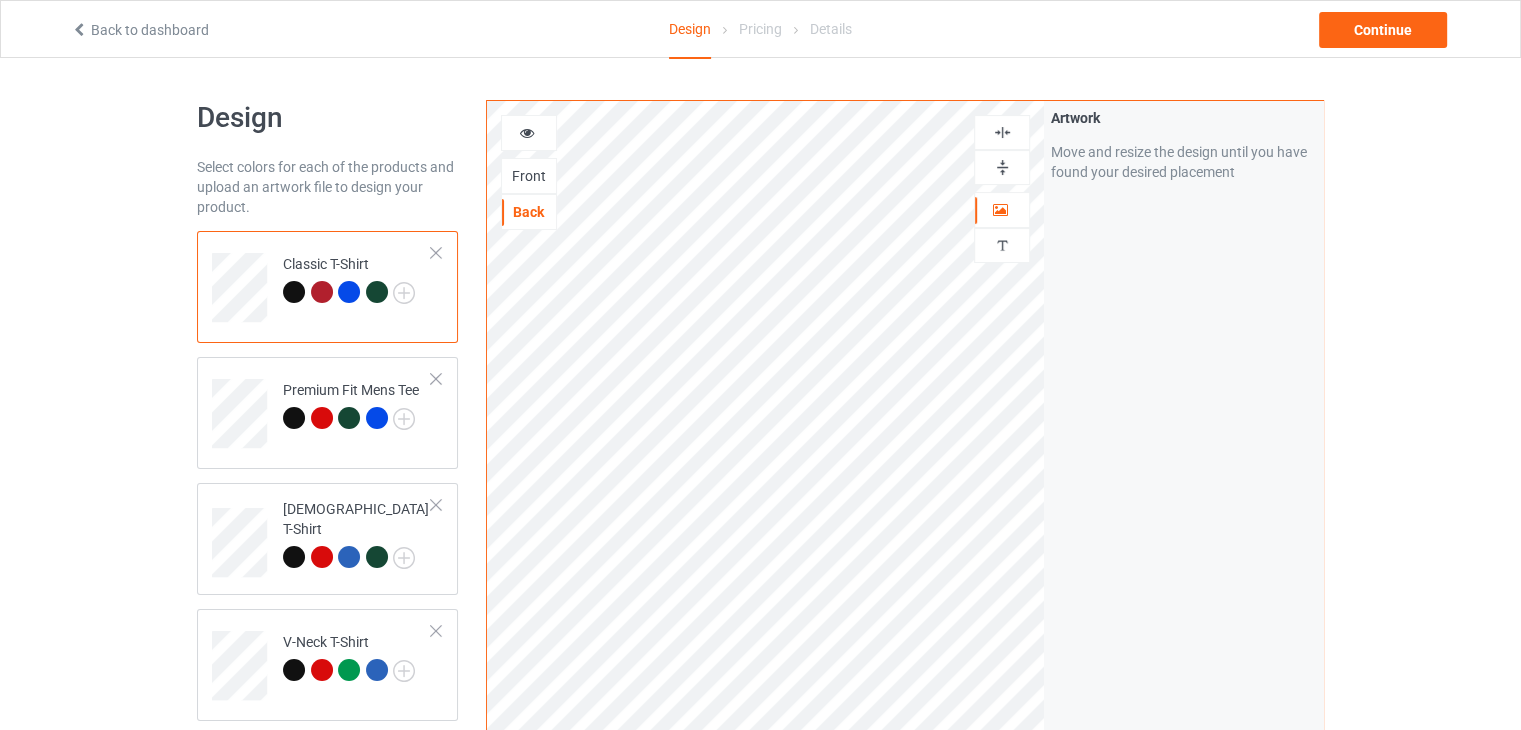 click on "Front" at bounding box center [529, 176] 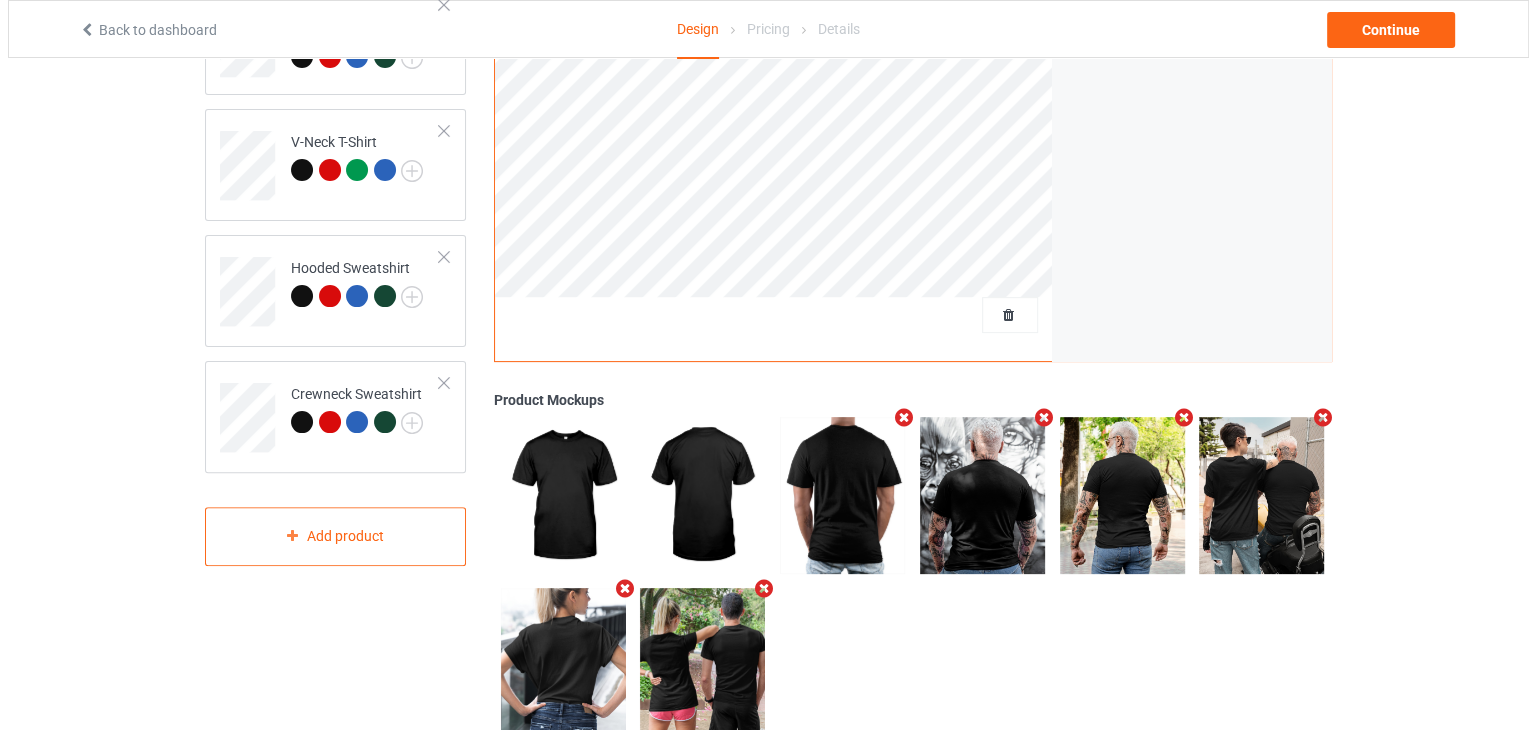scroll, scrollTop: 562, scrollLeft: 0, axis: vertical 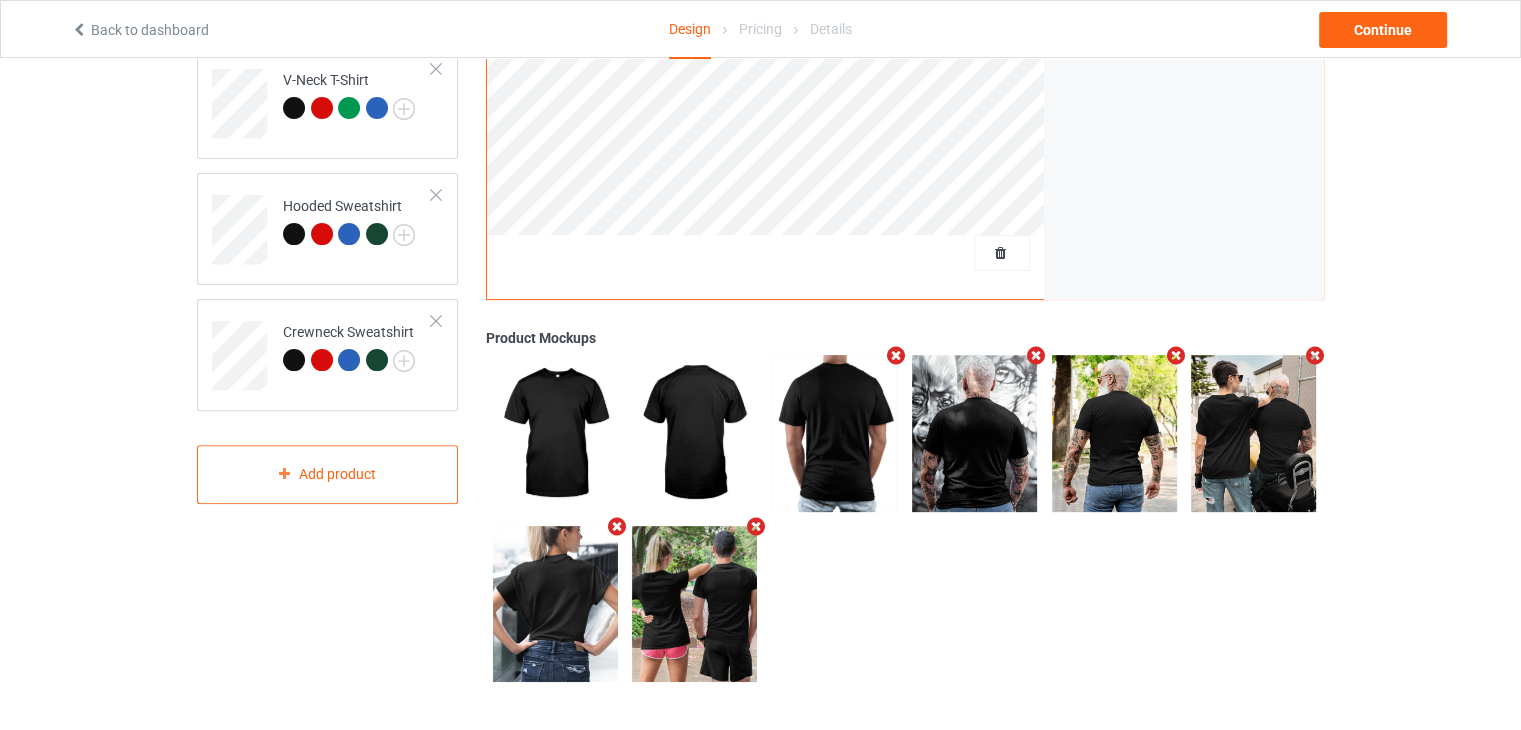 click at bounding box center [896, 355] 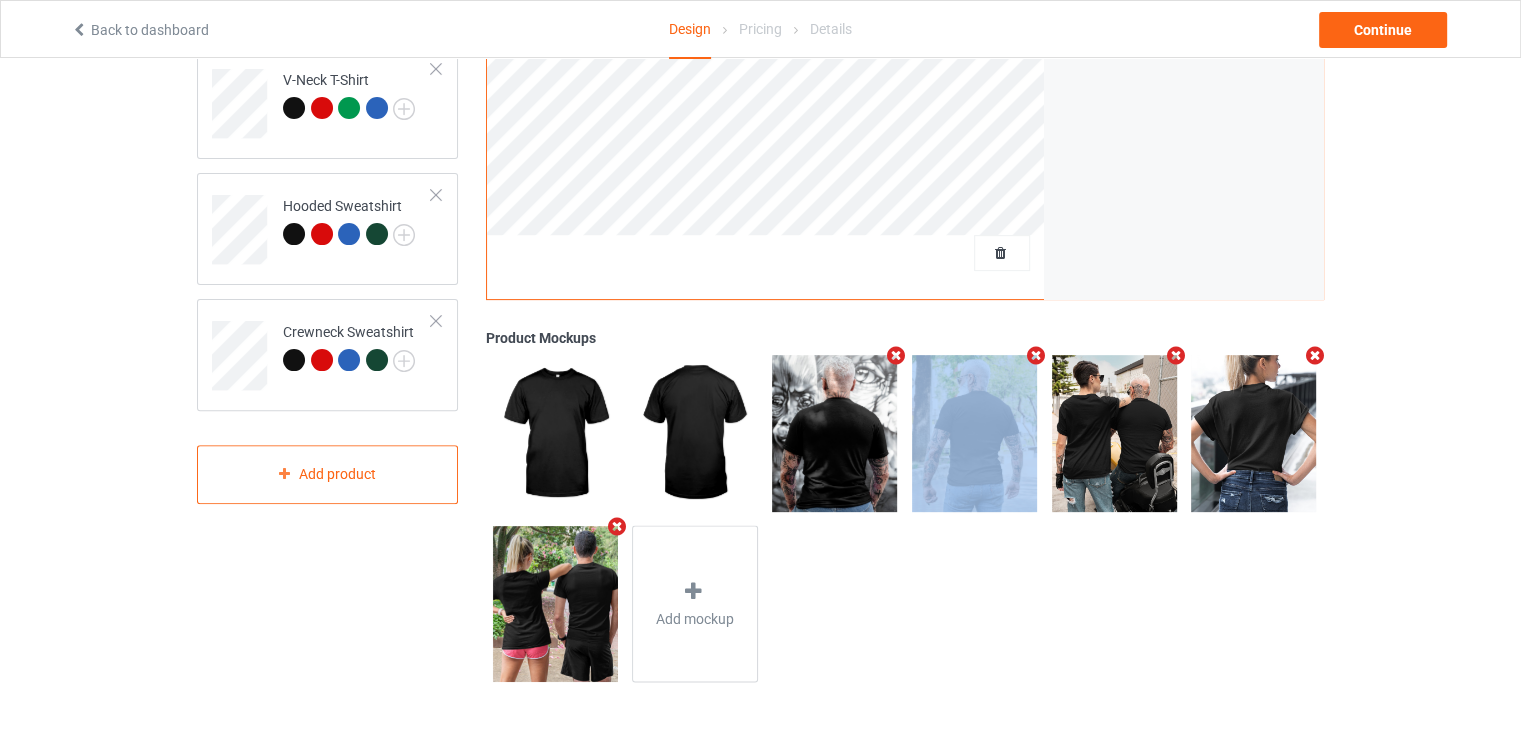 click at bounding box center [896, 355] 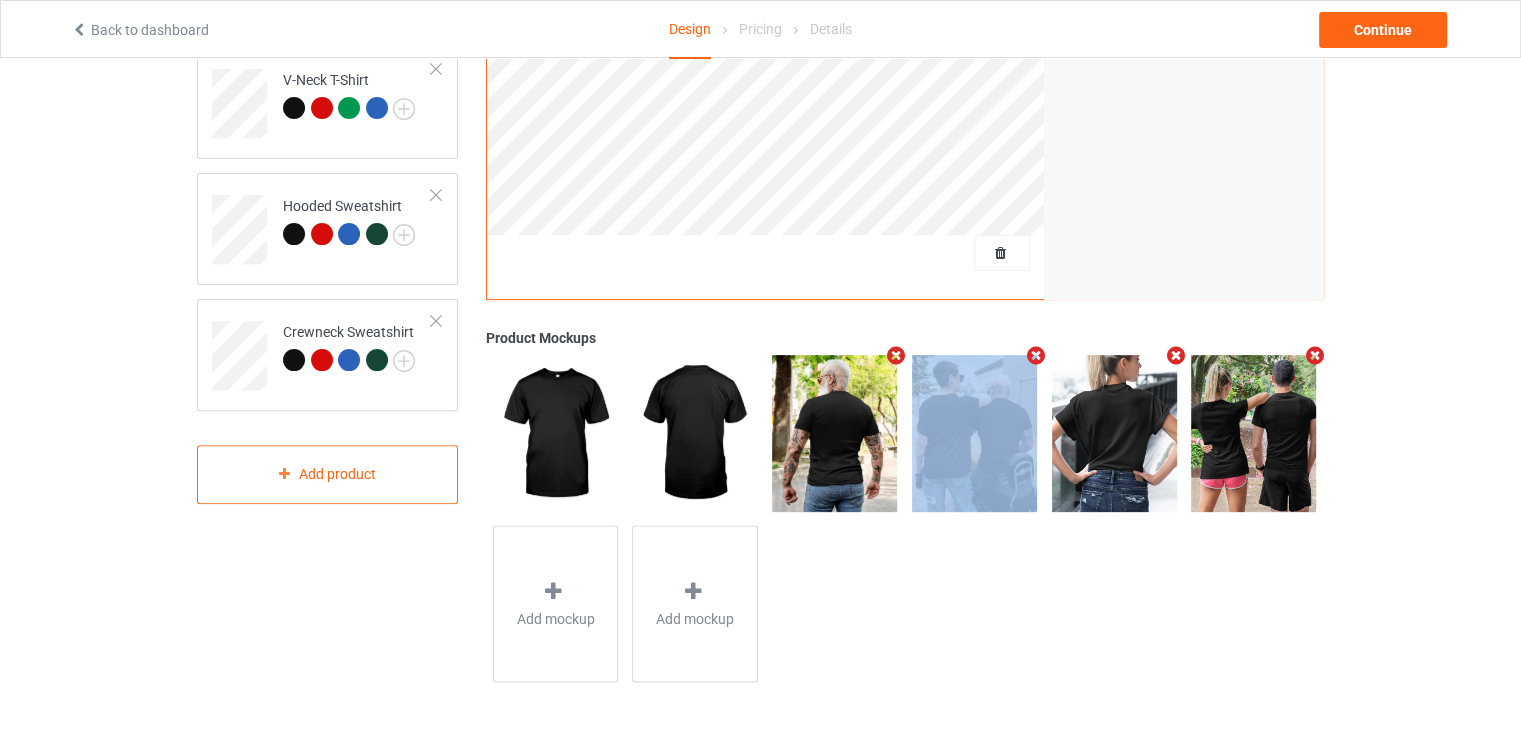 click at bounding box center [896, 355] 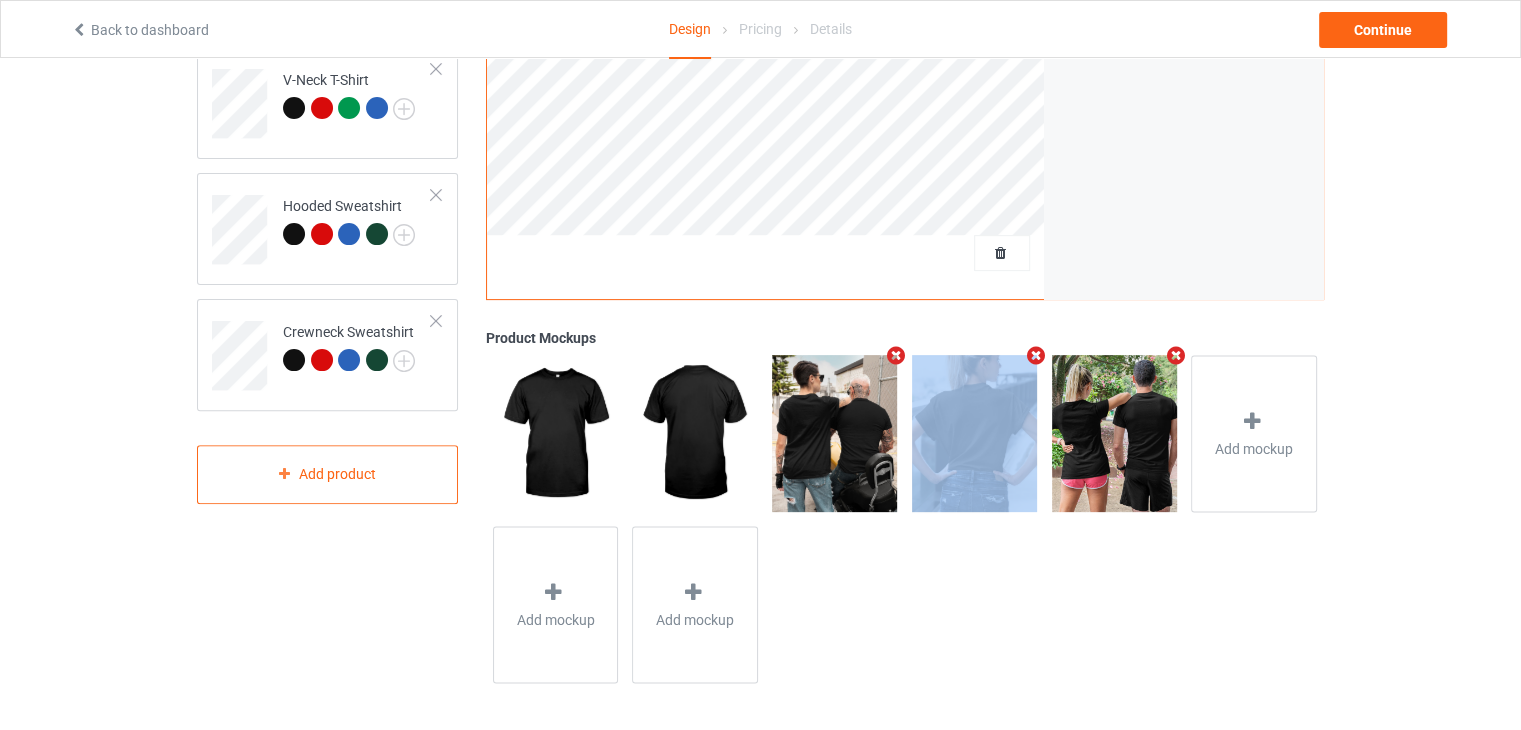click at bounding box center [896, 355] 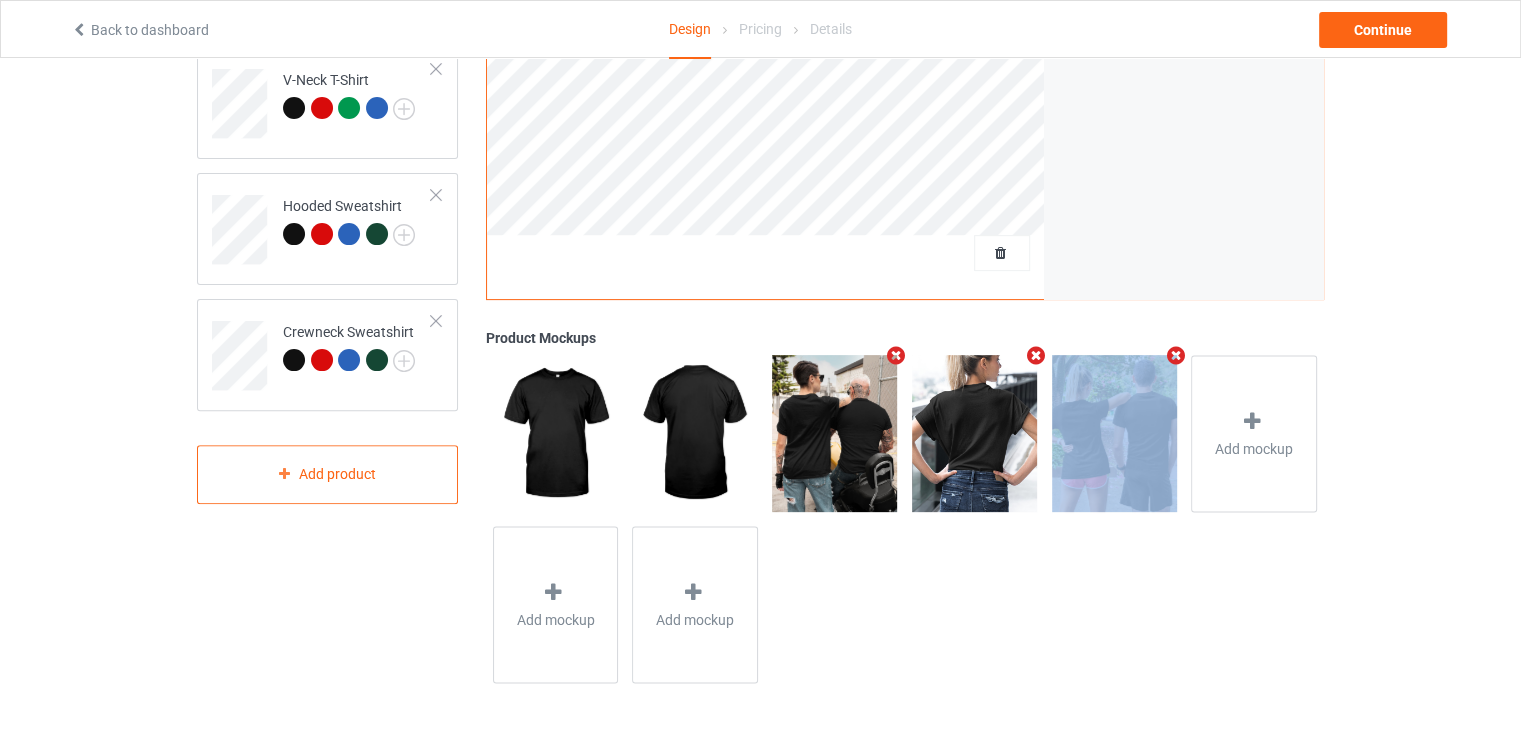 click at bounding box center [1035, 355] 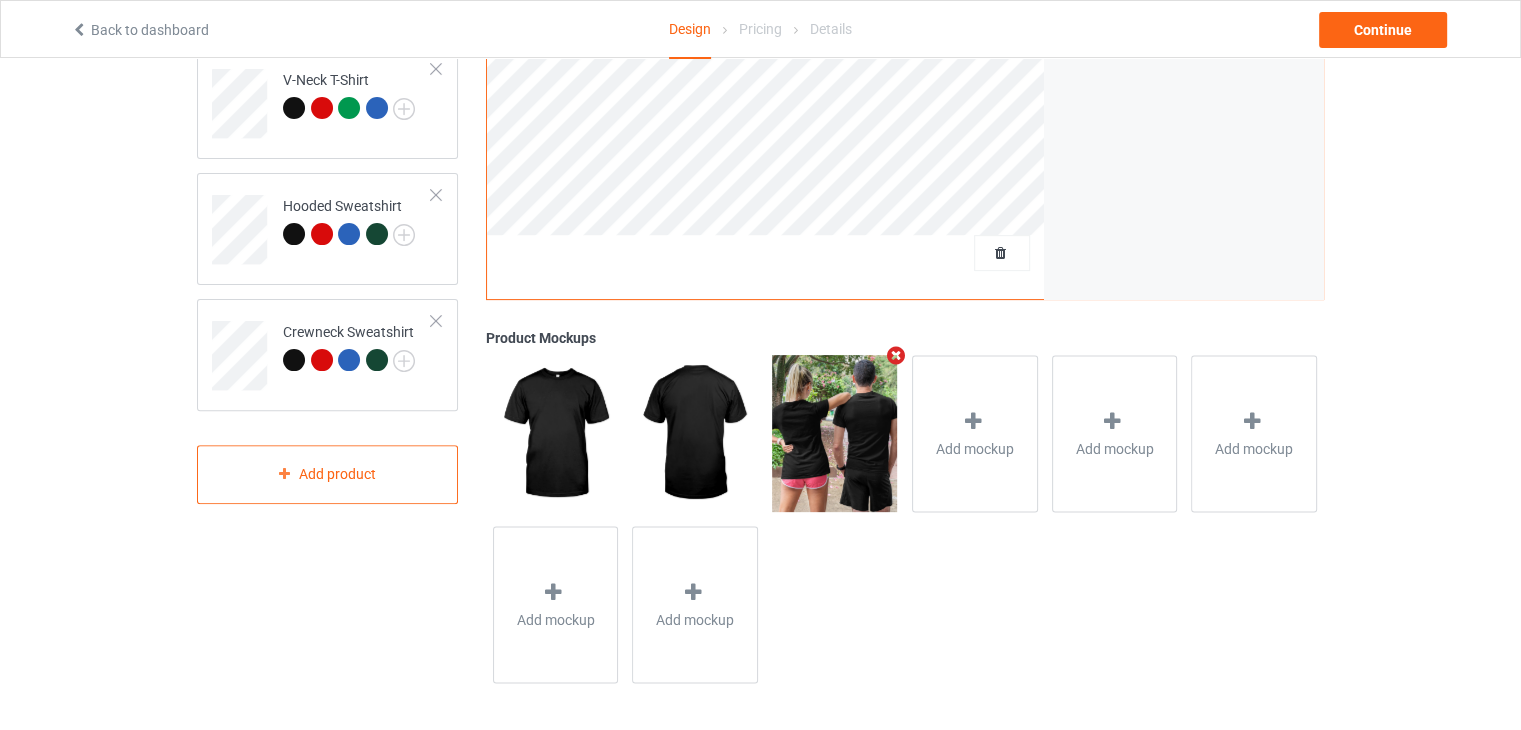 click at bounding box center [896, 355] 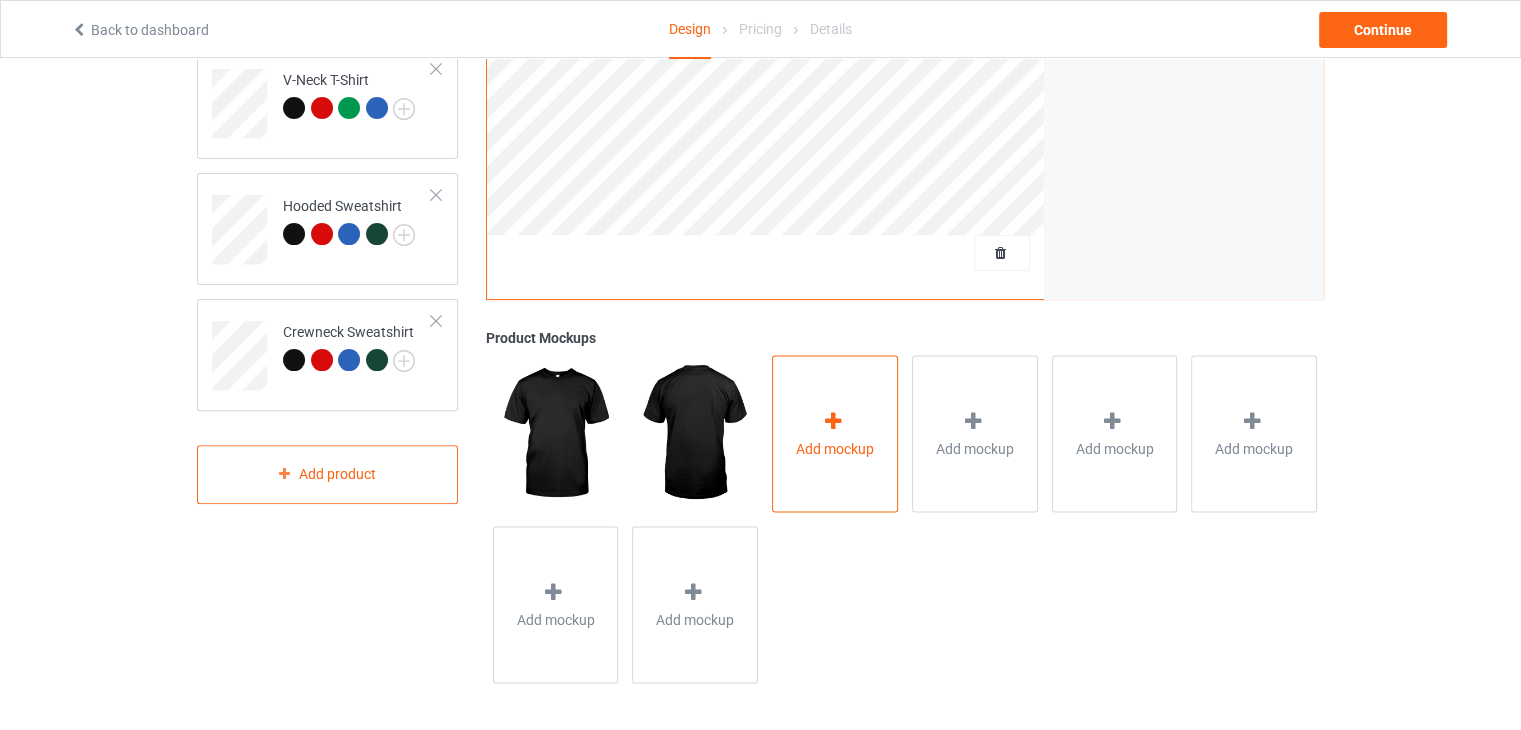 click on "Add mockup" at bounding box center [835, 448] 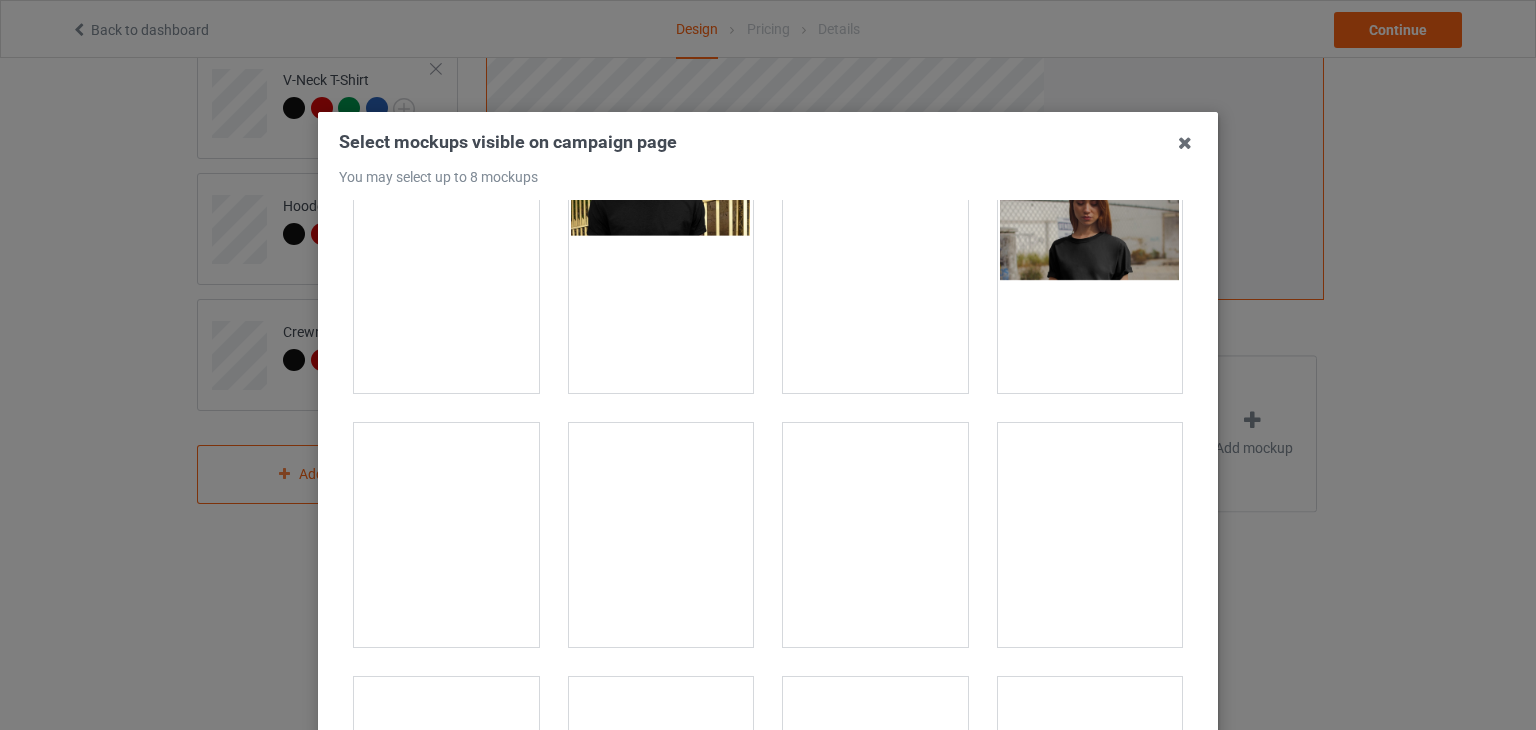 scroll, scrollTop: 400, scrollLeft: 0, axis: vertical 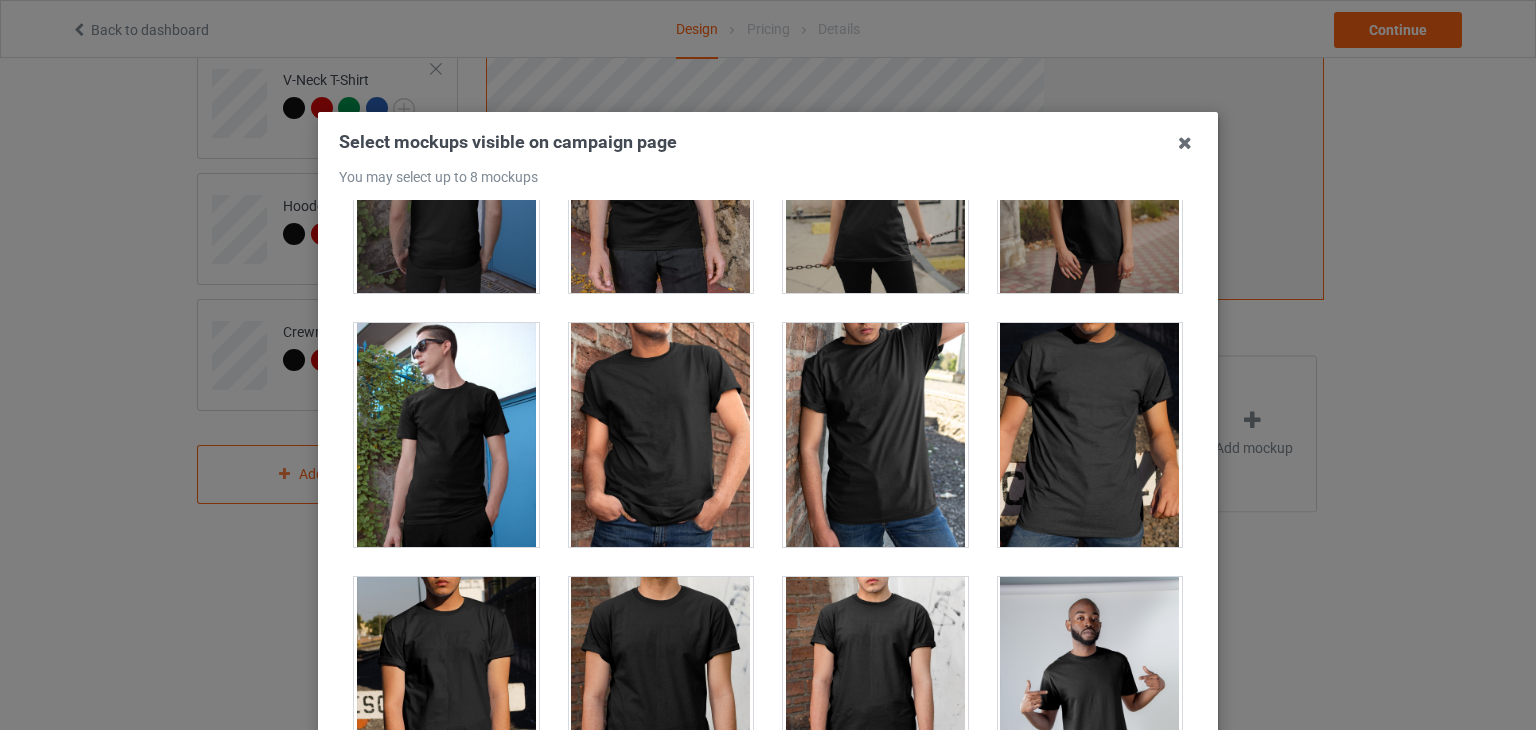 click at bounding box center (661, 435) 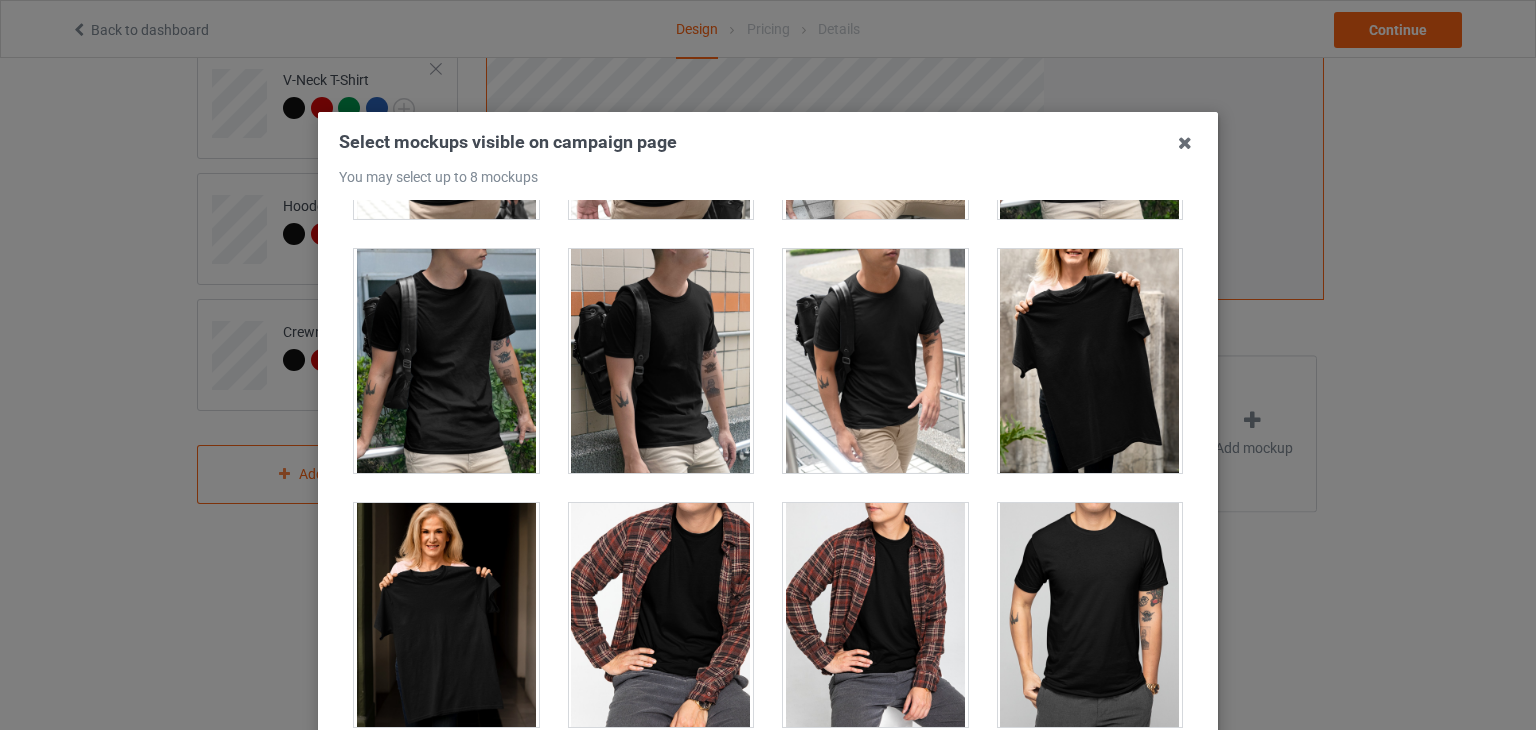 scroll, scrollTop: 5200, scrollLeft: 0, axis: vertical 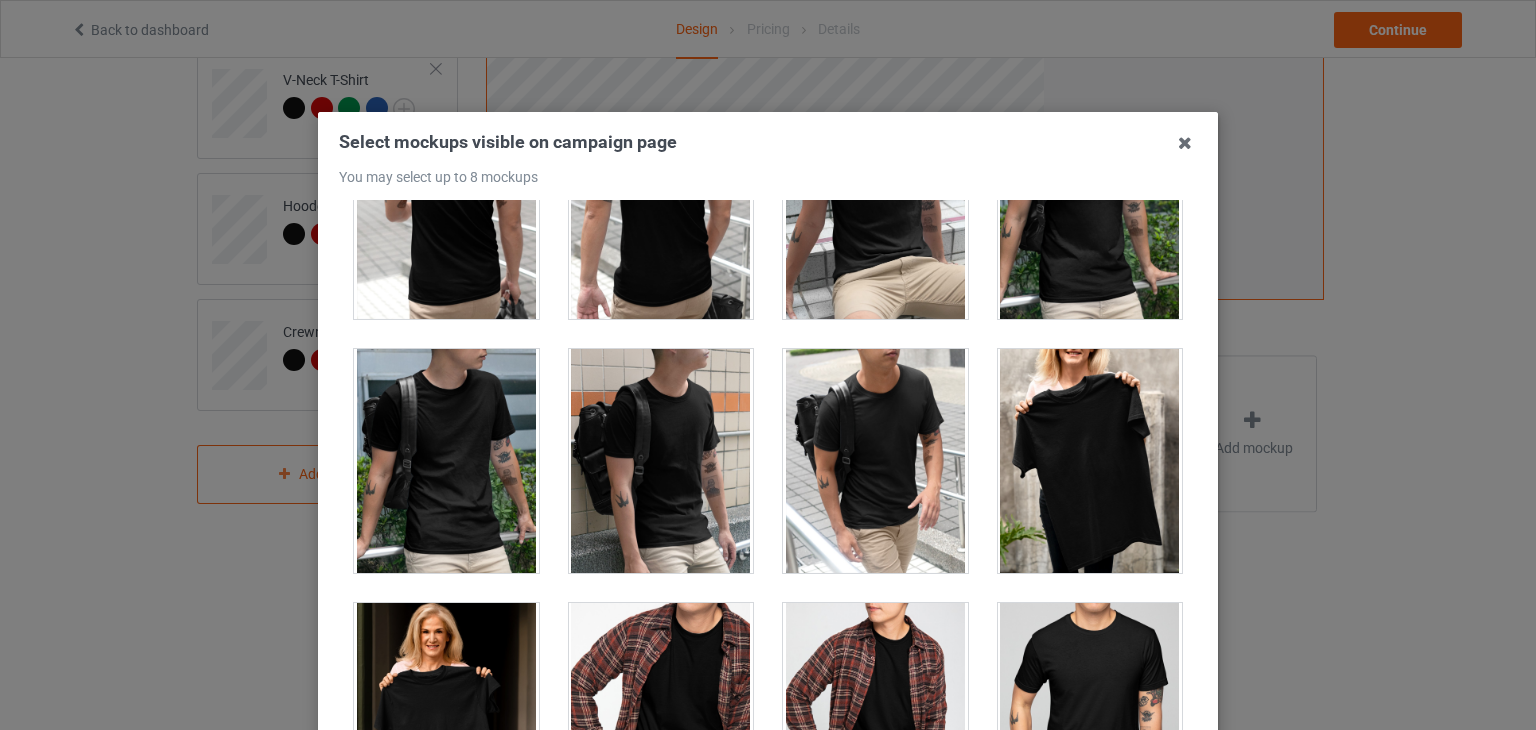 click at bounding box center [1090, 461] 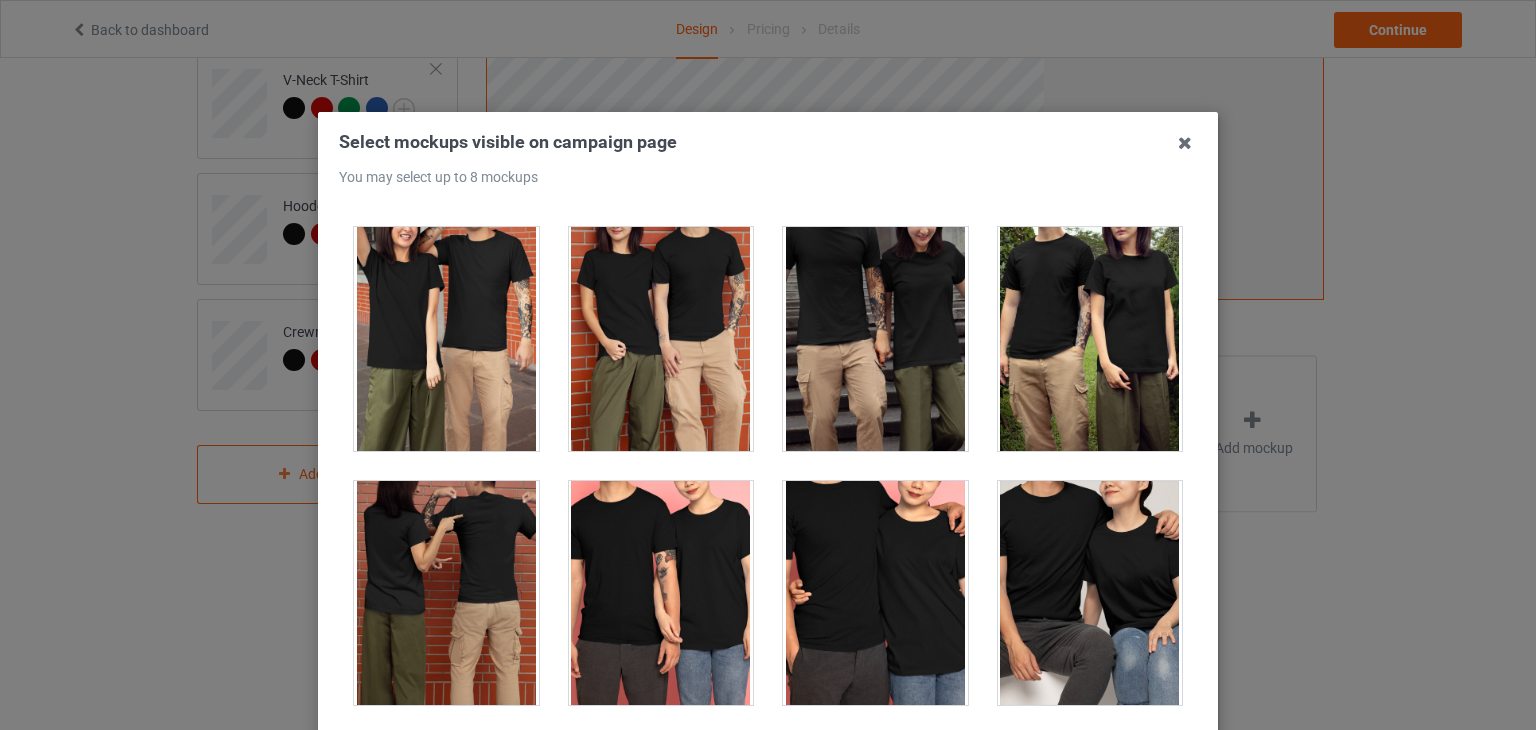 scroll, scrollTop: 7500, scrollLeft: 0, axis: vertical 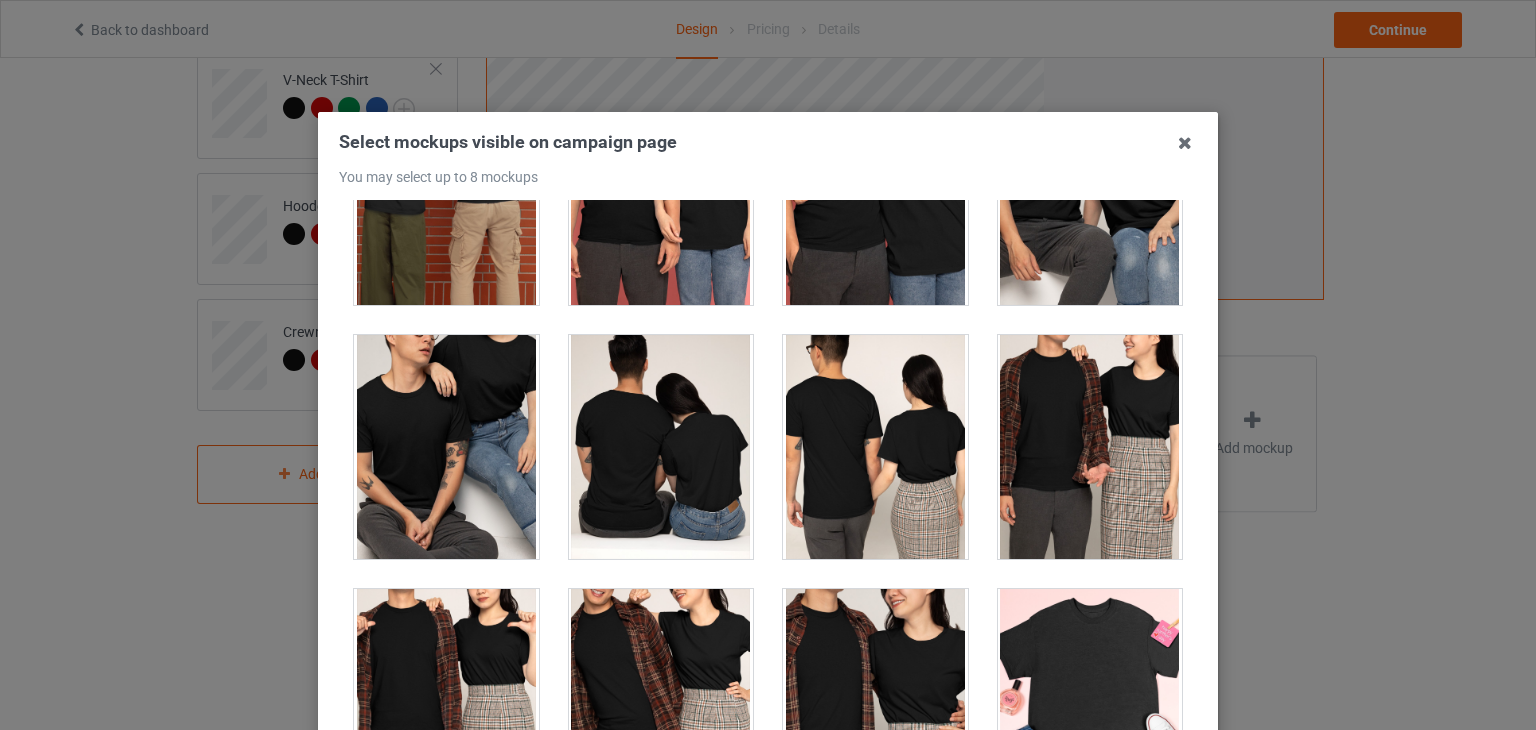 click at bounding box center (446, 447) 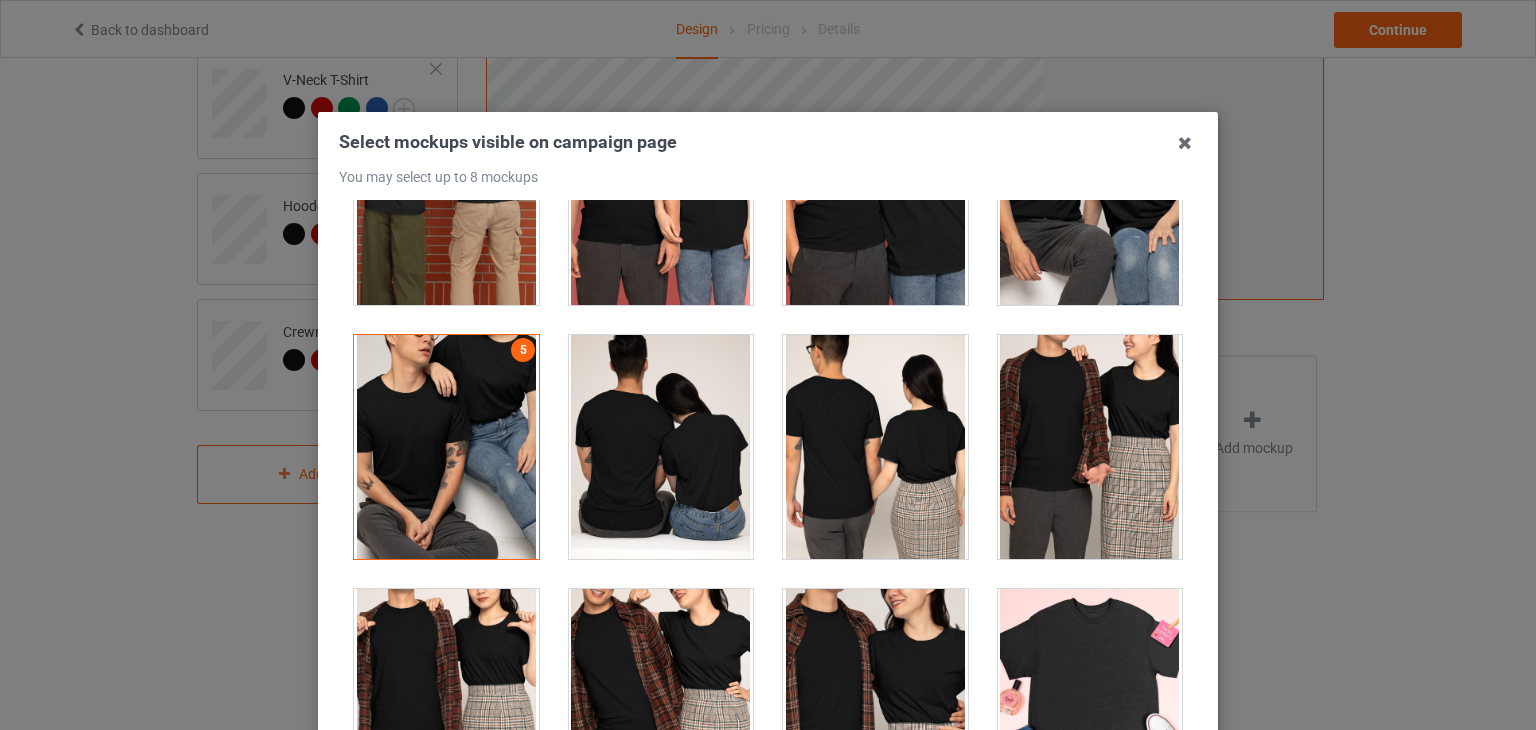 scroll, scrollTop: 7600, scrollLeft: 0, axis: vertical 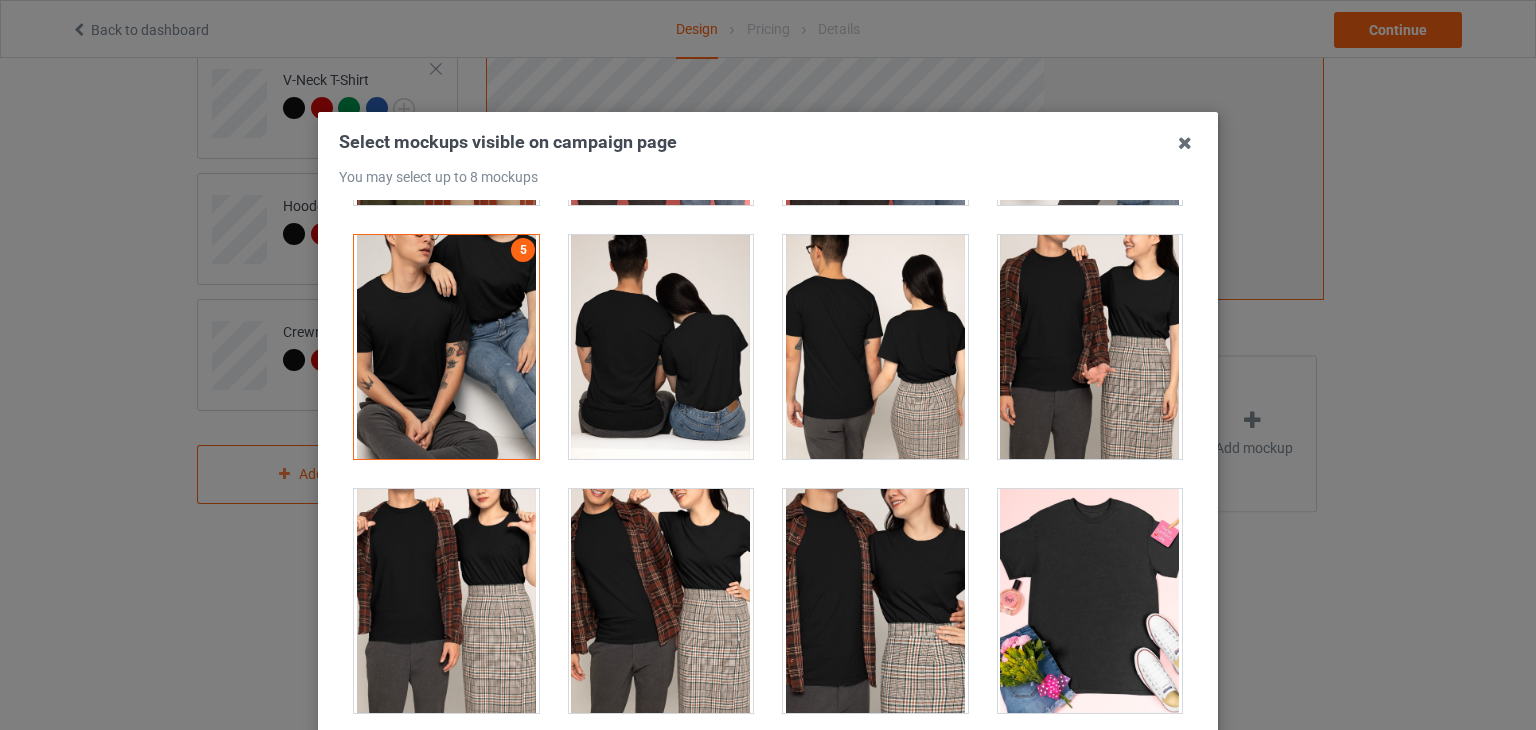 click at bounding box center [446, 347] 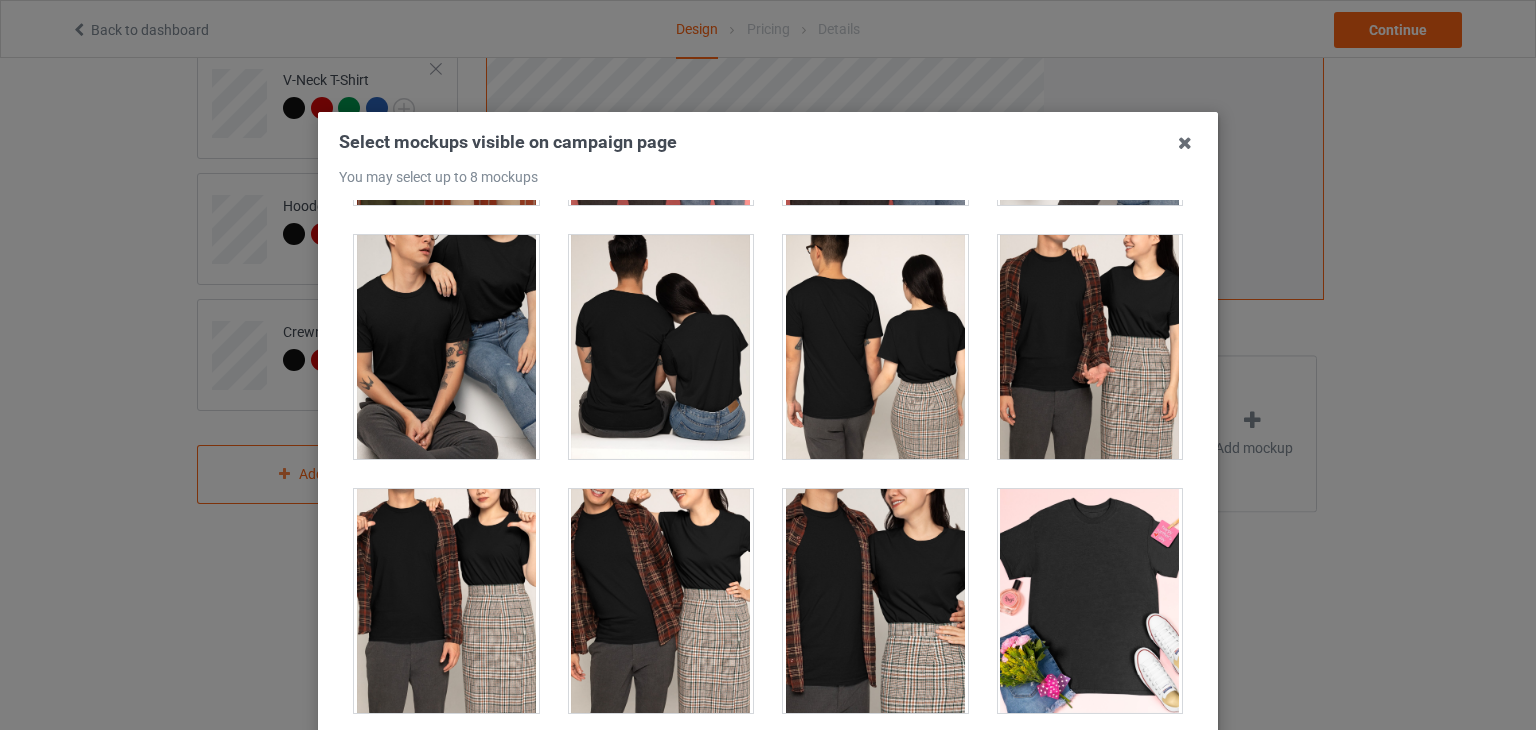 click at bounding box center [446, 347] 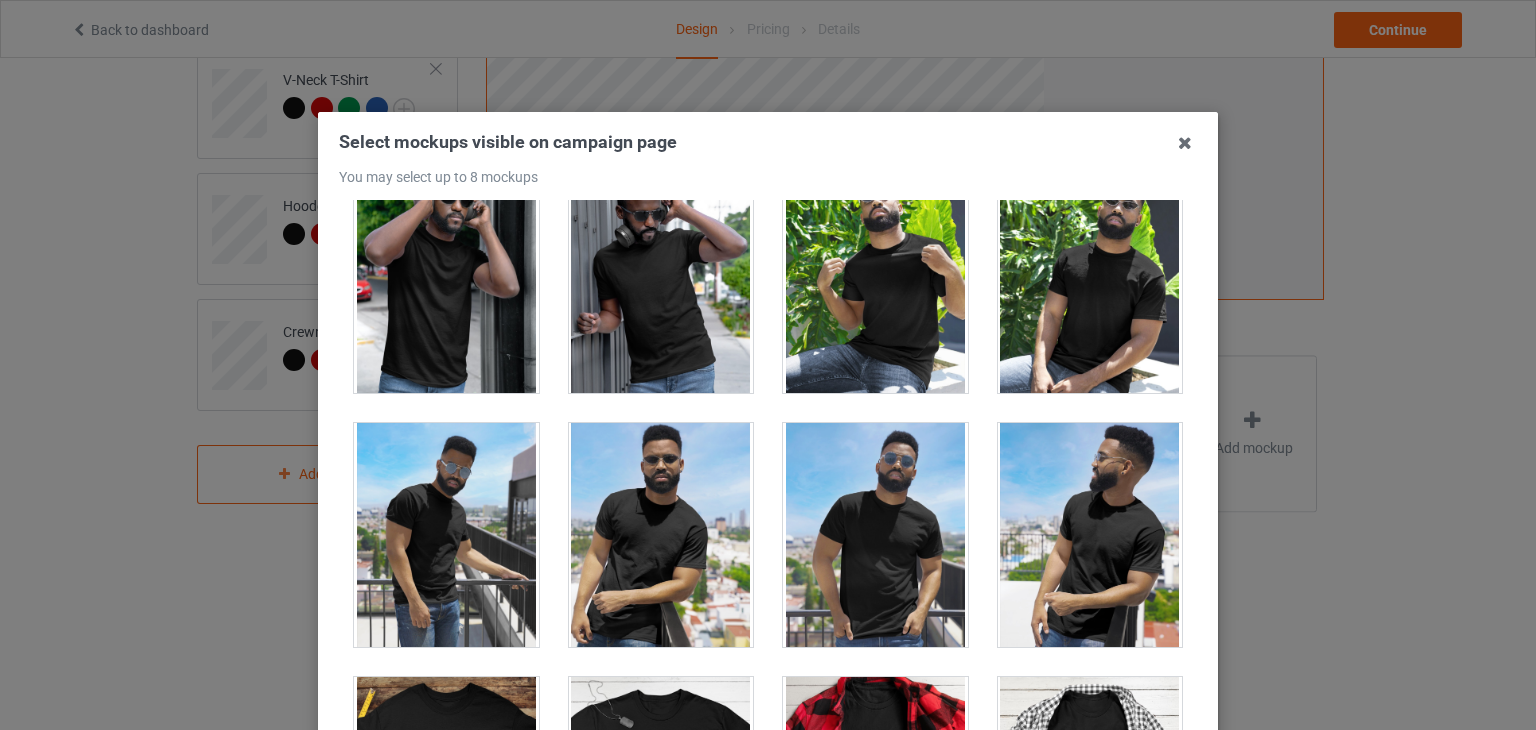 scroll, scrollTop: 13100, scrollLeft: 0, axis: vertical 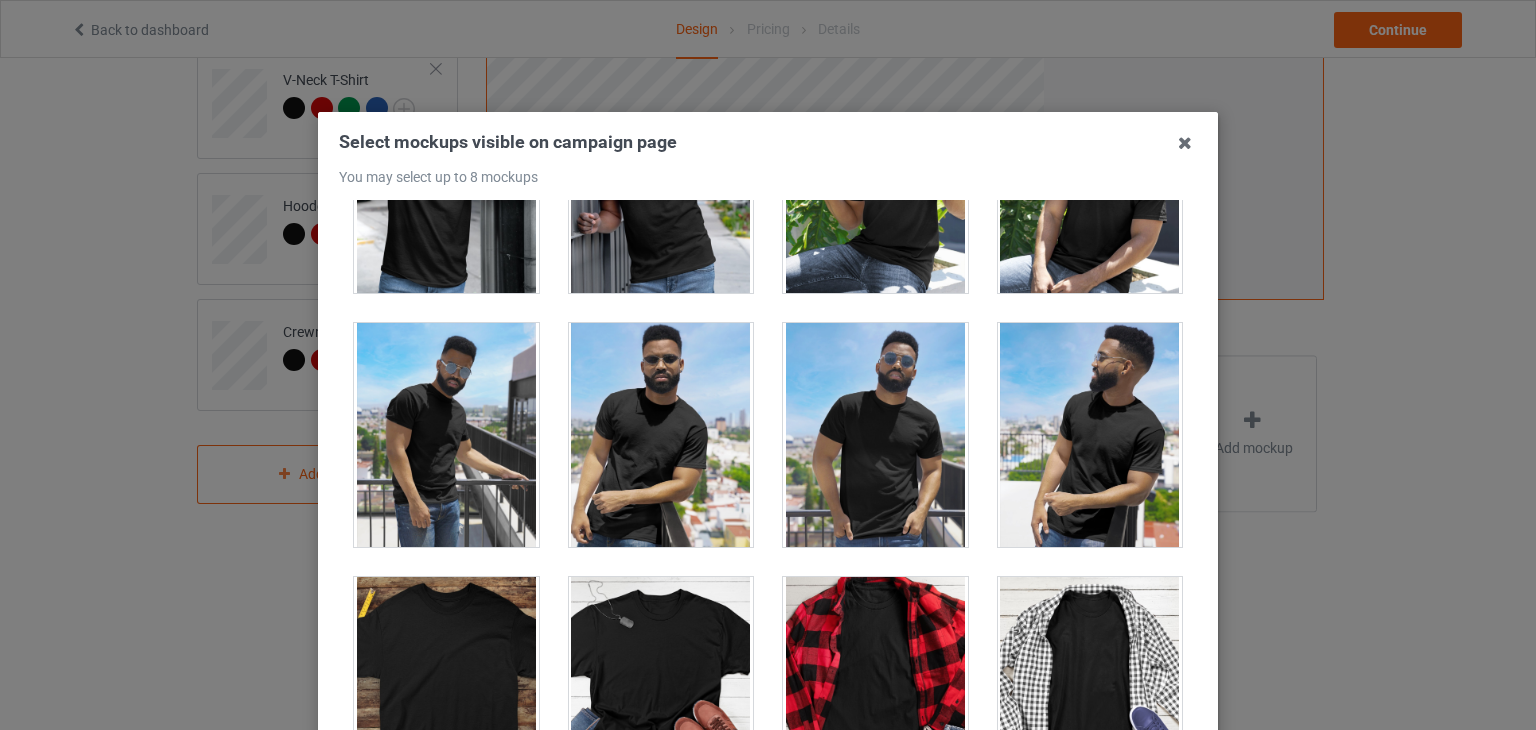 click at bounding box center (875, 435) 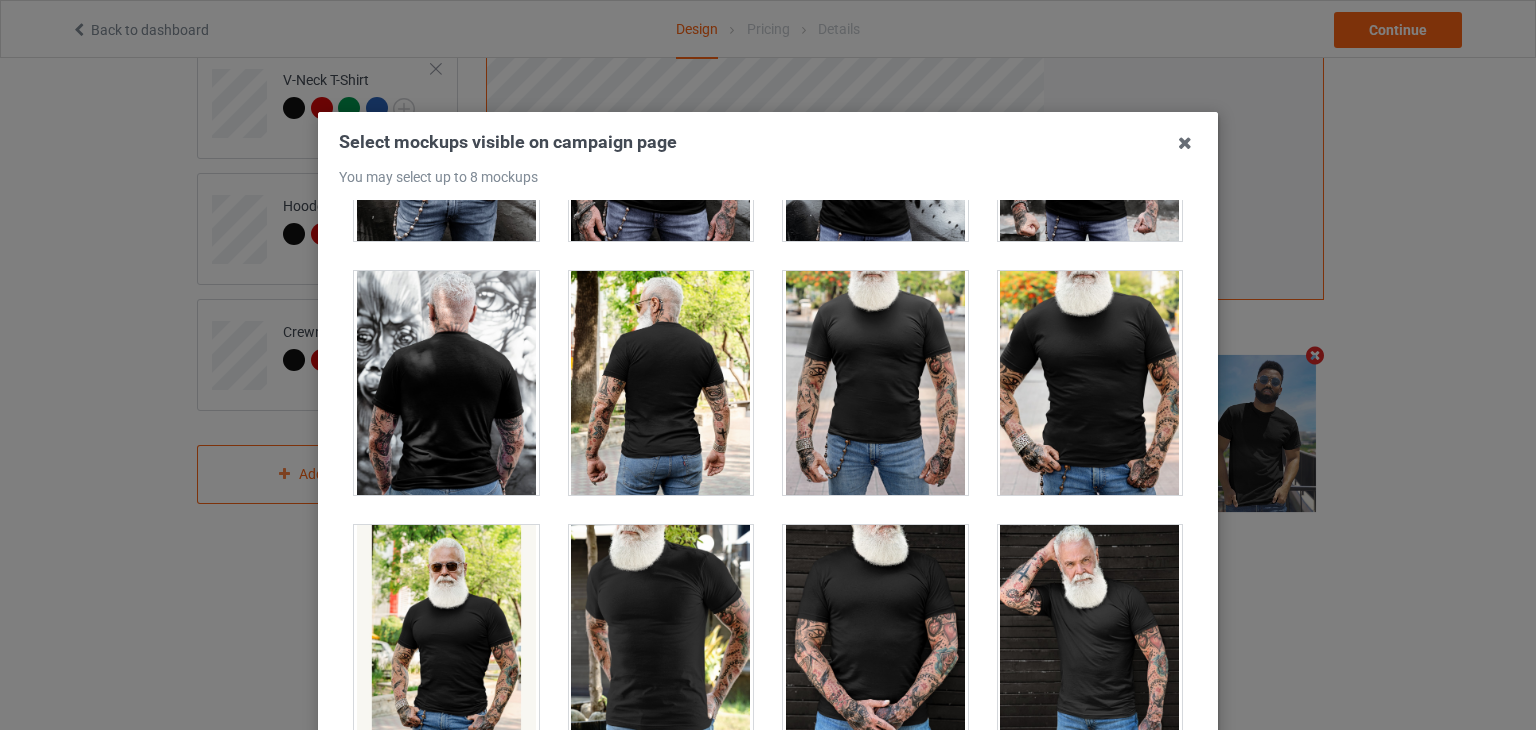 scroll, scrollTop: 16100, scrollLeft: 0, axis: vertical 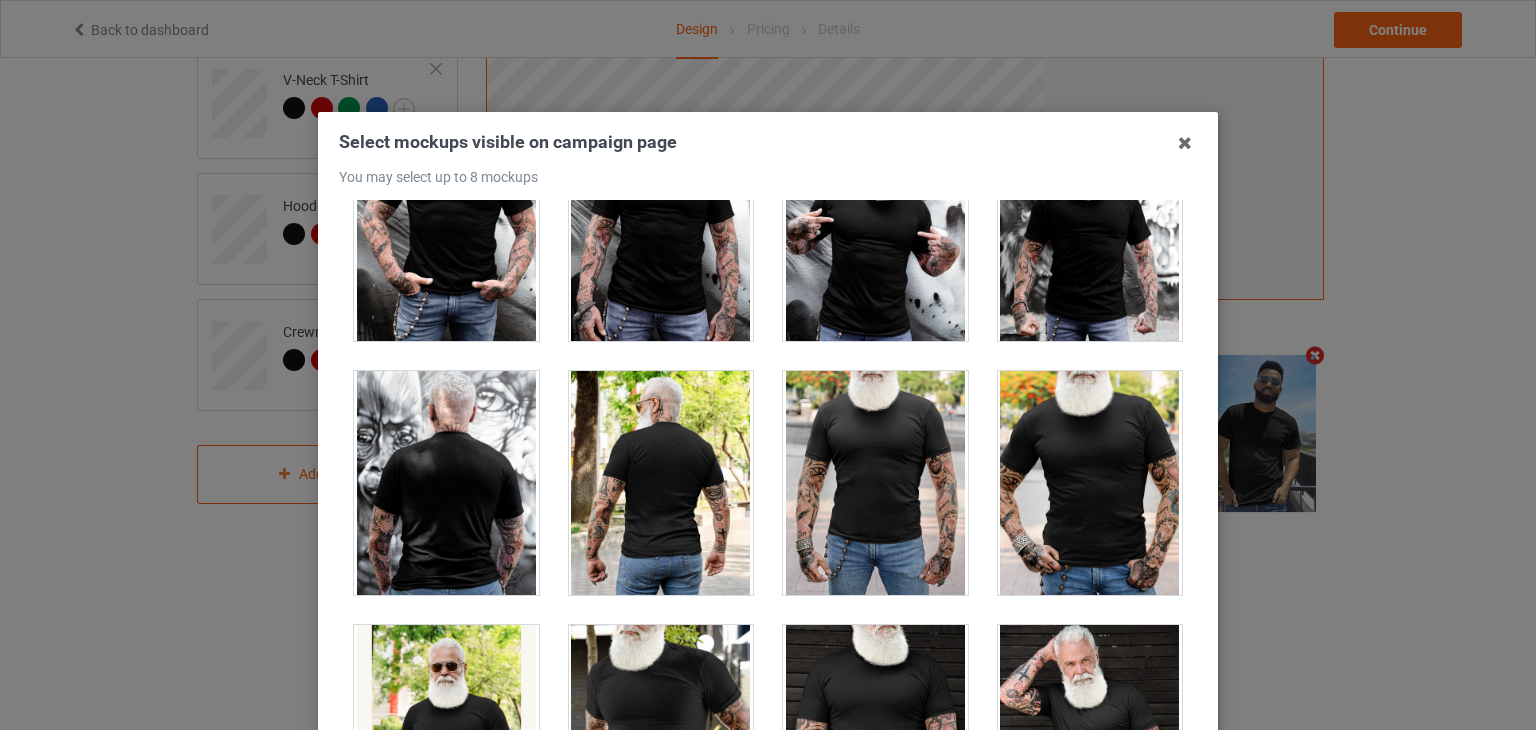 click at bounding box center [1090, 483] 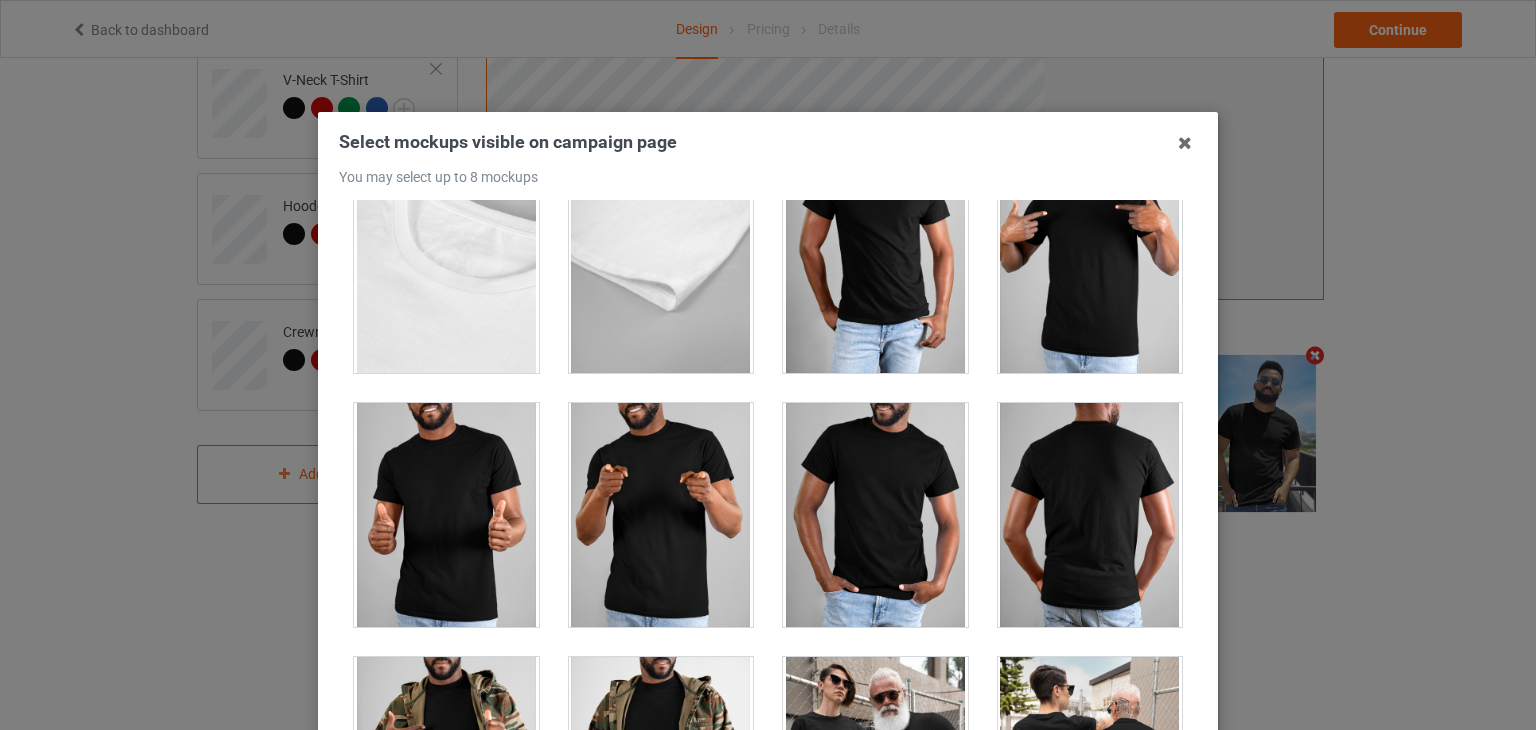 scroll, scrollTop: 18000, scrollLeft: 0, axis: vertical 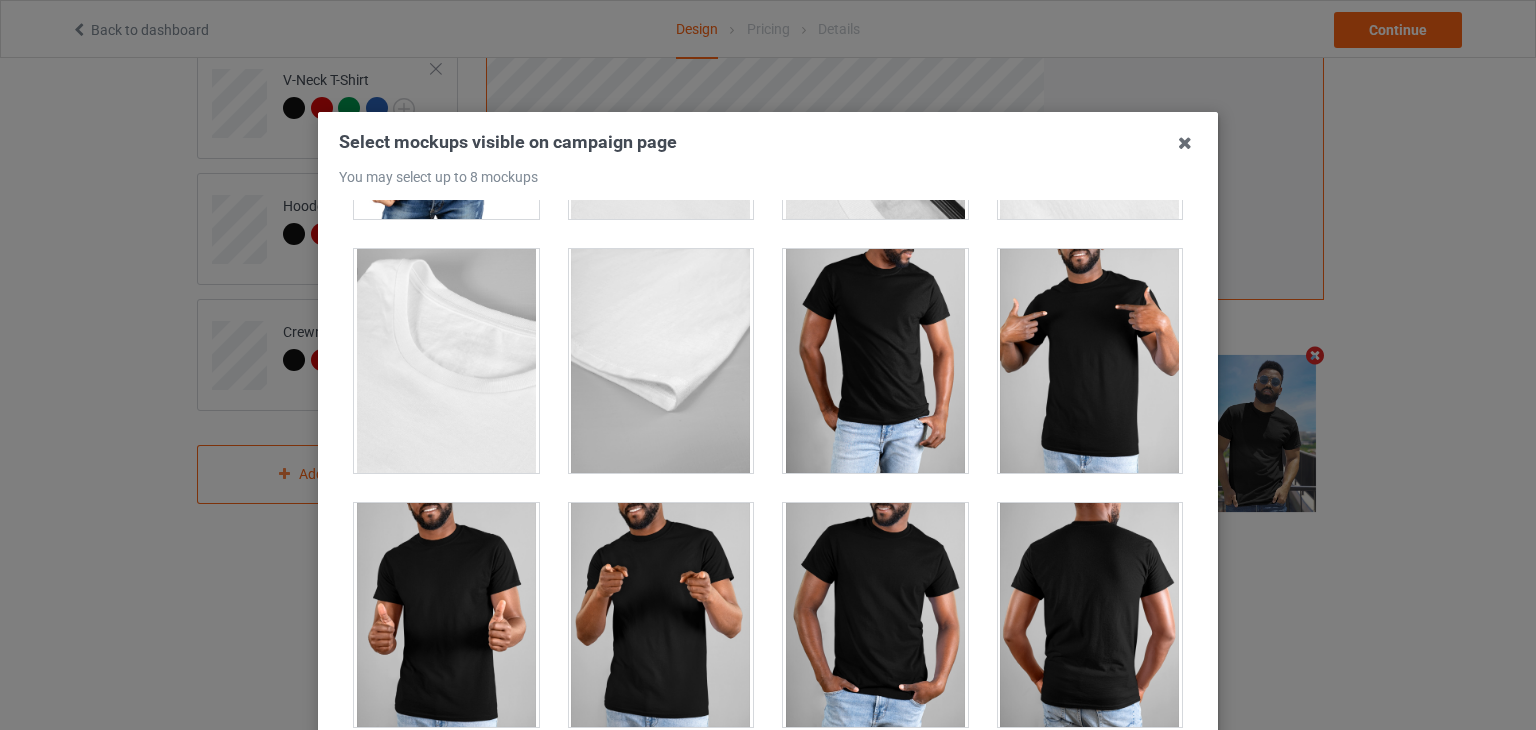 click at bounding box center [875, 615] 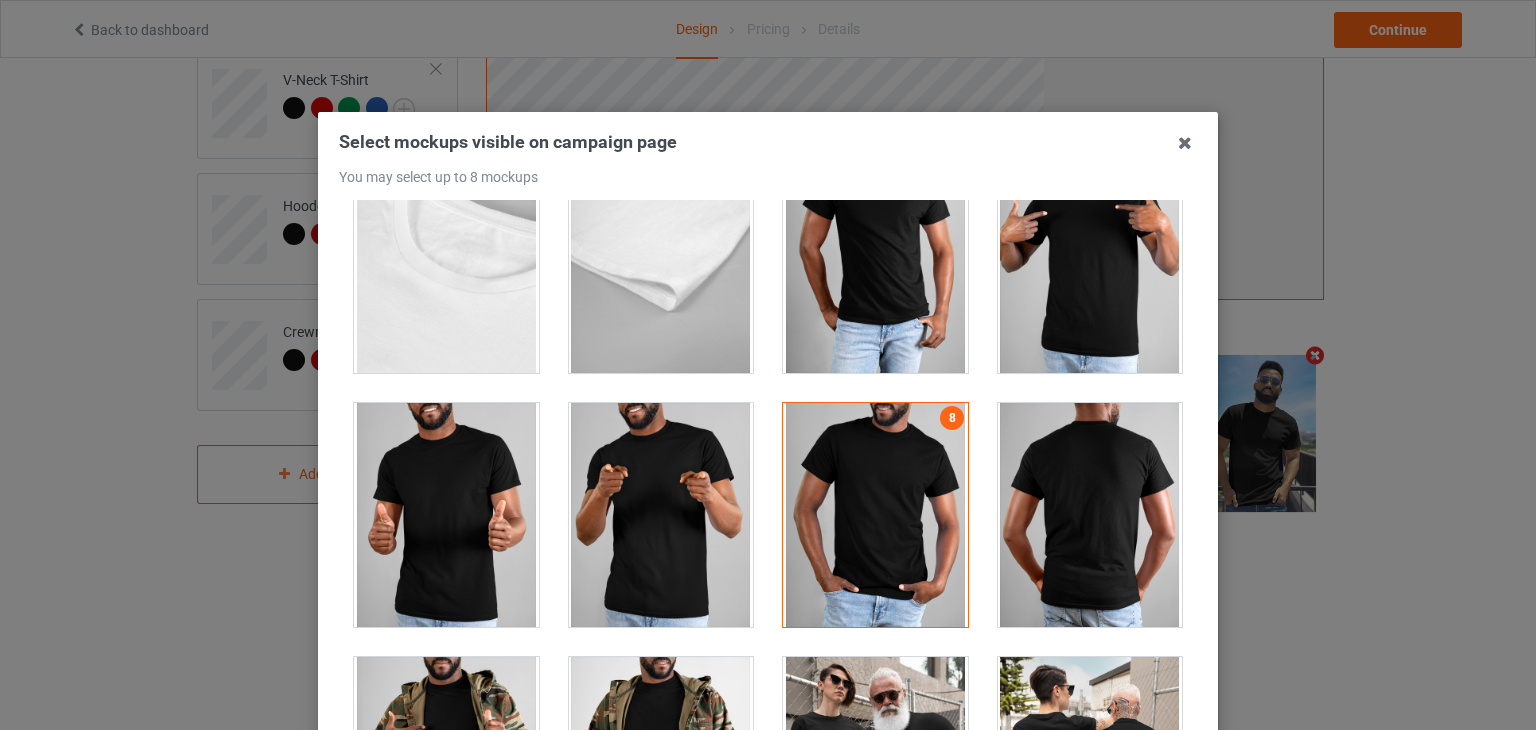 click at bounding box center [875, 515] 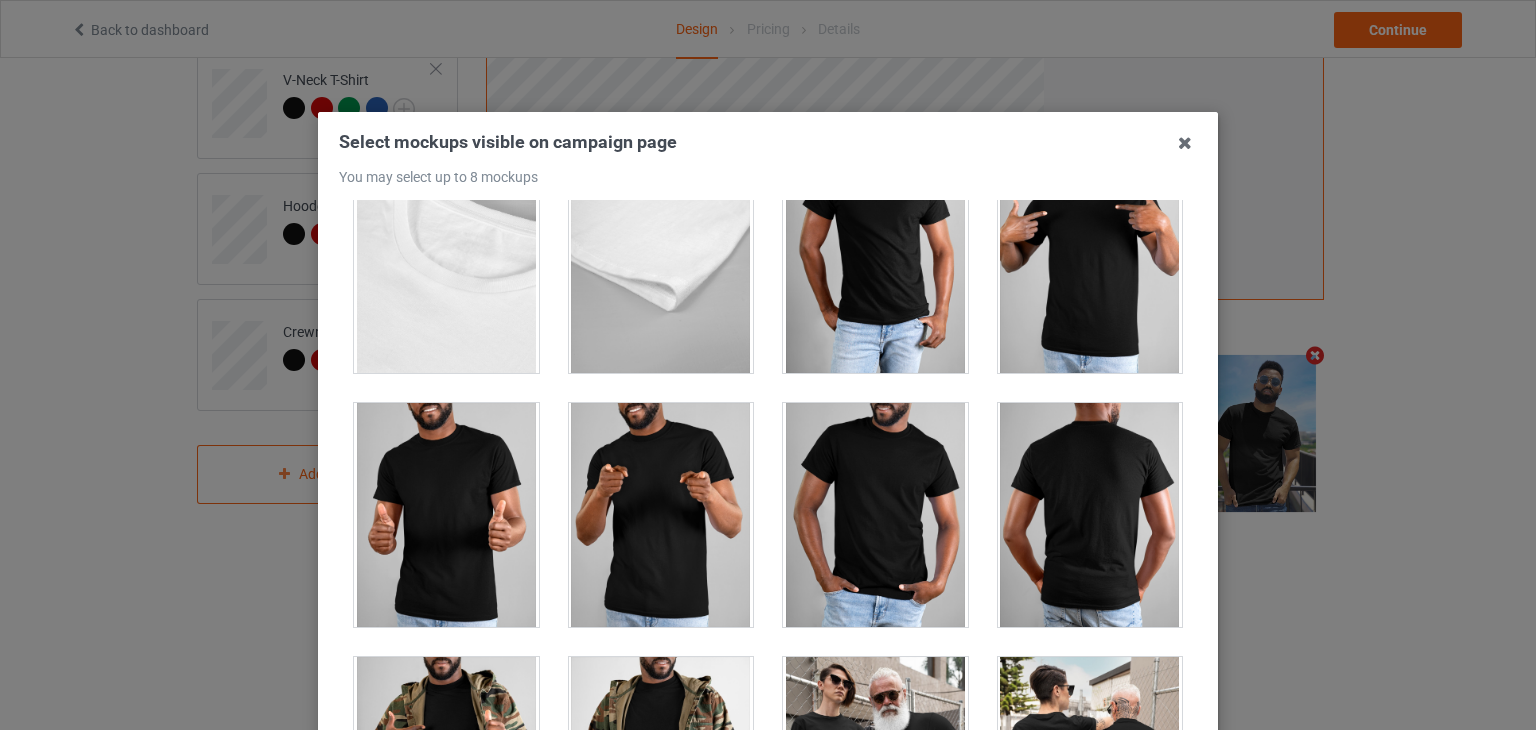 scroll, scrollTop: 18400, scrollLeft: 0, axis: vertical 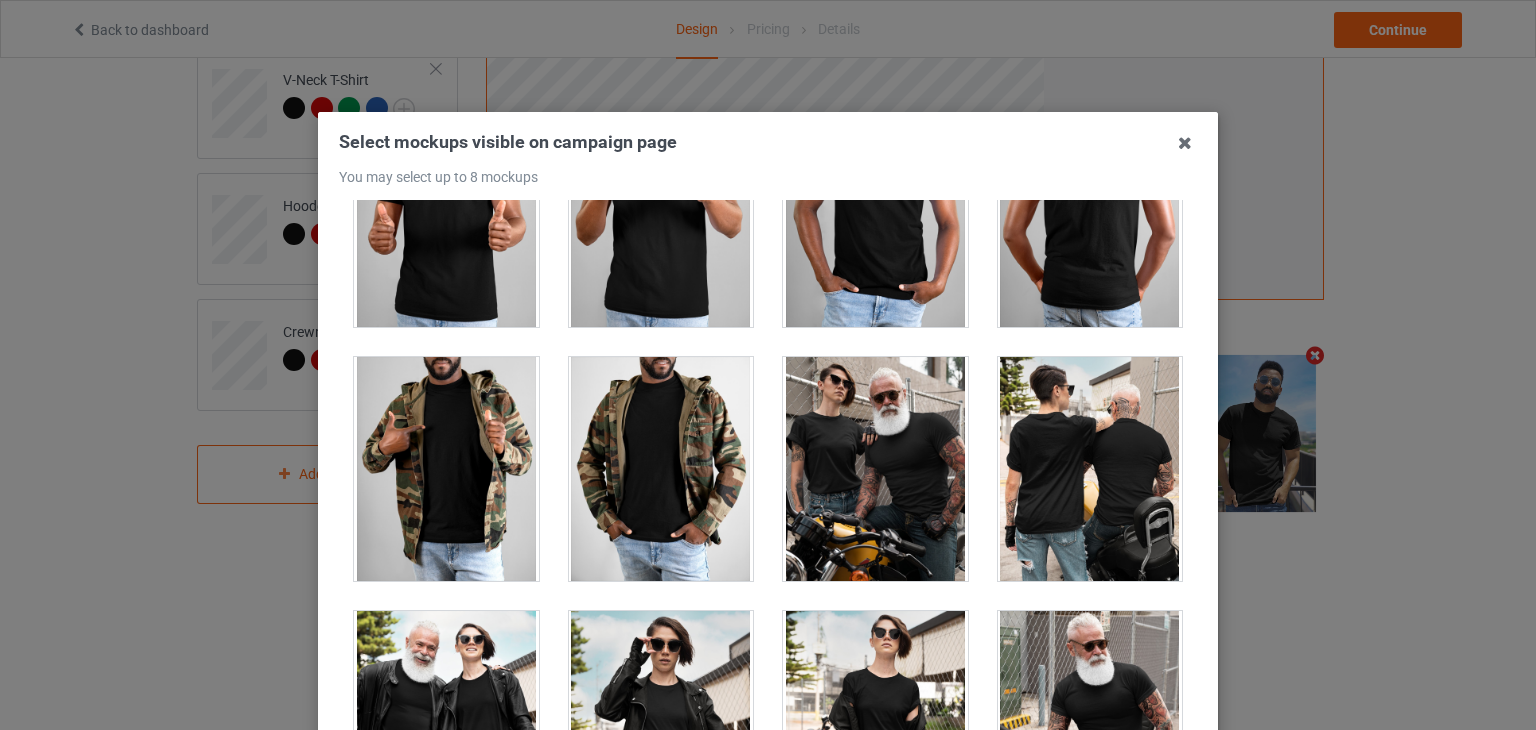 click at bounding box center (875, 469) 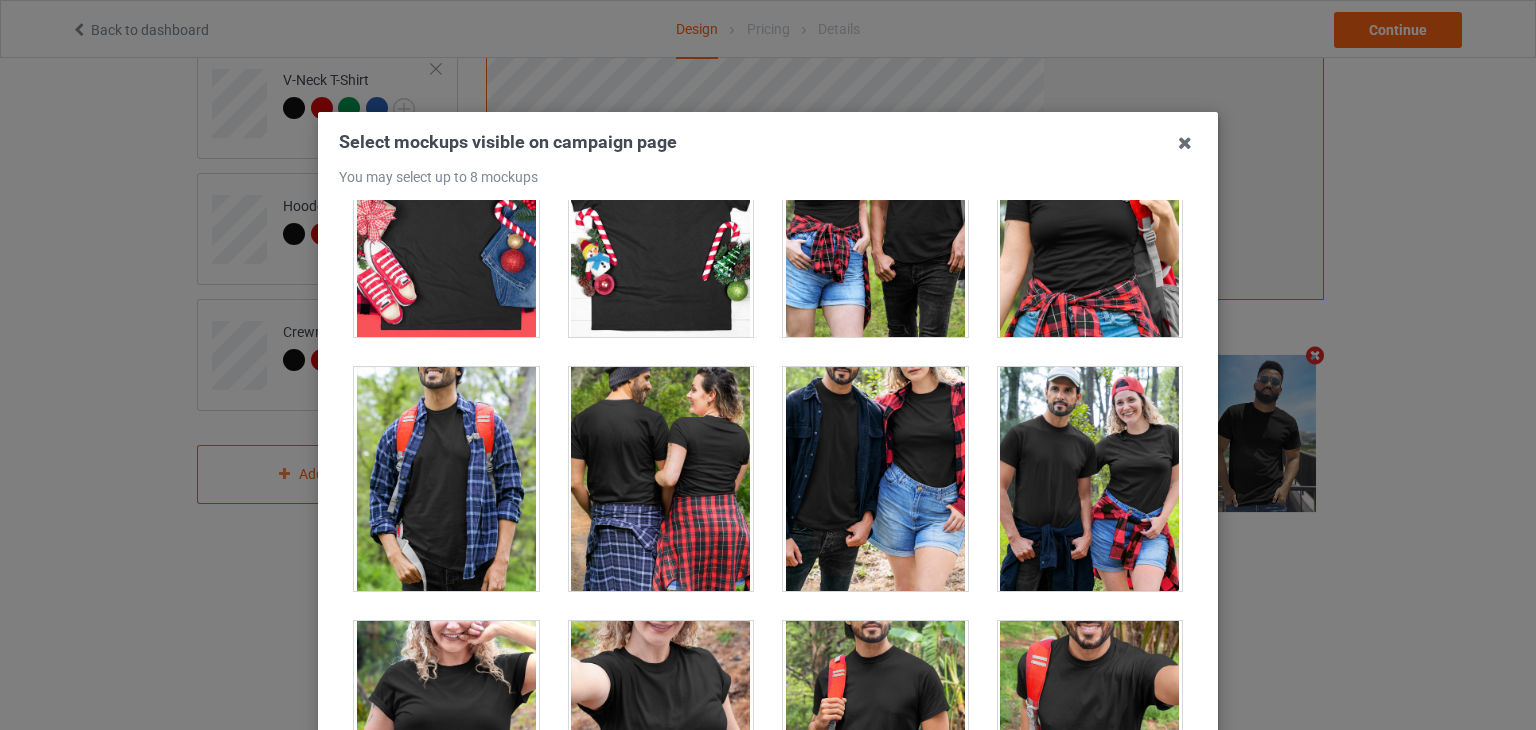 scroll, scrollTop: 22400, scrollLeft: 0, axis: vertical 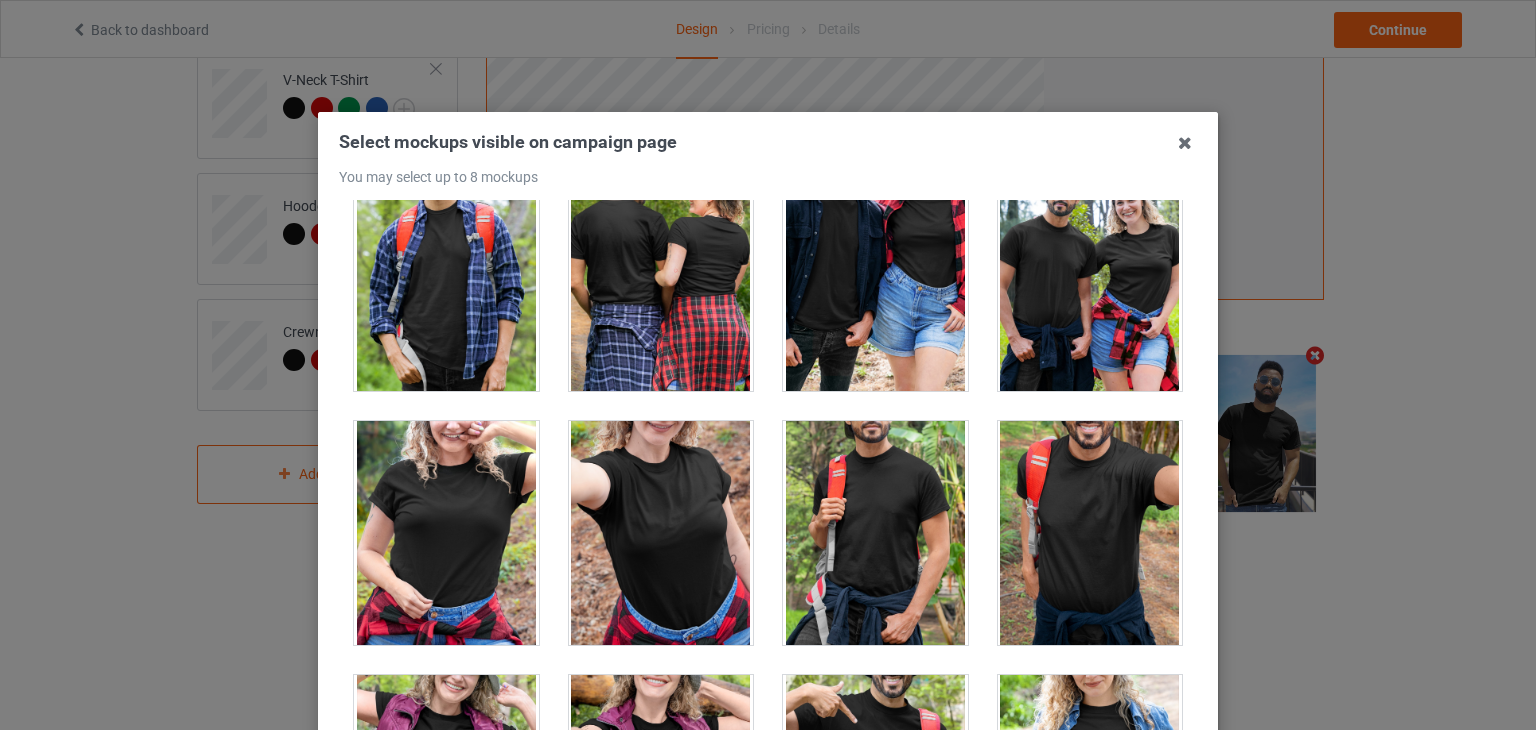 click at bounding box center (875, 533) 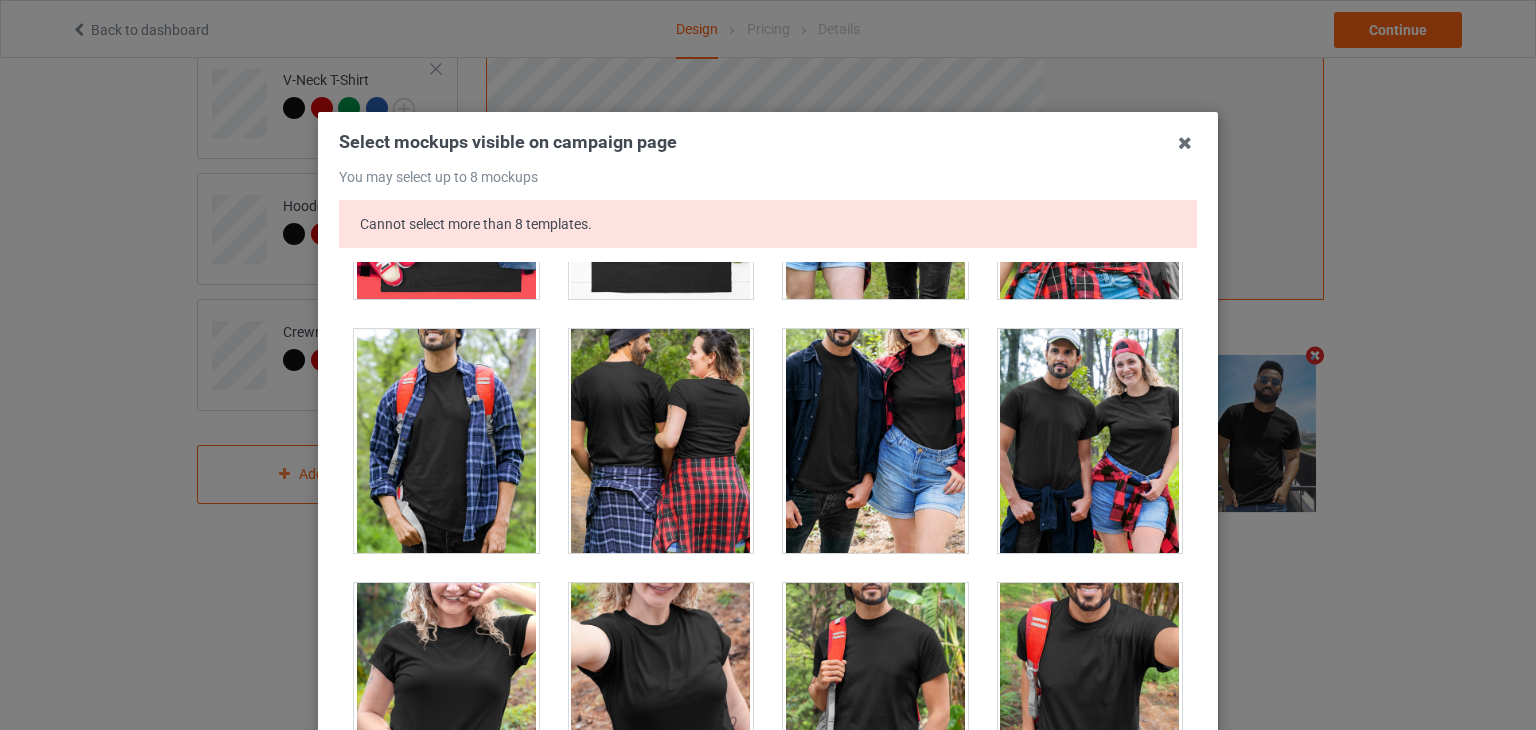 scroll, scrollTop: 22400, scrollLeft: 0, axis: vertical 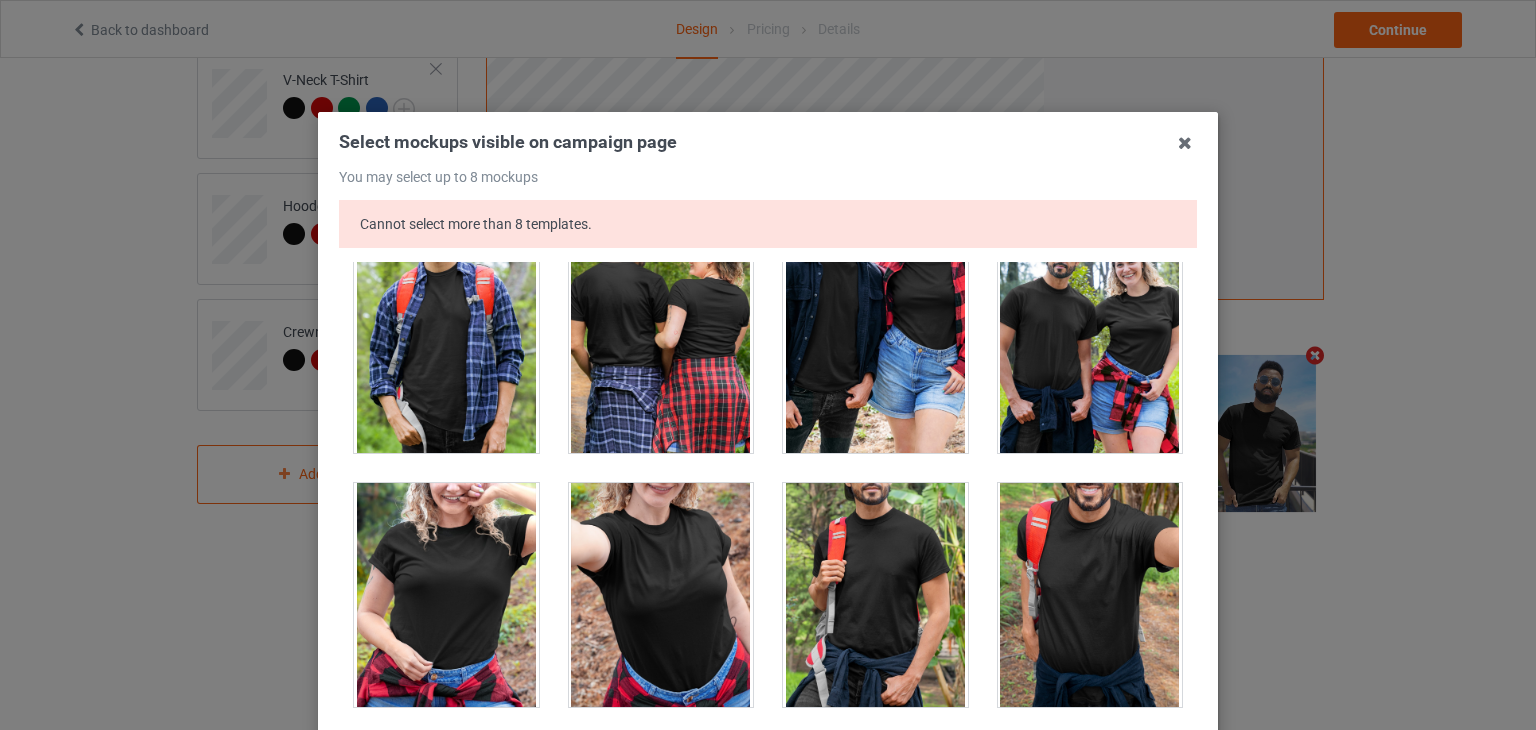 click at bounding box center (875, 595) 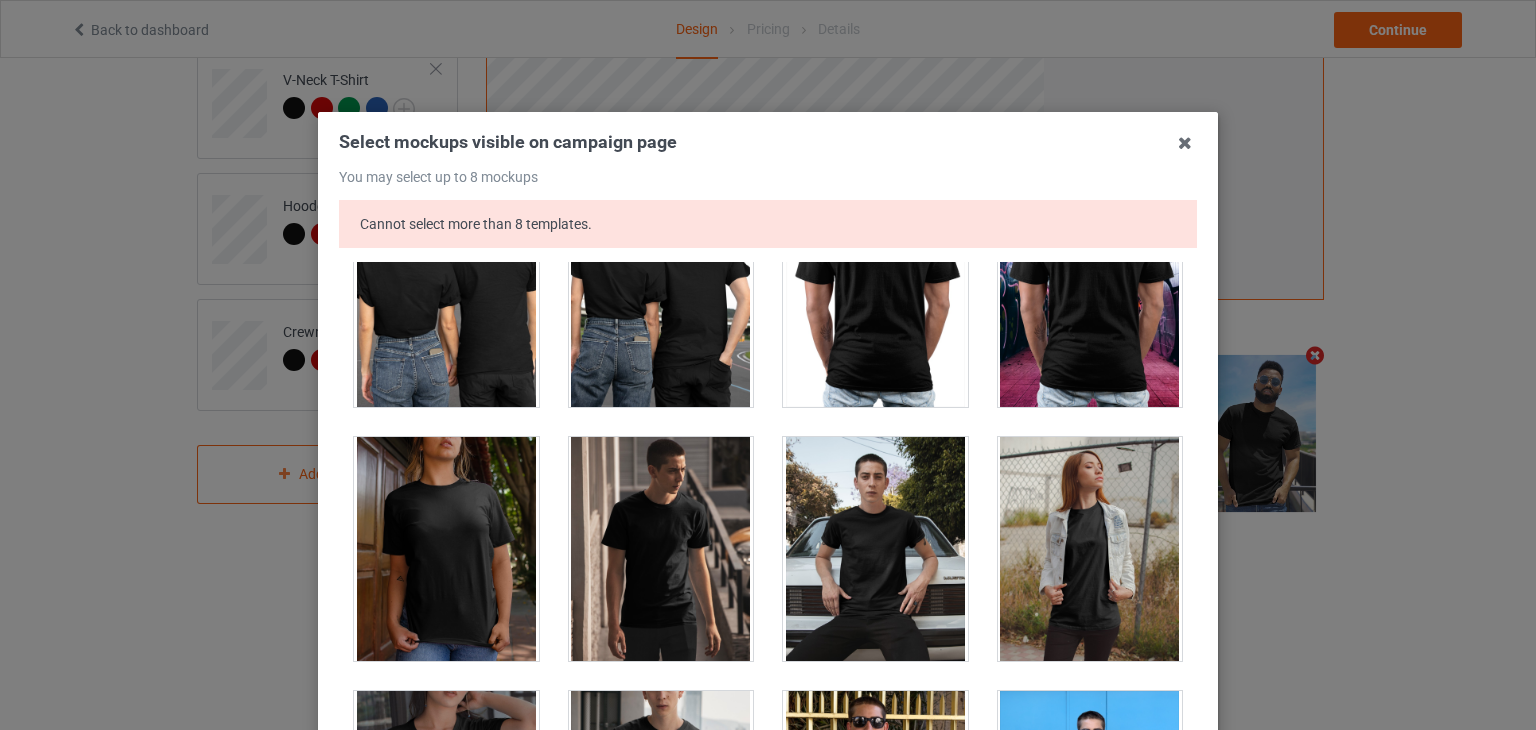 scroll, scrollTop: 9900, scrollLeft: 0, axis: vertical 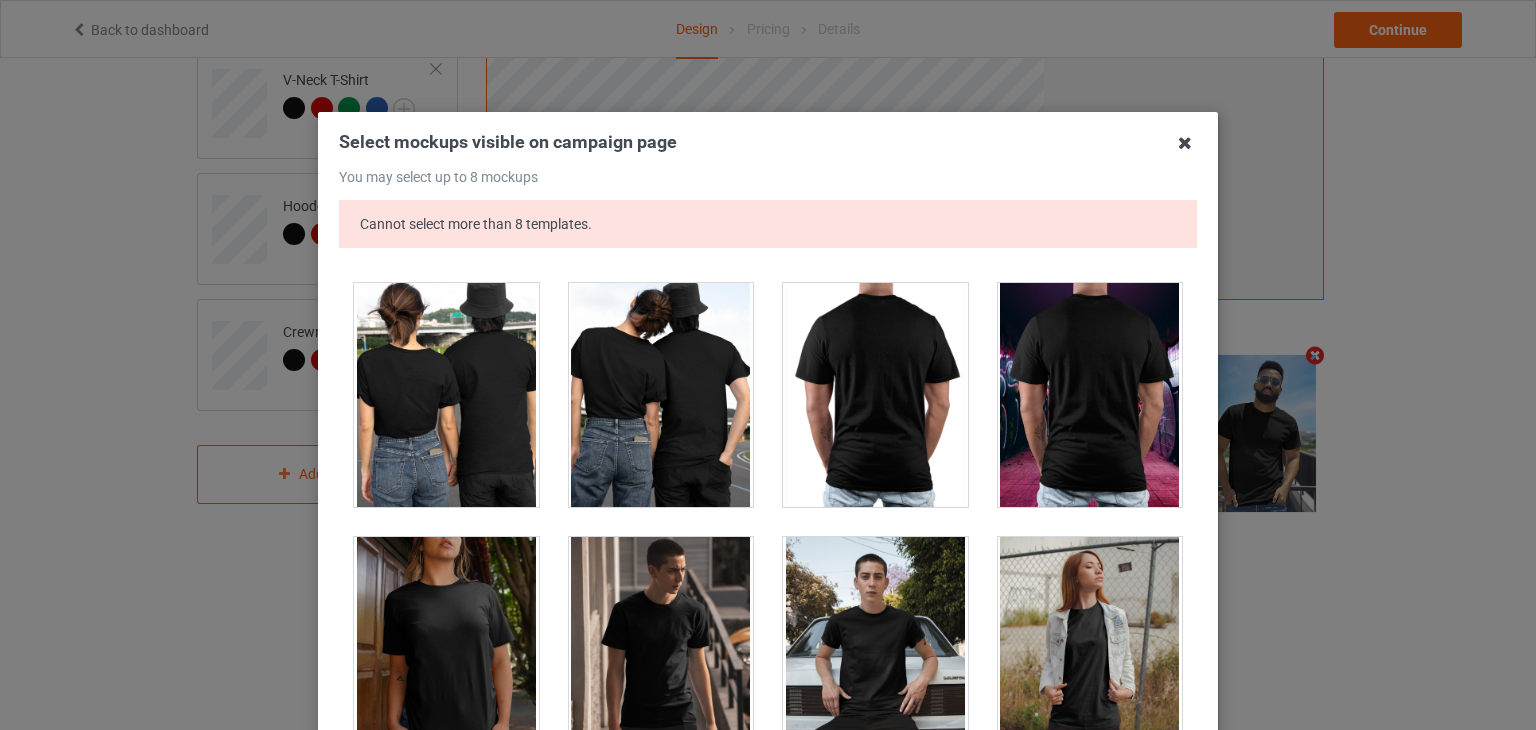 click at bounding box center [1185, 143] 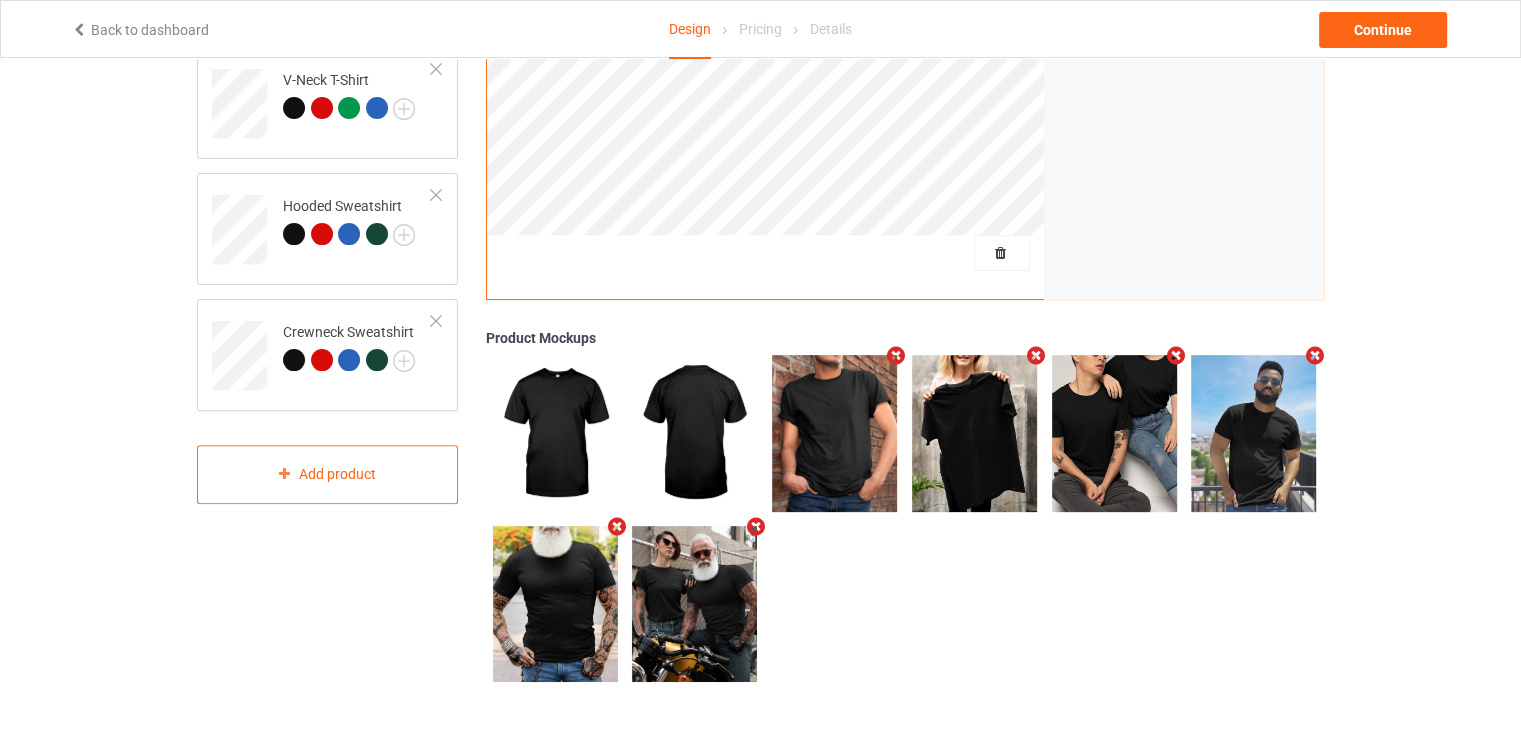 click at bounding box center [1035, 355] 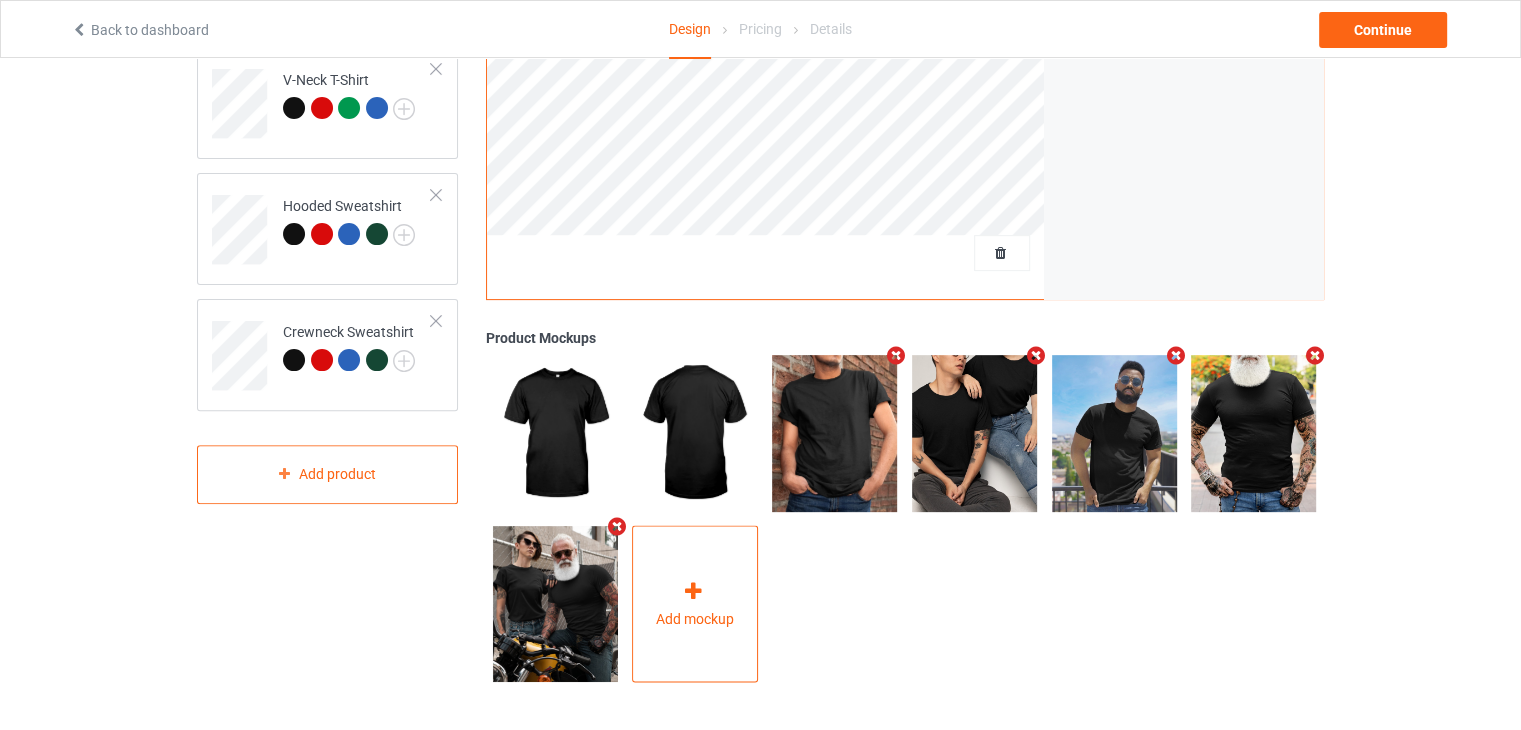click on "Add mockup" at bounding box center (695, 604) 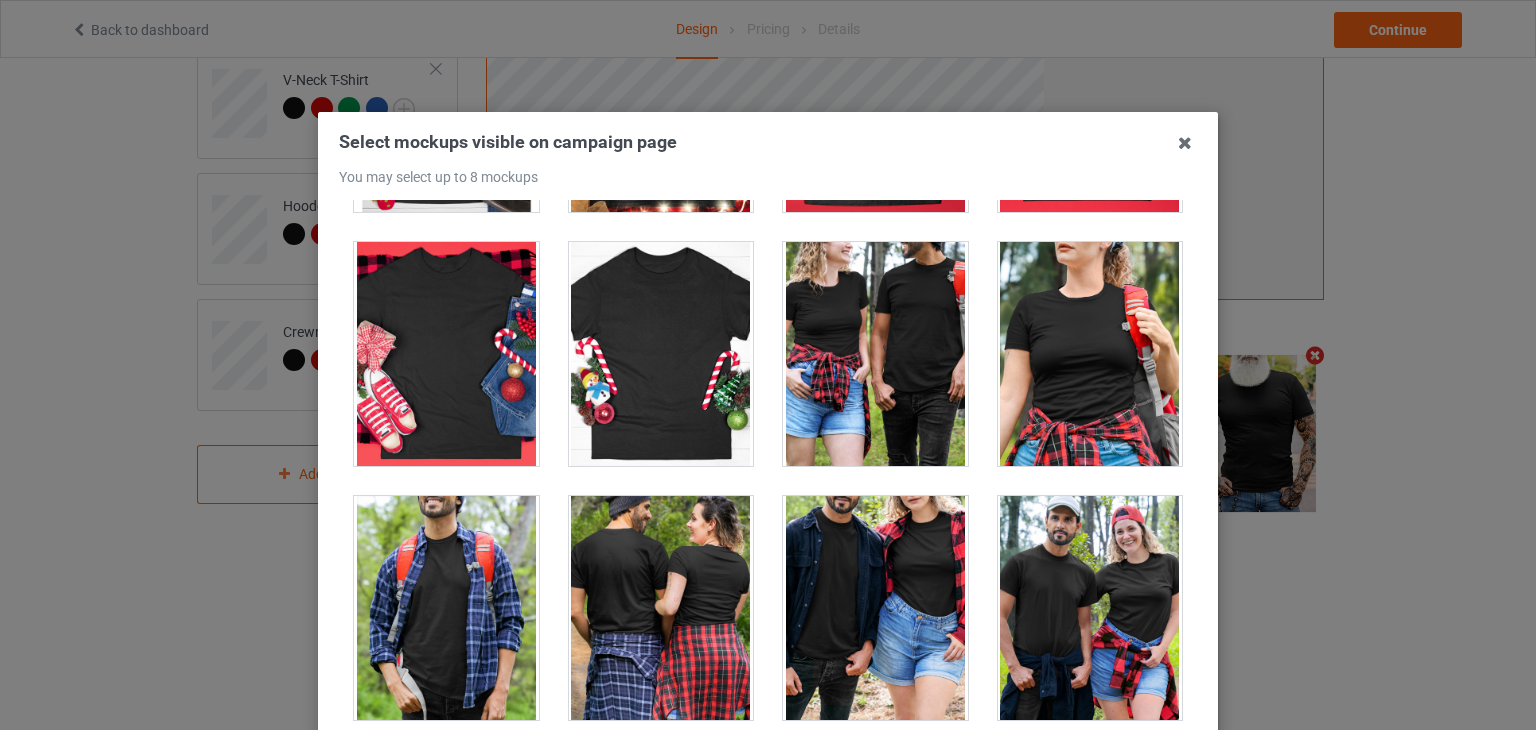 scroll, scrollTop: 22471, scrollLeft: 0, axis: vertical 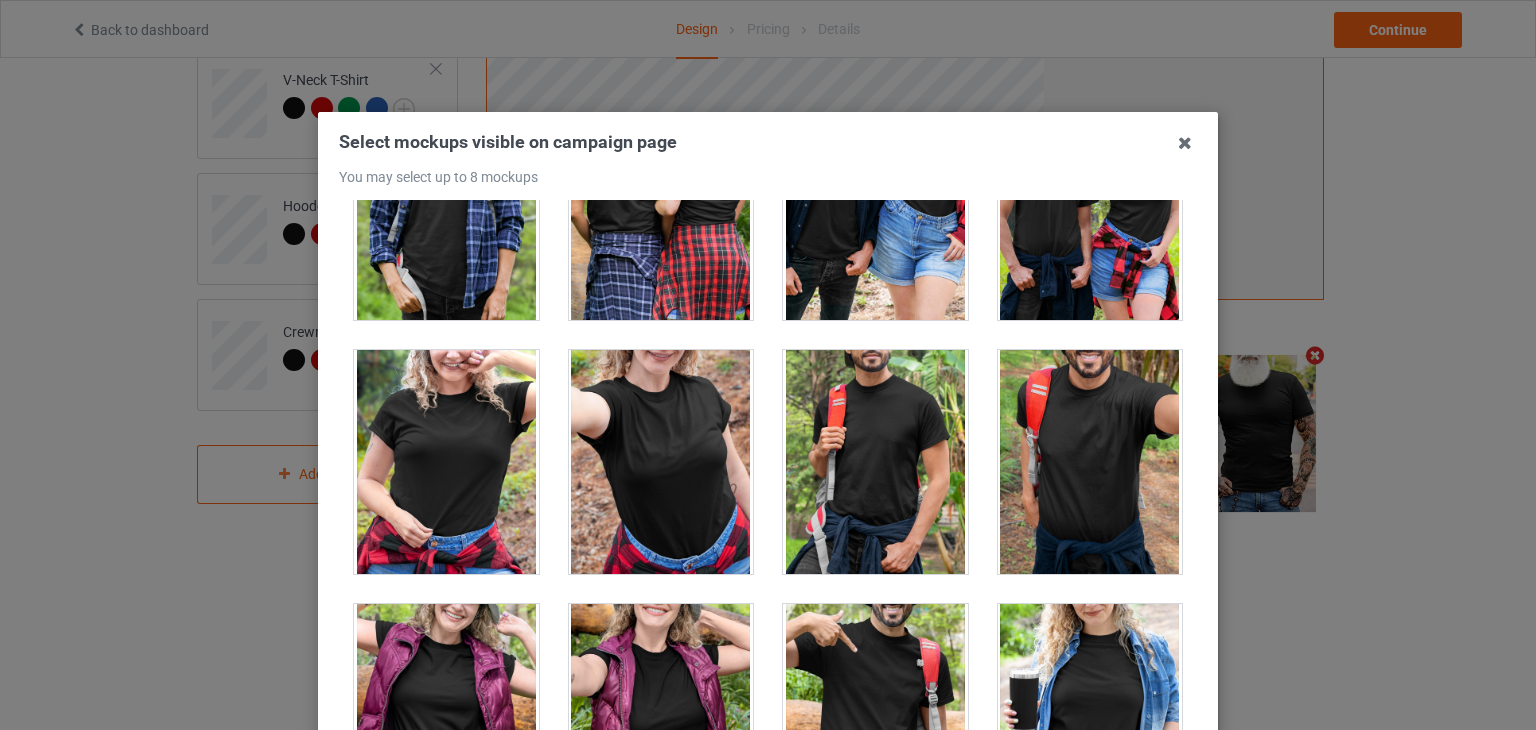 click at bounding box center (875, 462) 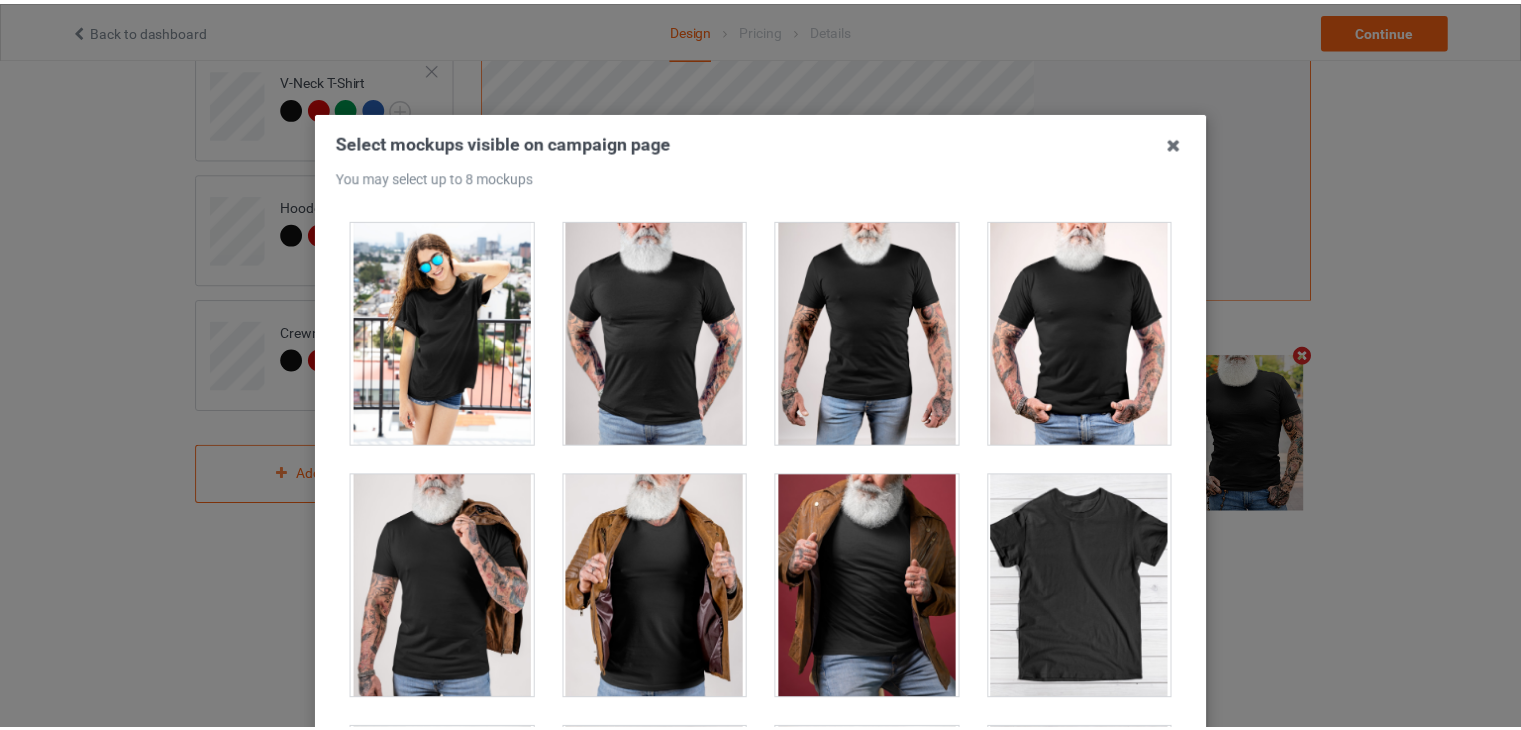 scroll, scrollTop: 27380, scrollLeft: 0, axis: vertical 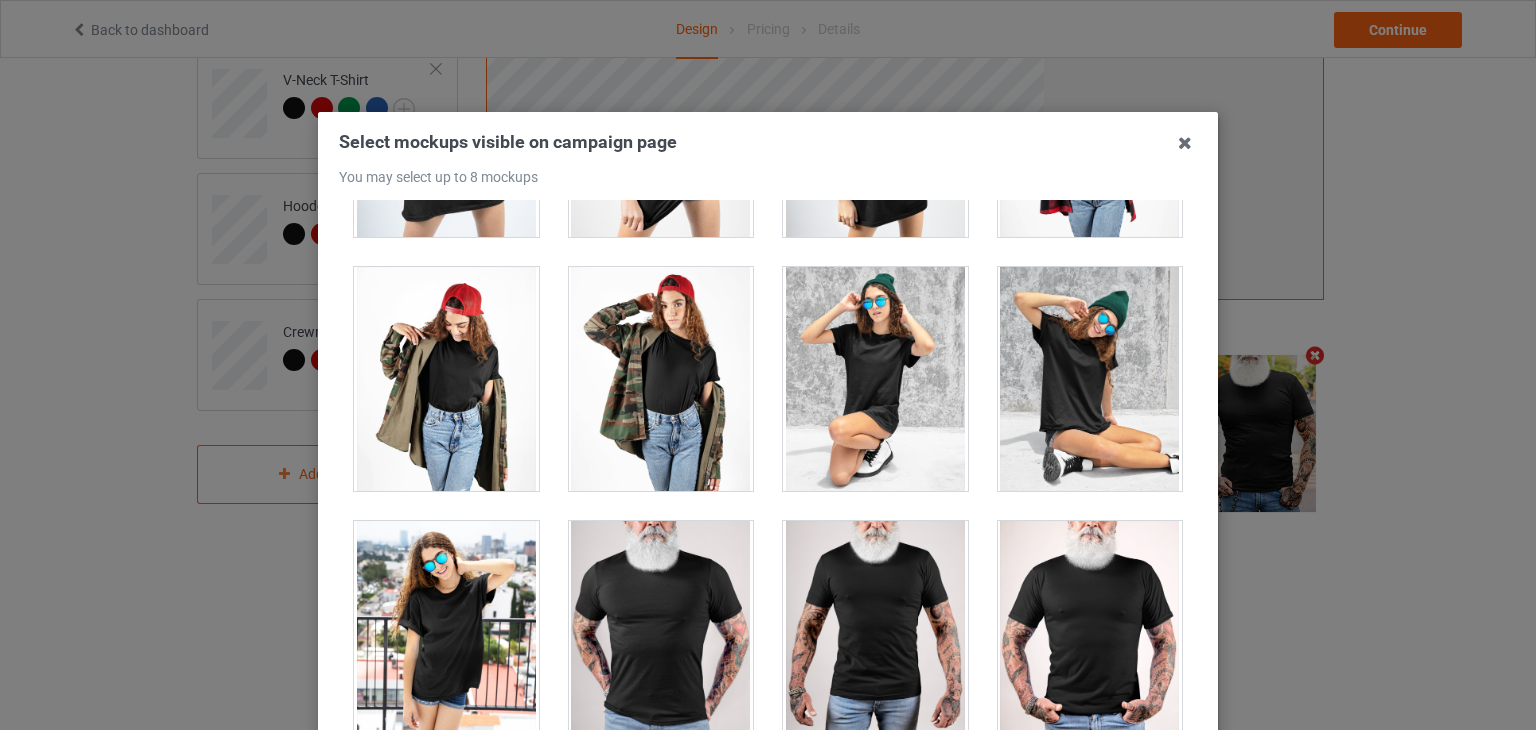 click at bounding box center (1090, 633) 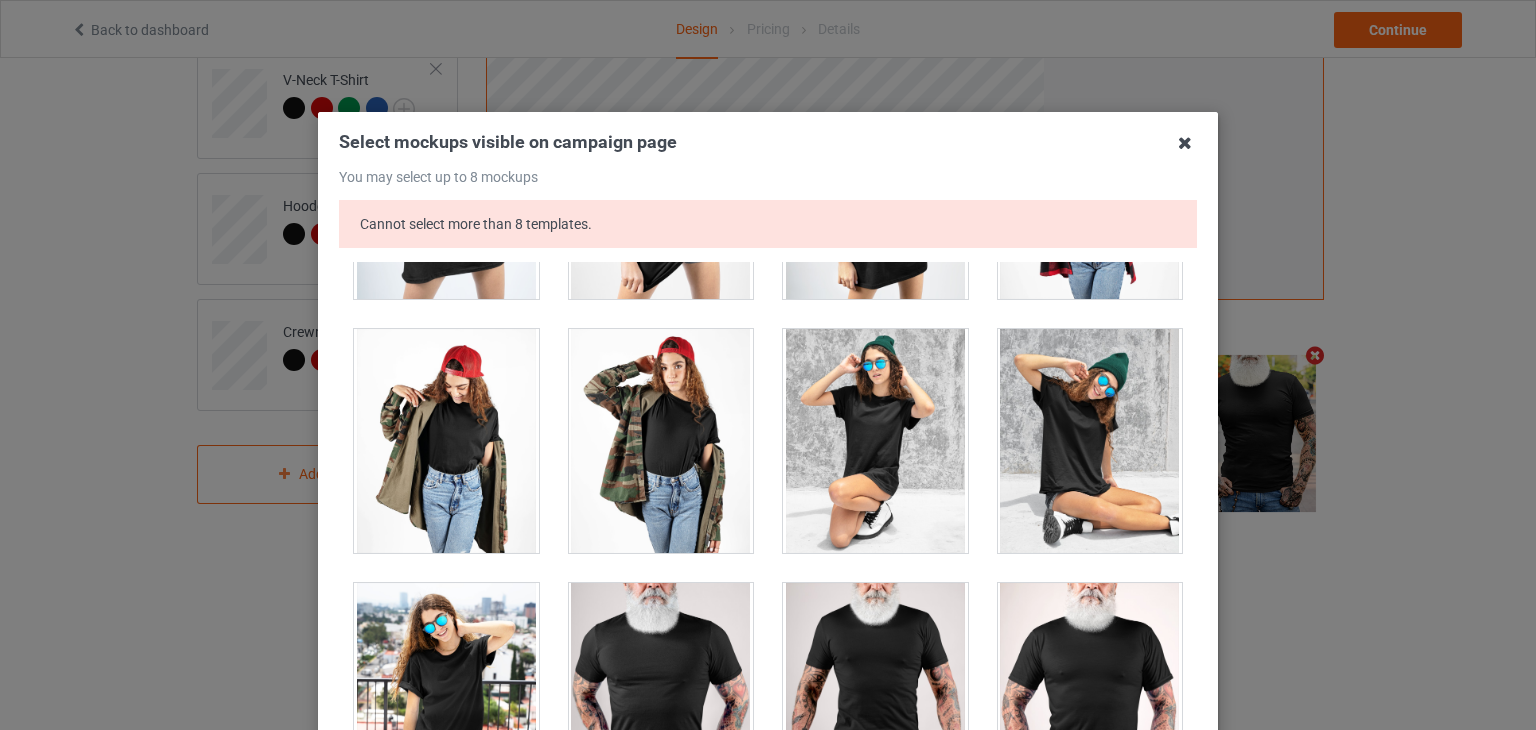 click at bounding box center (1185, 143) 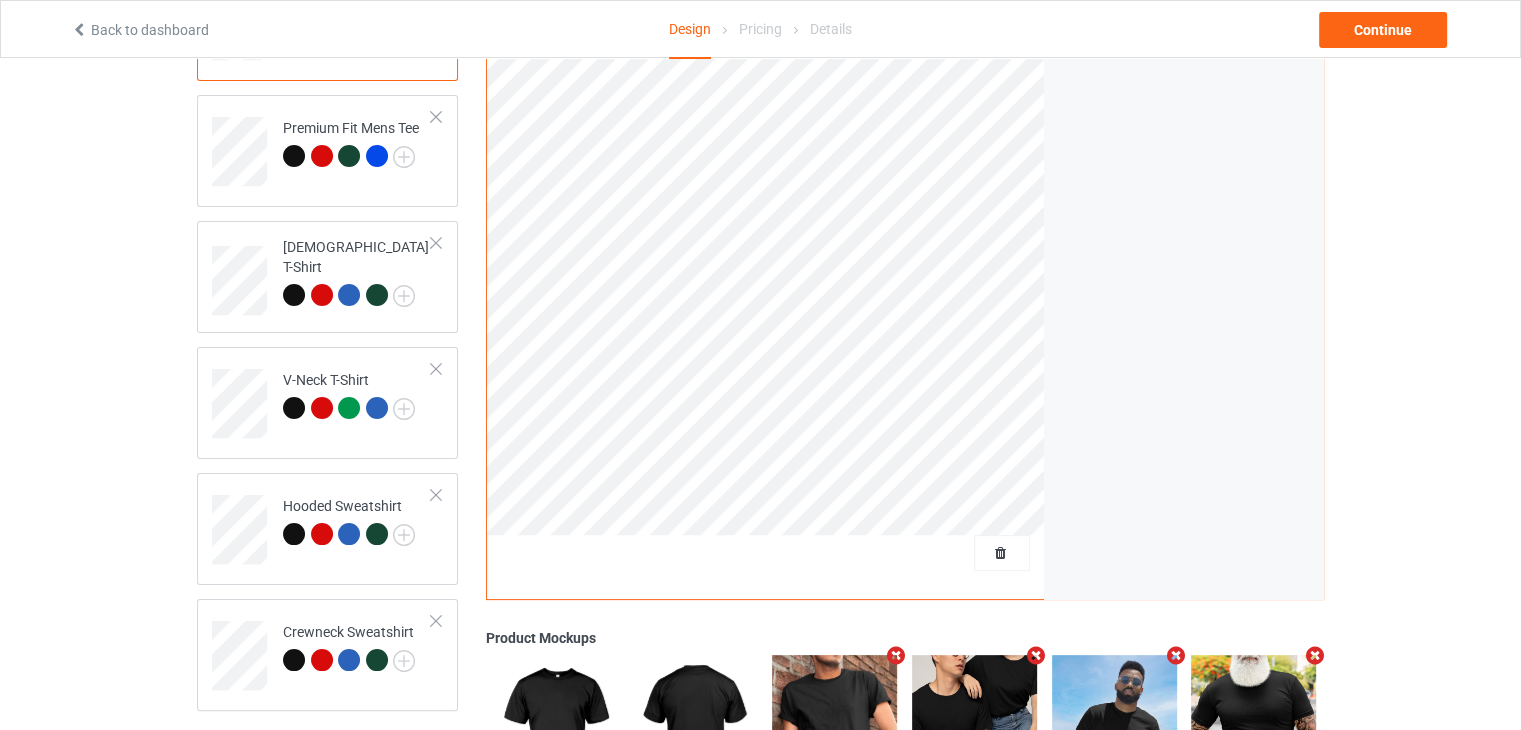 scroll, scrollTop: 0, scrollLeft: 0, axis: both 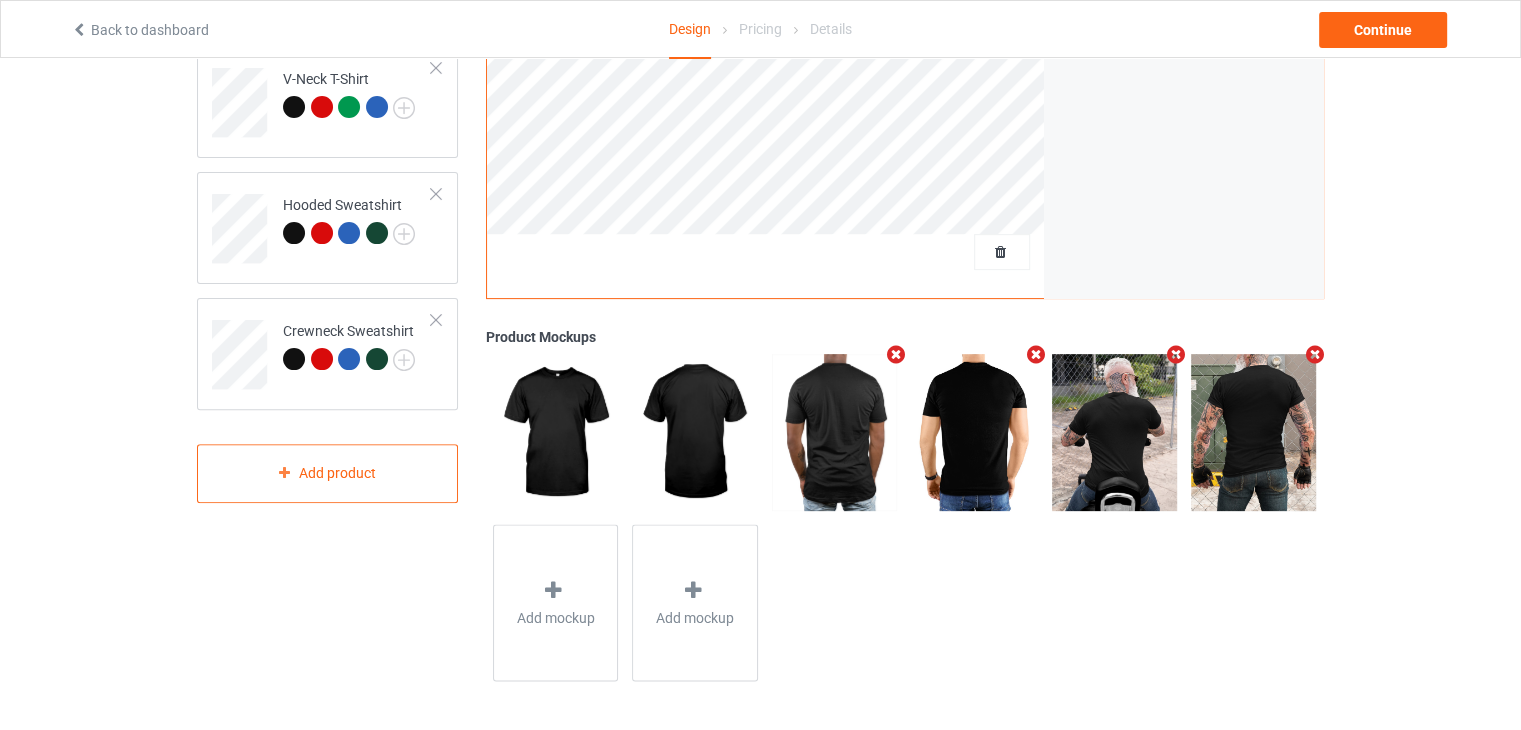 click at bounding box center [896, 354] 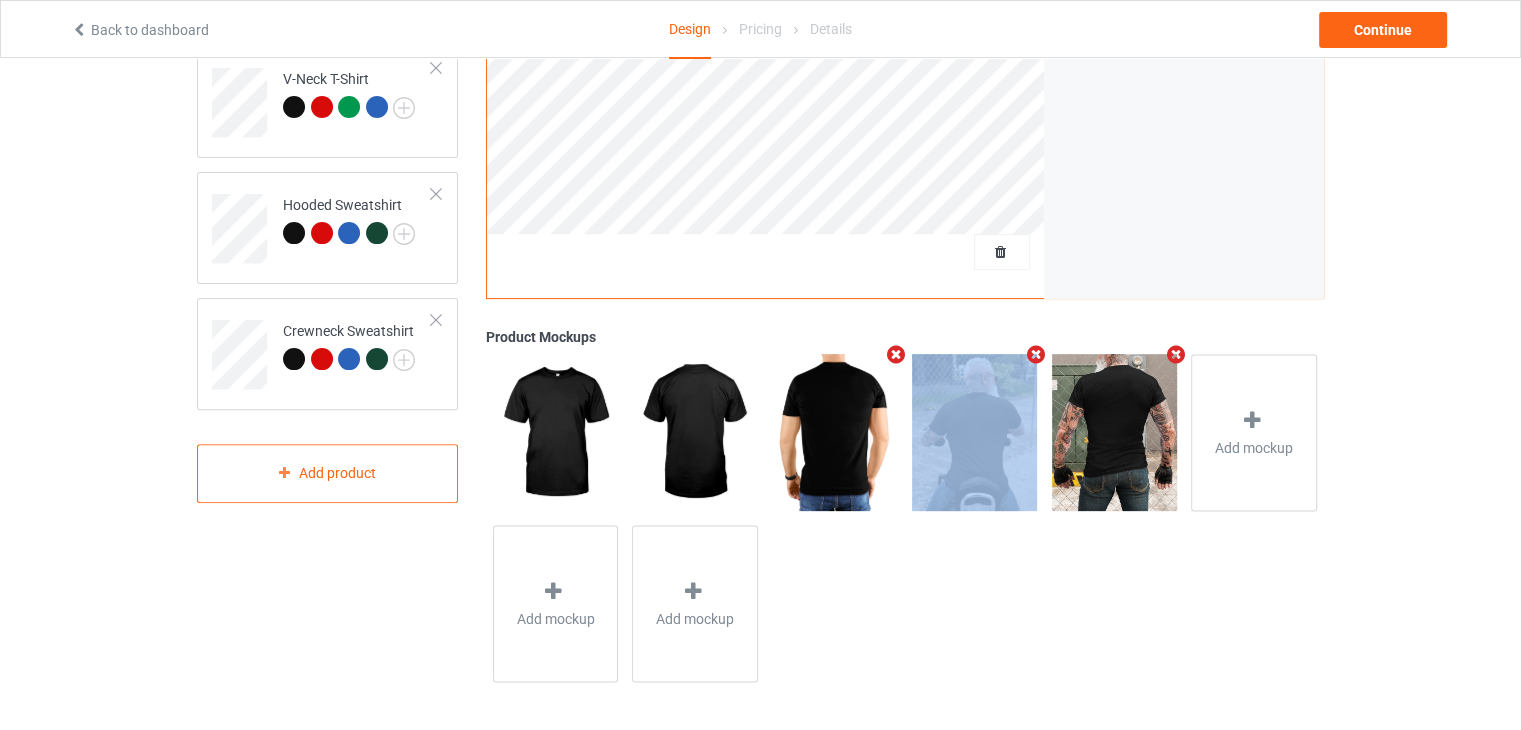 click at bounding box center [896, 354] 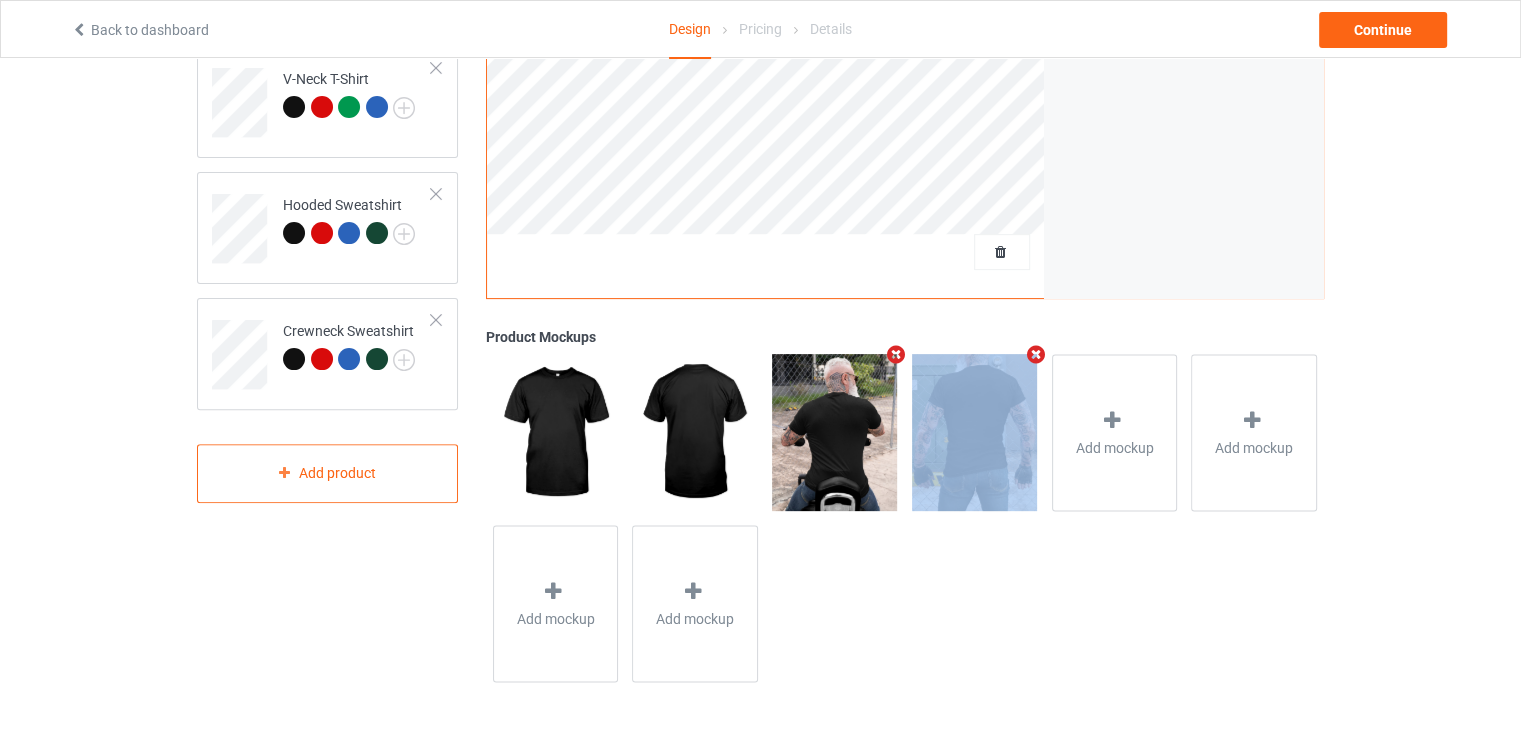 click at bounding box center [896, 354] 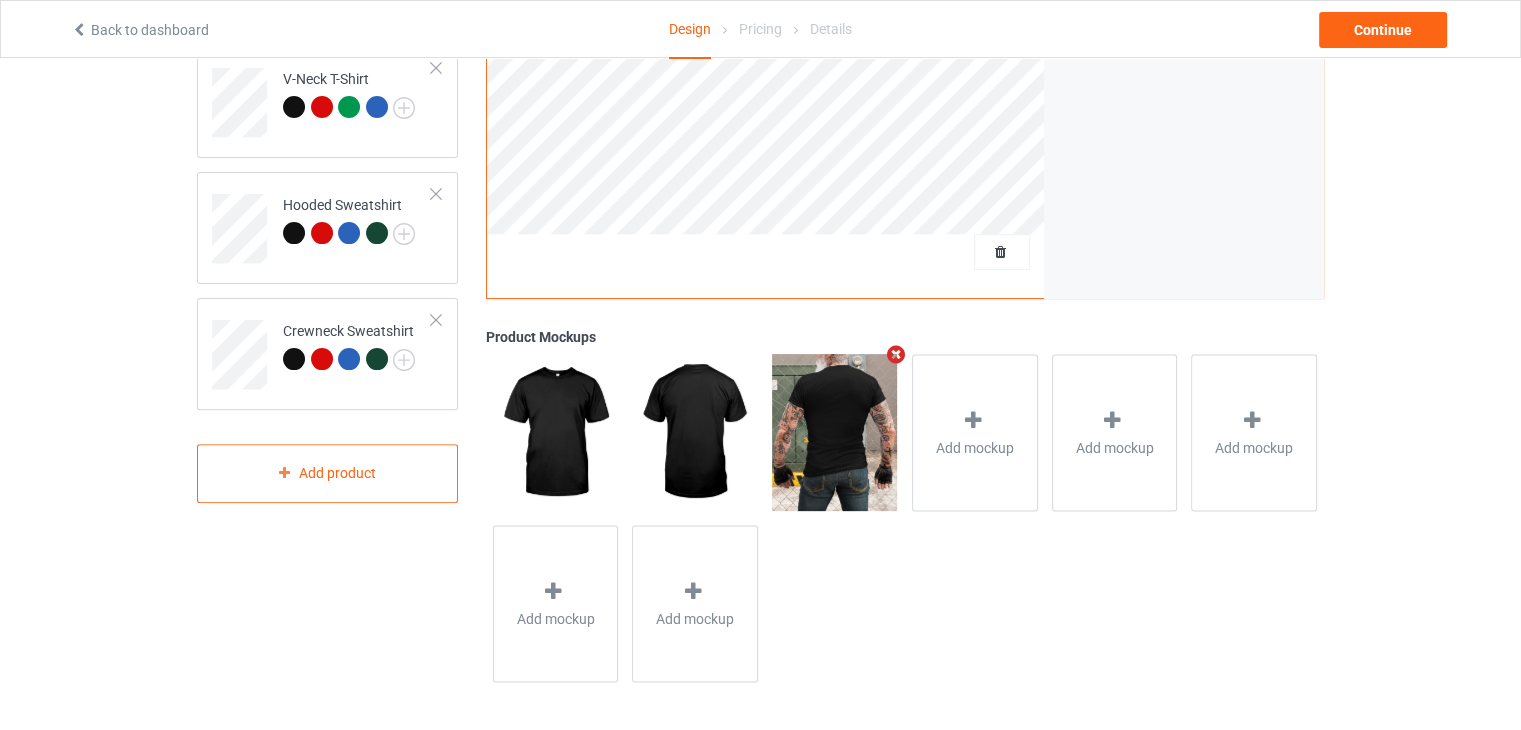 click at bounding box center (896, 354) 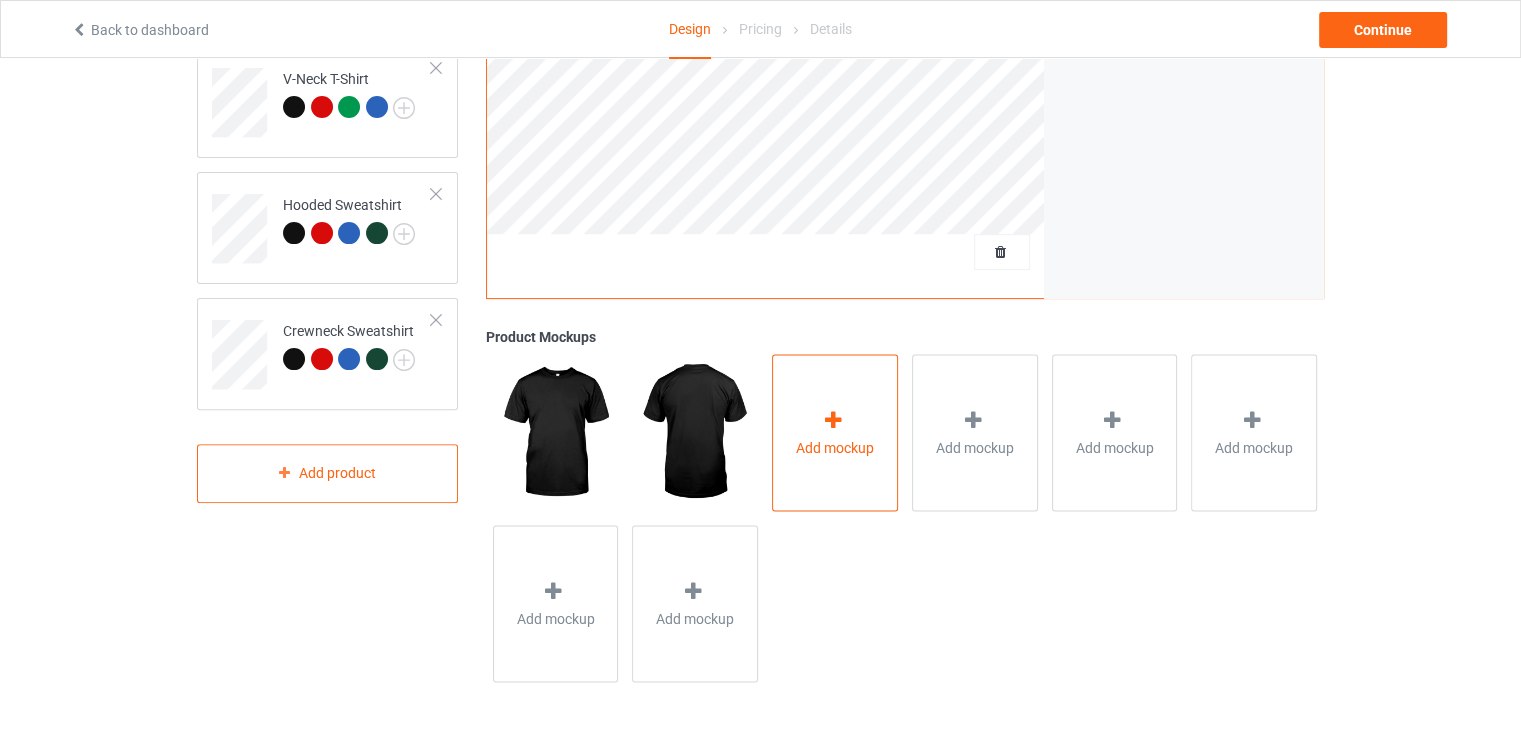 click on "Add mockup" at bounding box center [835, 447] 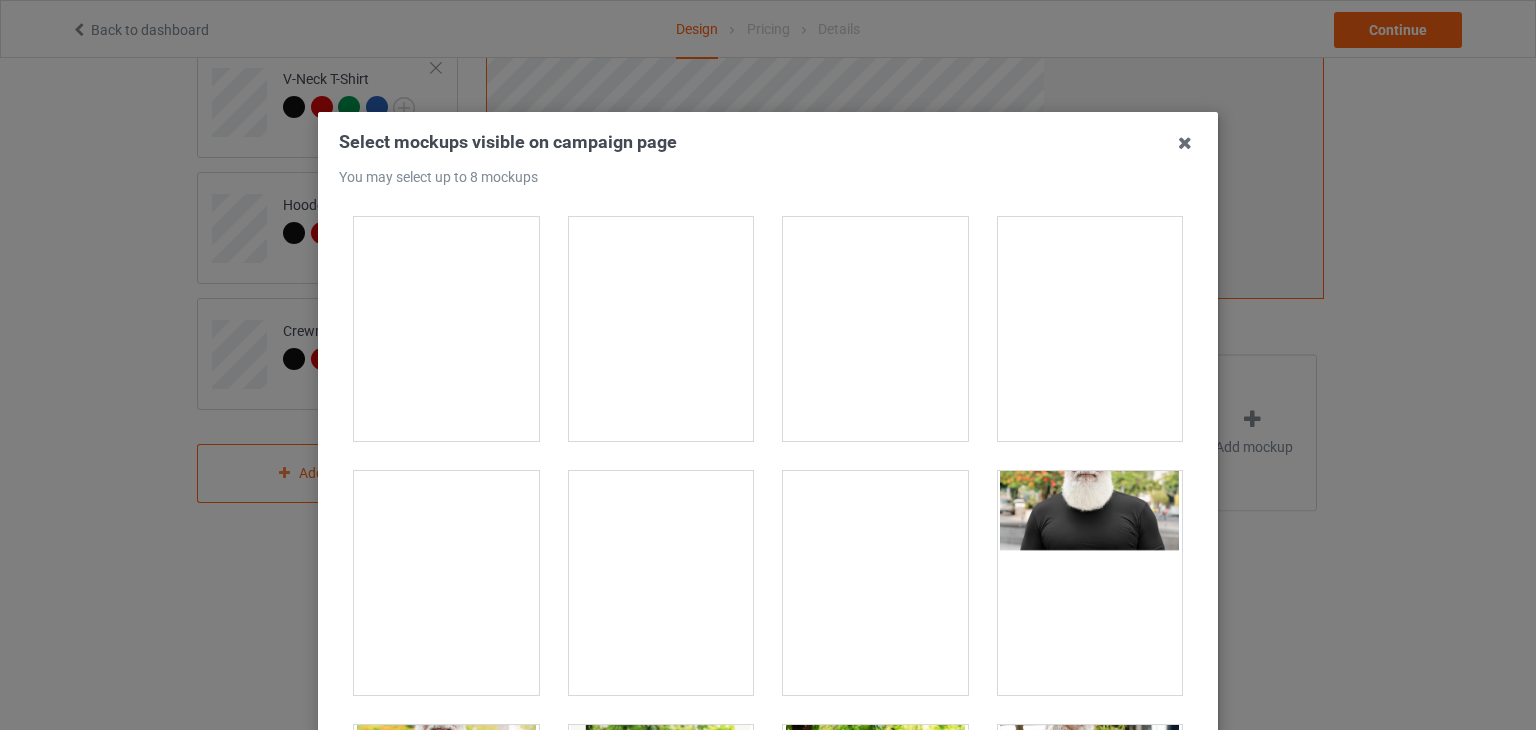 scroll, scrollTop: 3800, scrollLeft: 0, axis: vertical 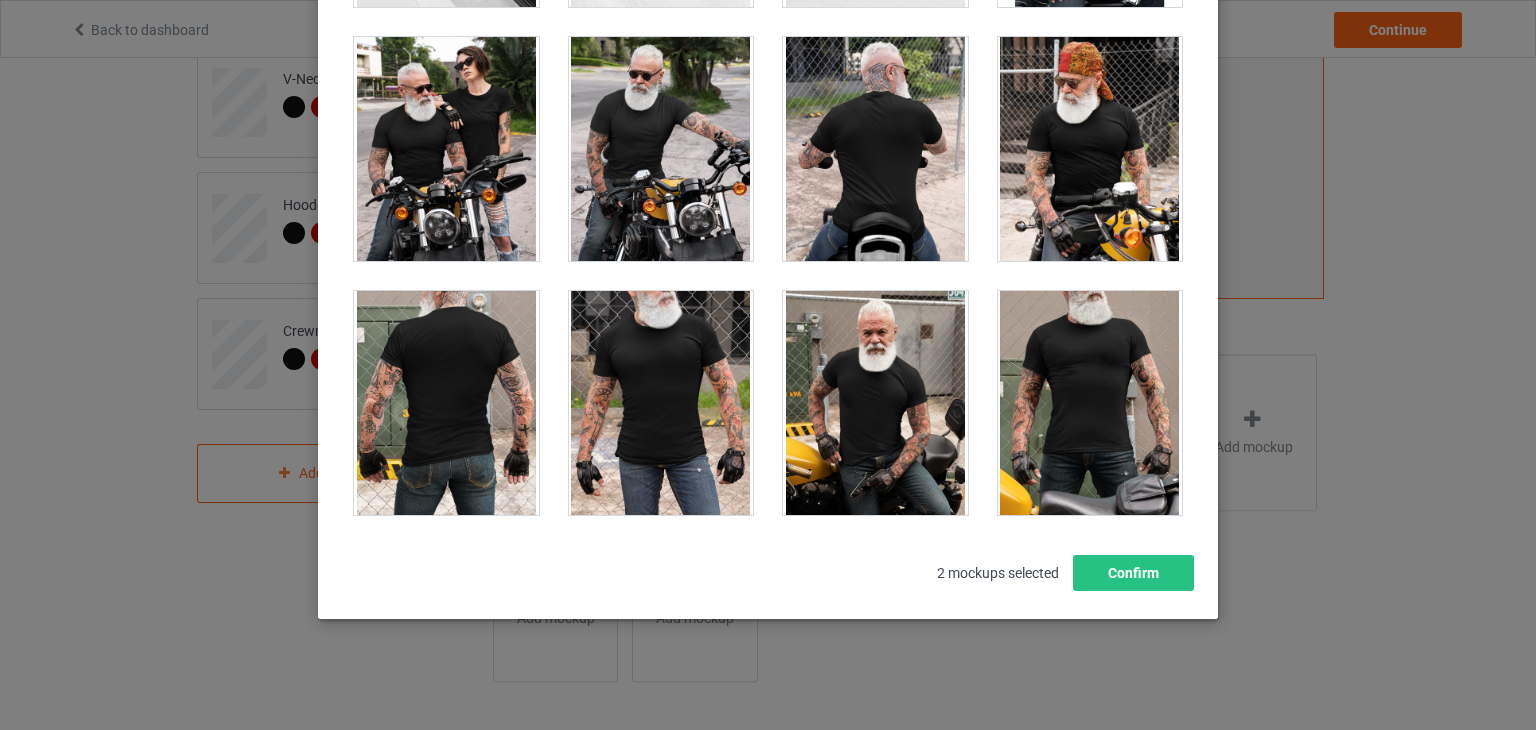 click at bounding box center [446, 149] 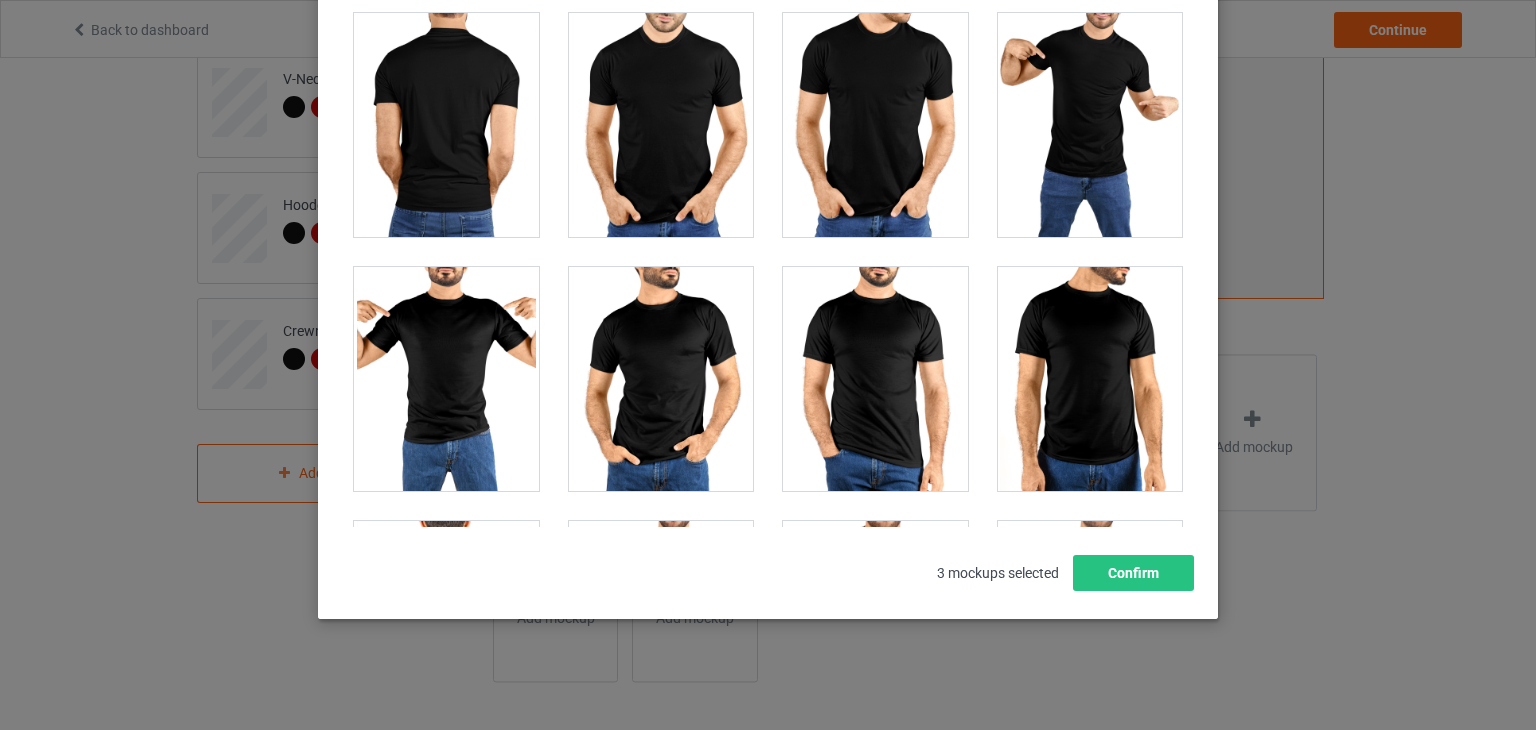 scroll, scrollTop: 3963, scrollLeft: 0, axis: vertical 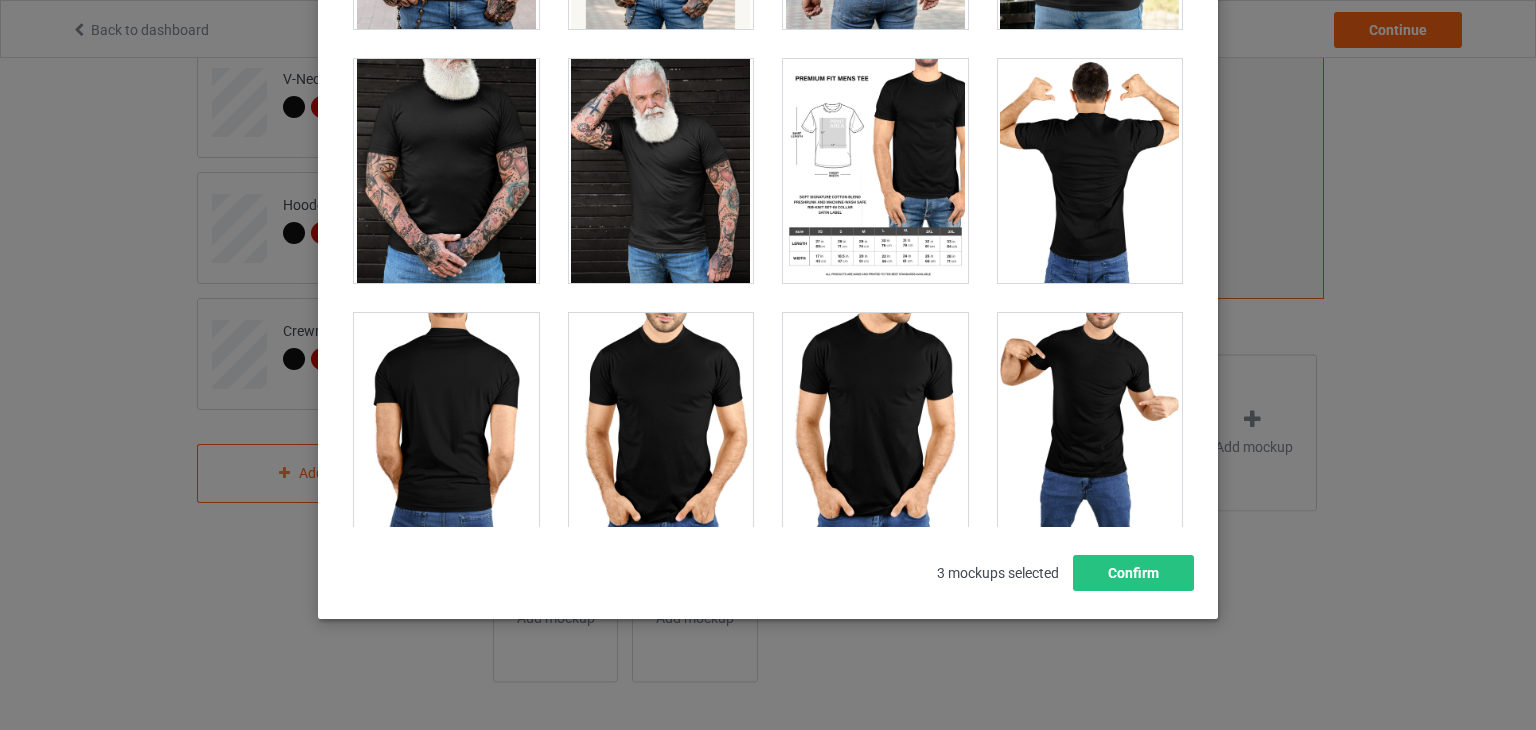 click at bounding box center (446, 171) 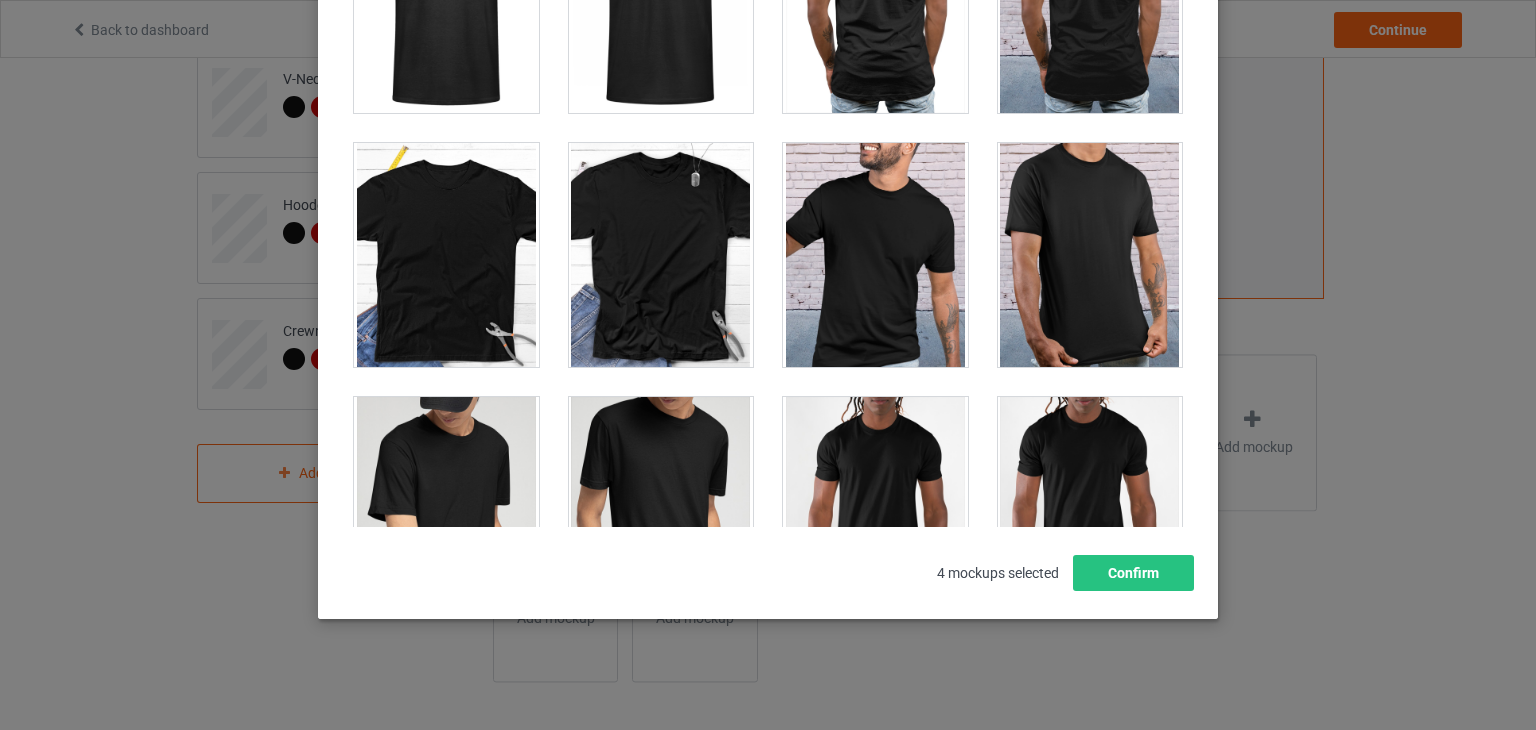 scroll, scrollTop: 3063, scrollLeft: 0, axis: vertical 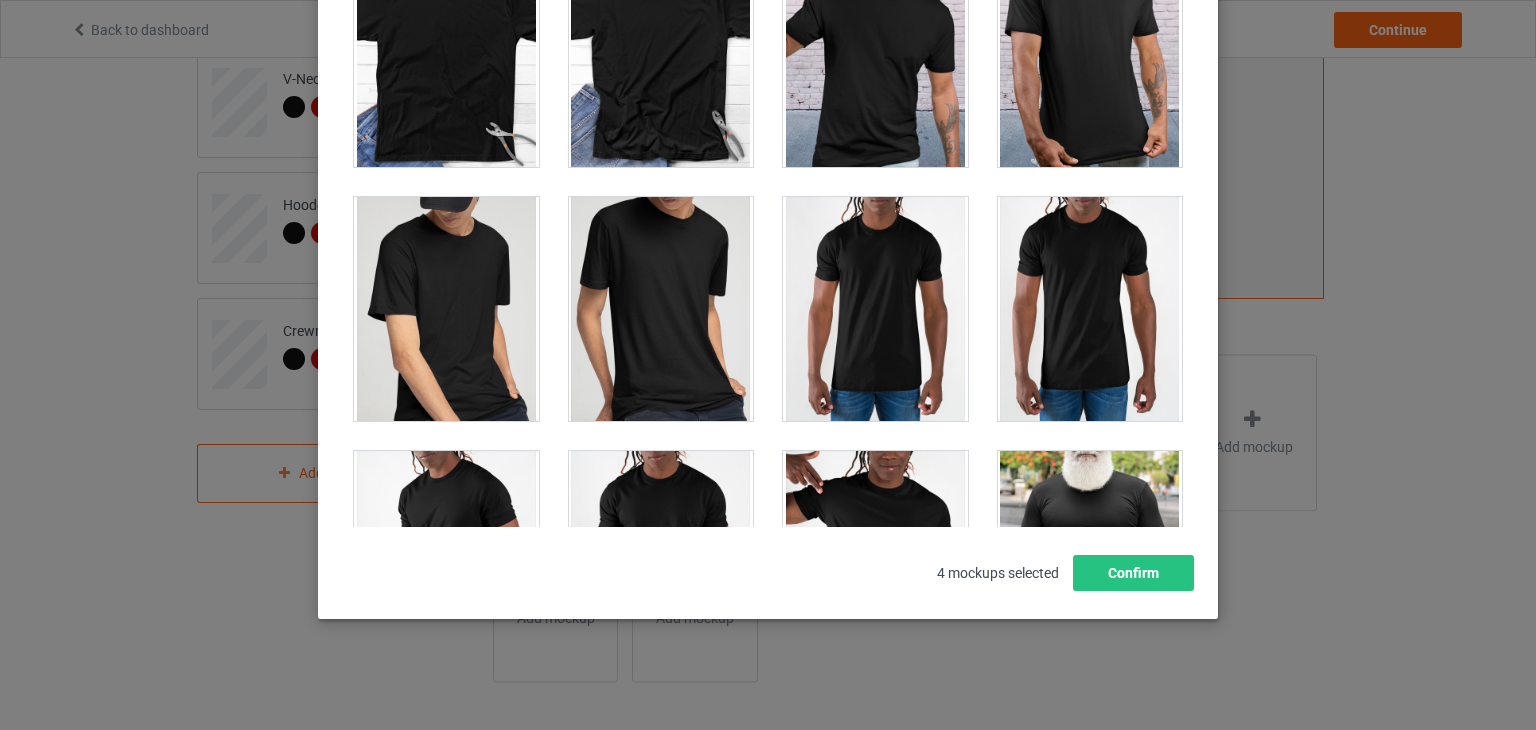 click at bounding box center (446, 309) 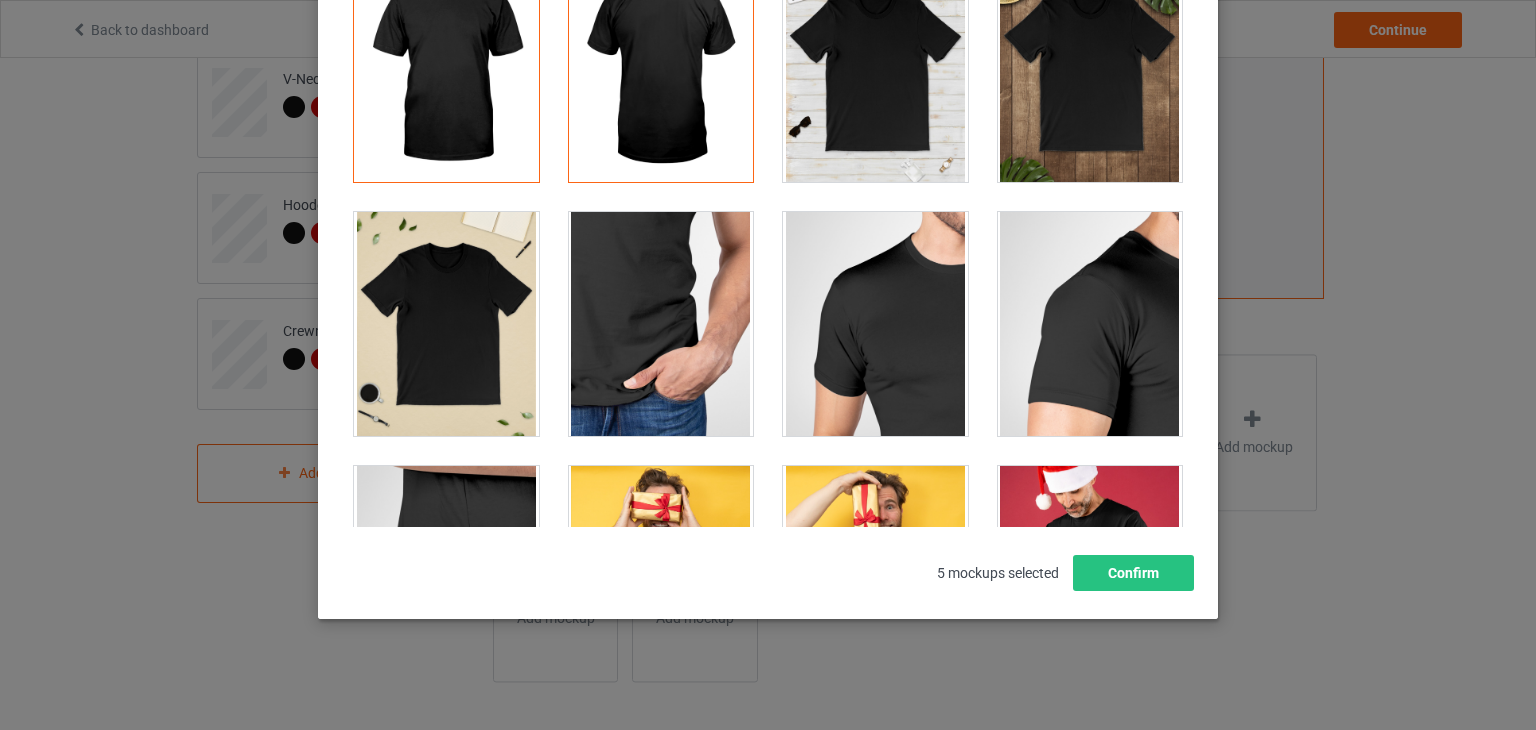 scroll, scrollTop: 0, scrollLeft: 0, axis: both 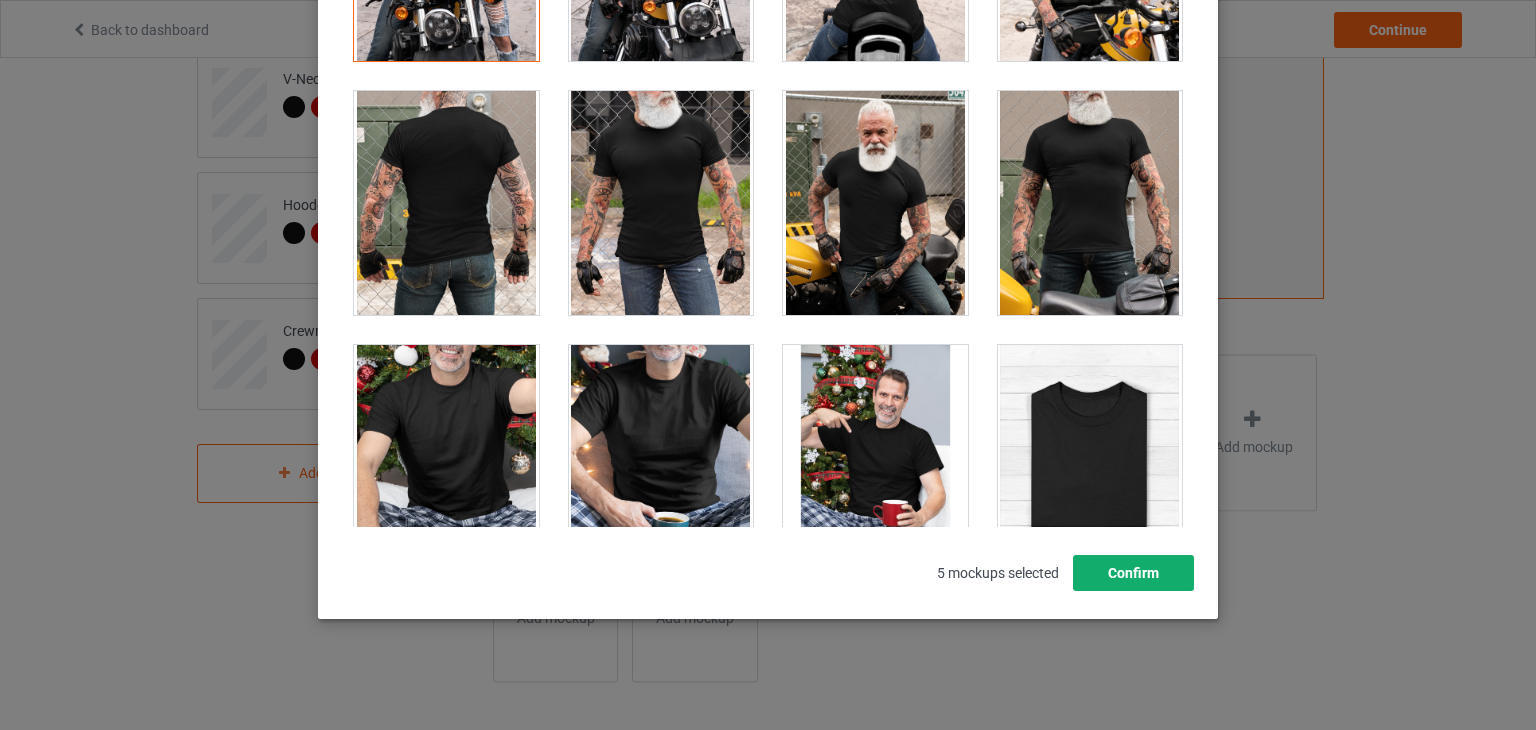 click on "Confirm" at bounding box center [1133, 573] 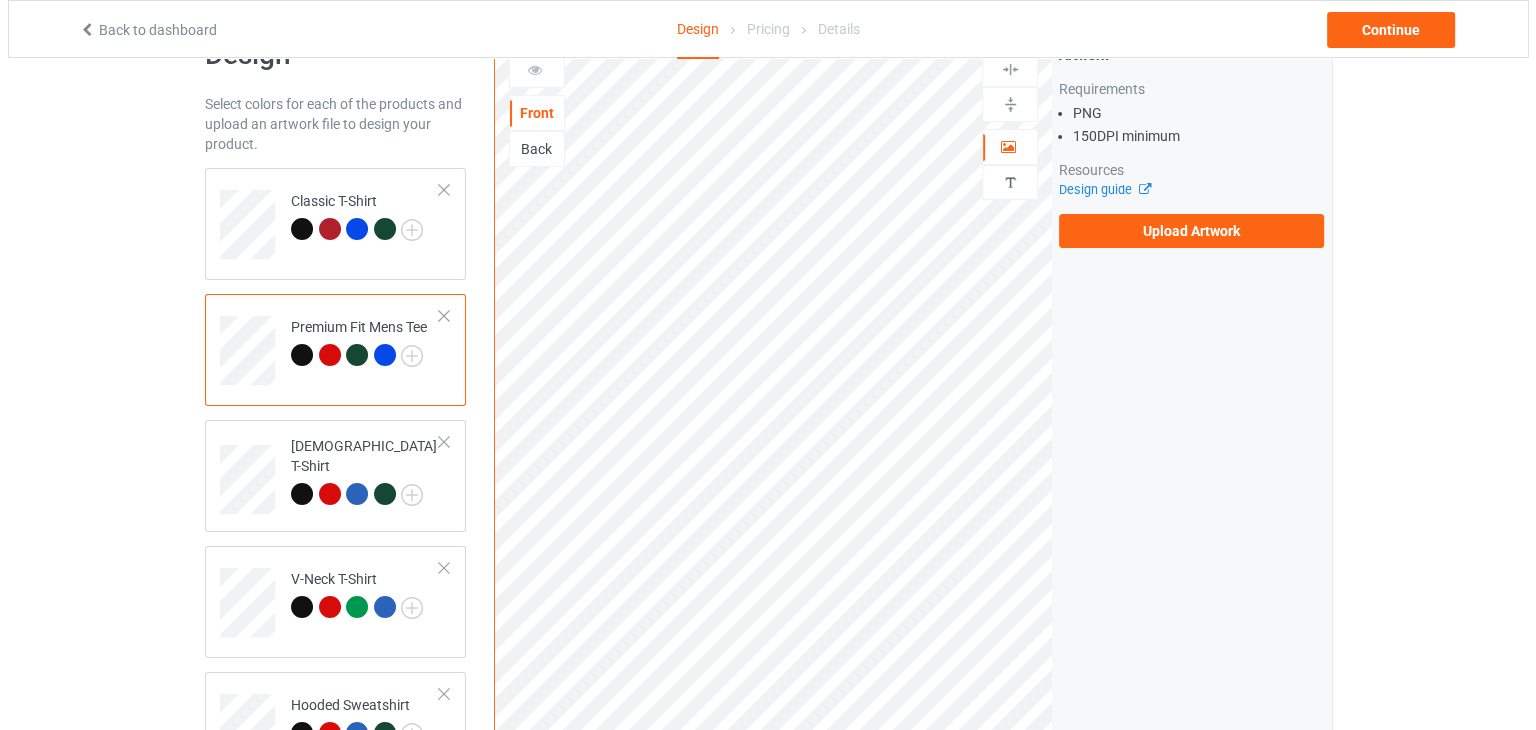 scroll, scrollTop: 463, scrollLeft: 0, axis: vertical 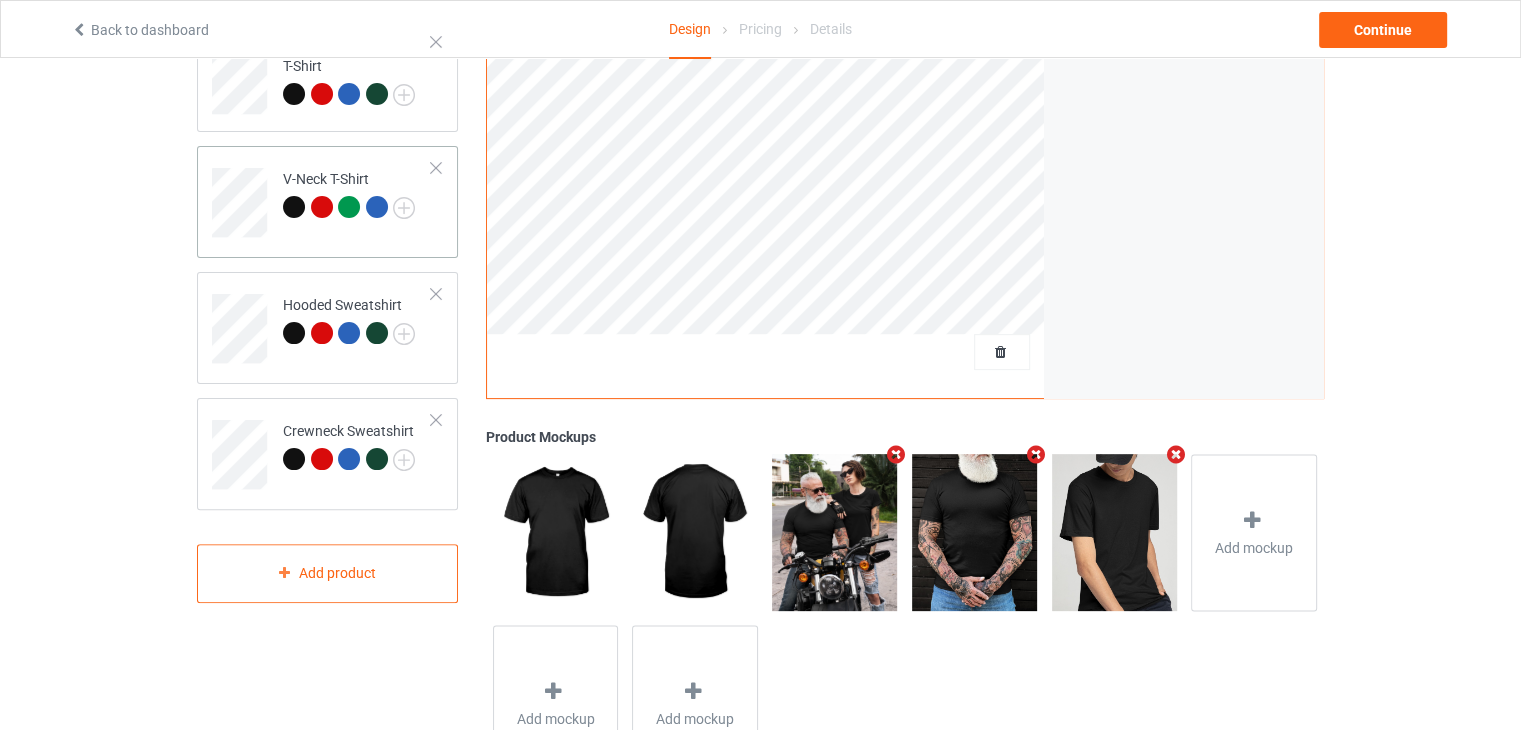 click on "V-Neck T-Shirt" at bounding box center (357, 195) 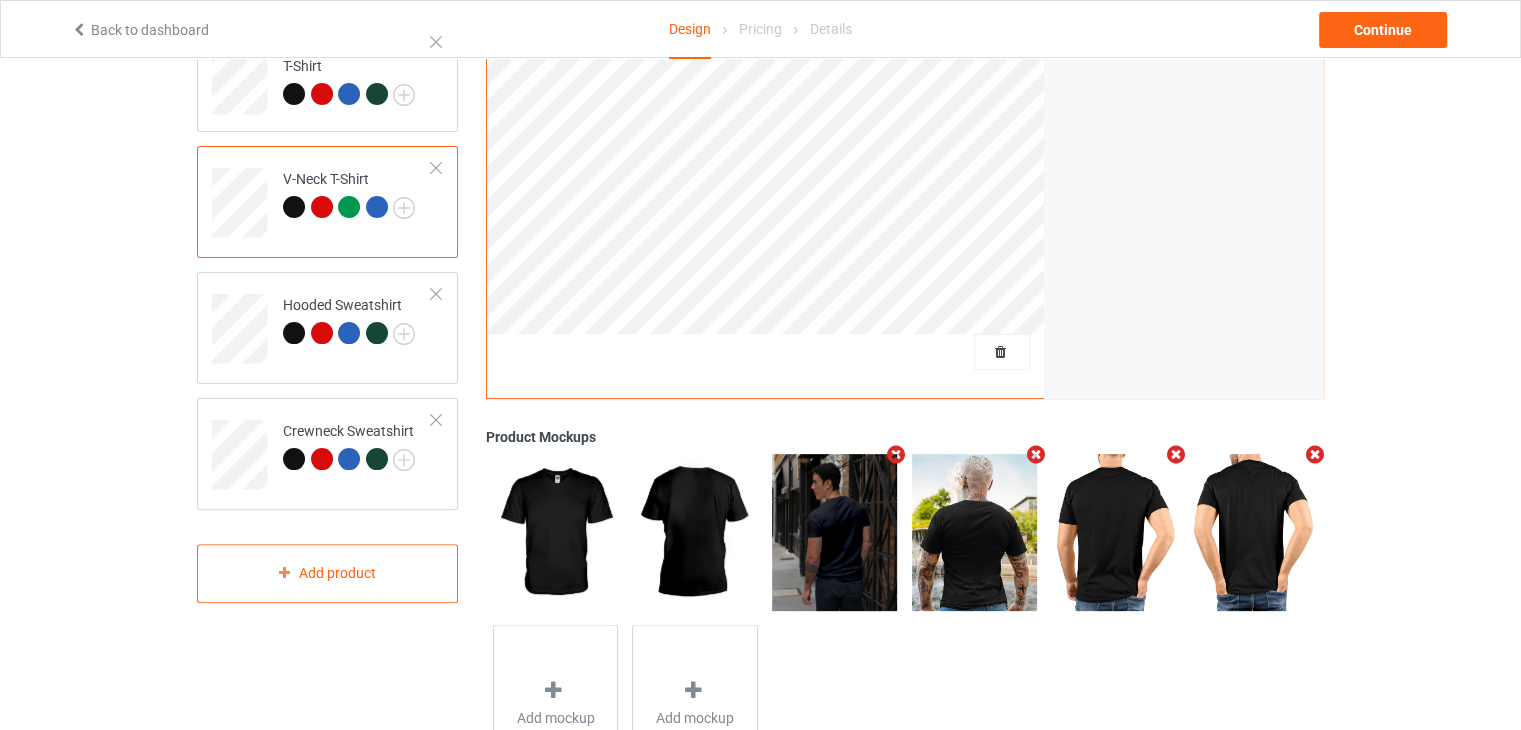 click at bounding box center [896, 454] 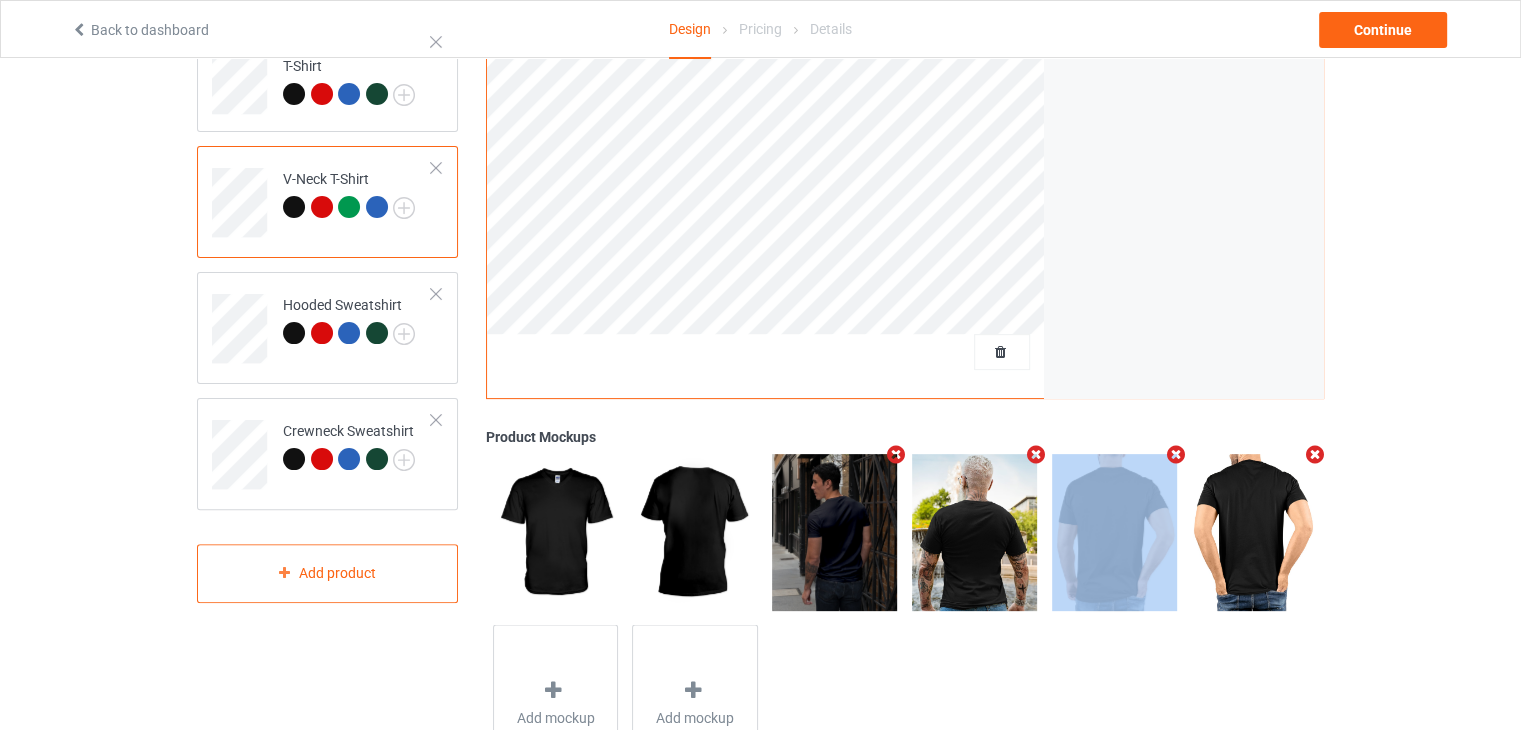 click at bounding box center (1035, 454) 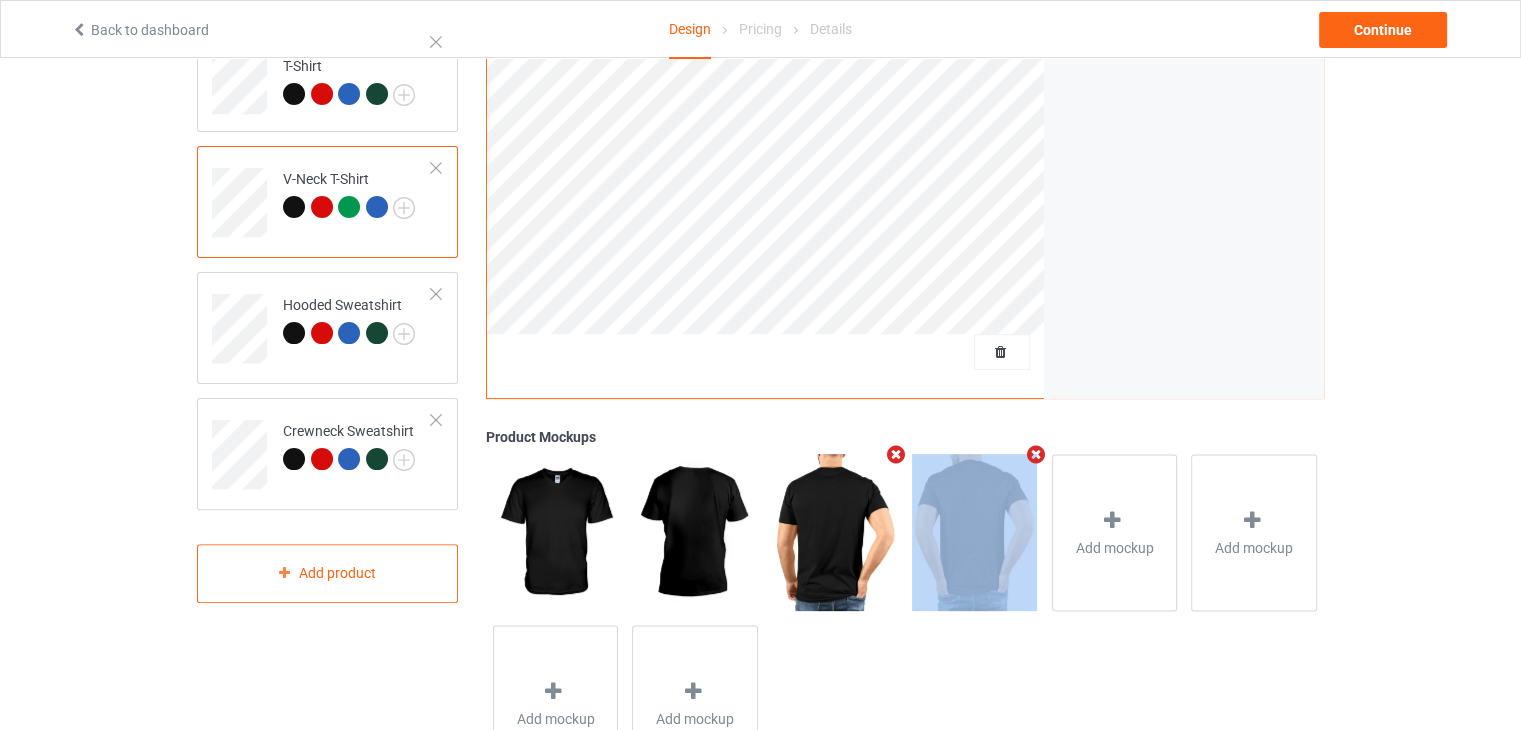 click at bounding box center [896, 454] 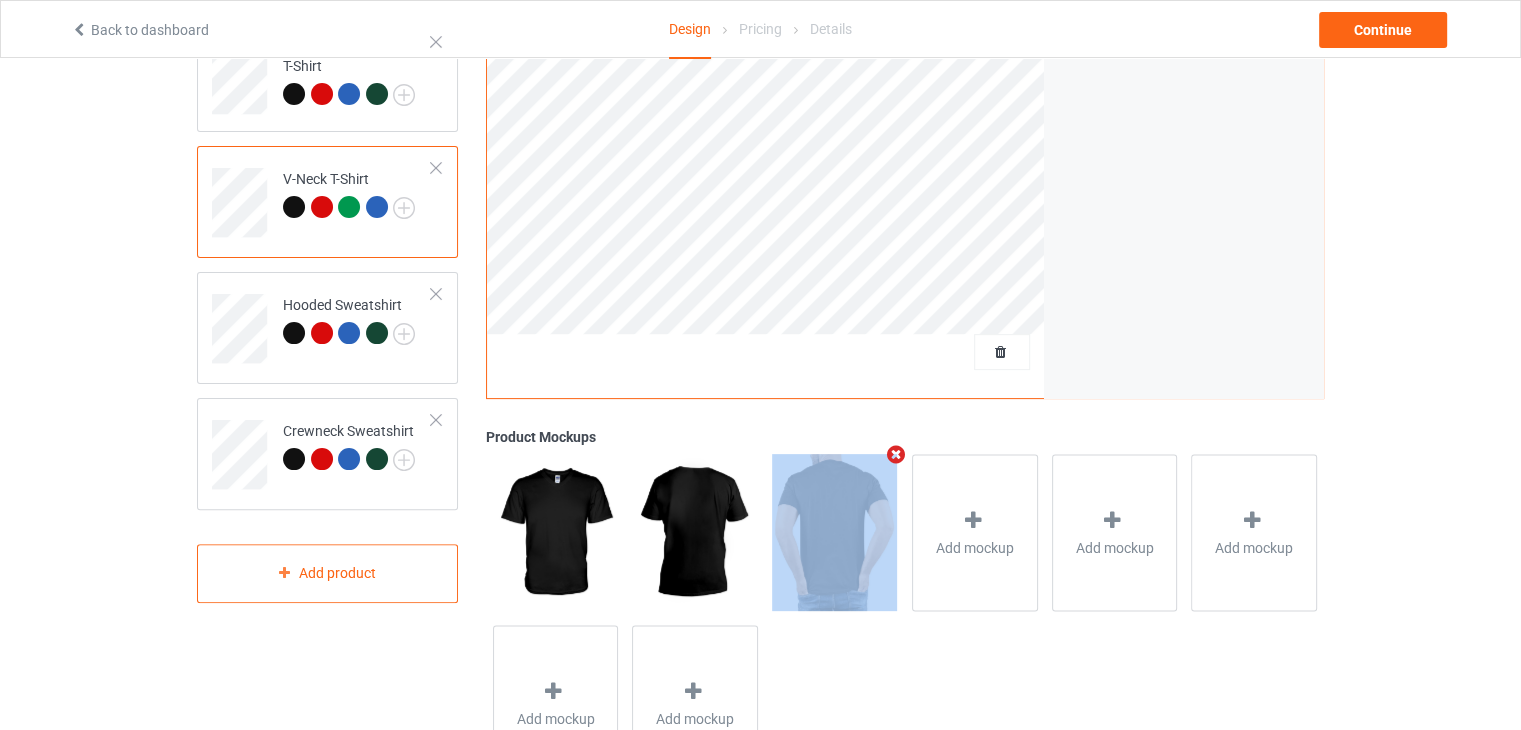 click at bounding box center [896, 454] 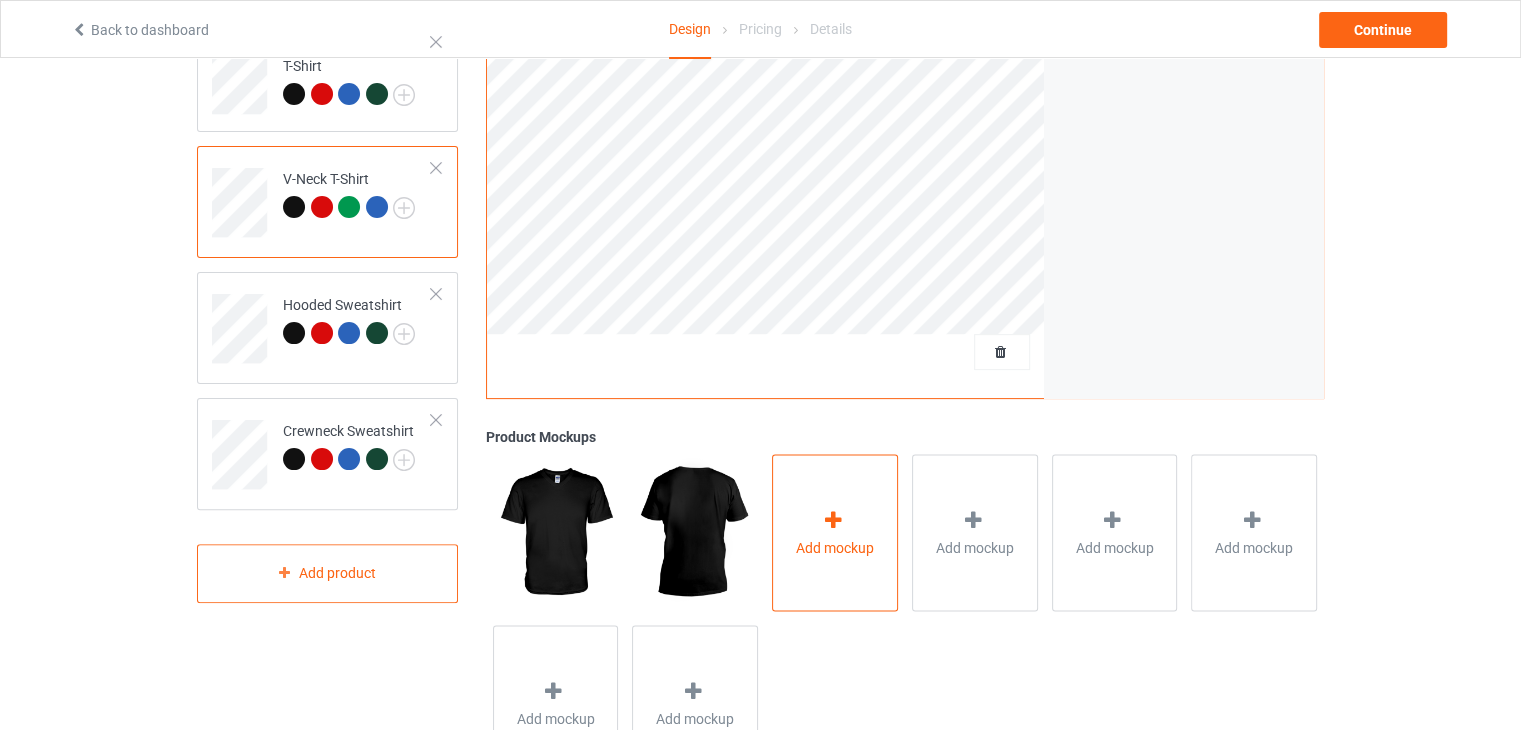 click on "Add mockup" at bounding box center [835, 532] 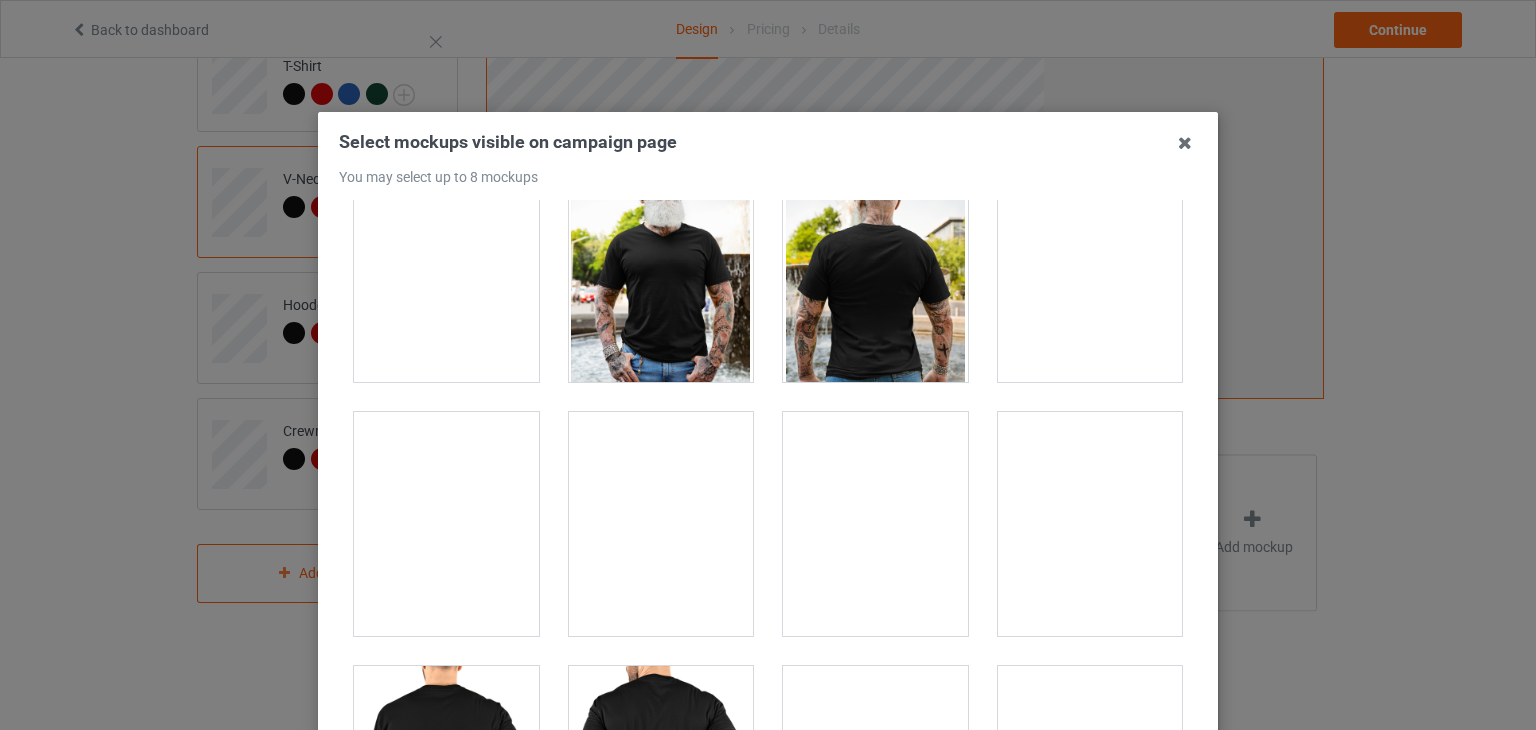 scroll, scrollTop: 1227, scrollLeft: 0, axis: vertical 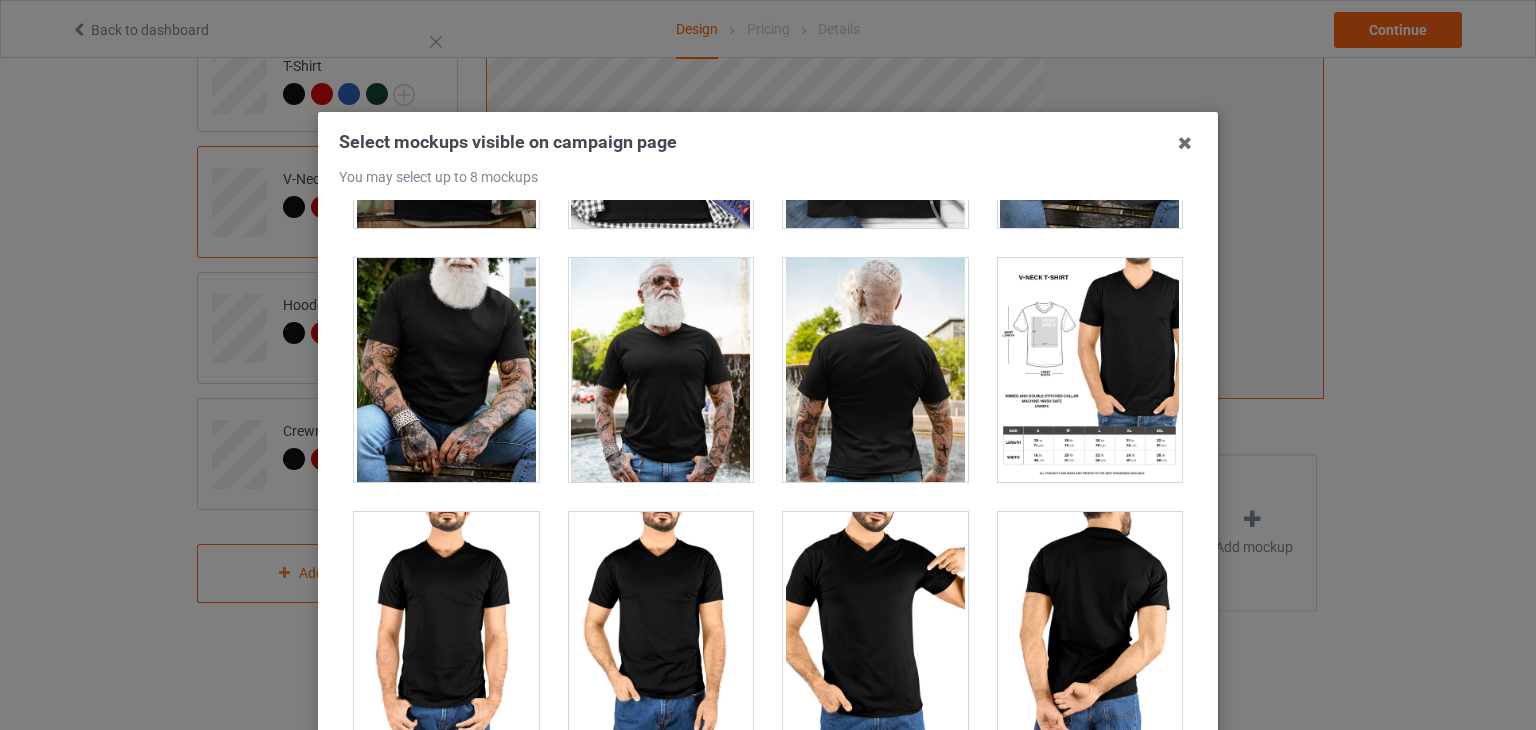 click at bounding box center [661, 370] 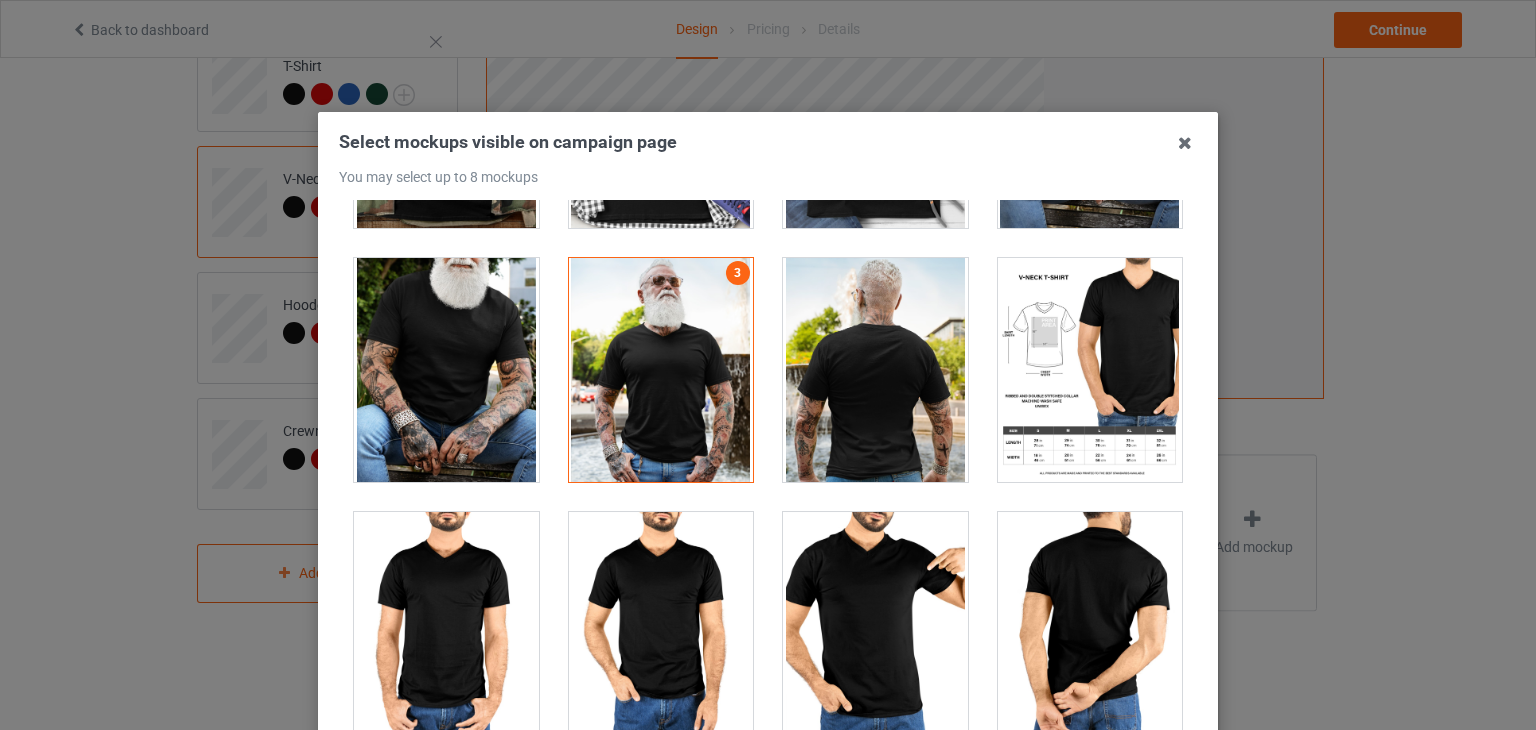 scroll, scrollTop: 1027, scrollLeft: 0, axis: vertical 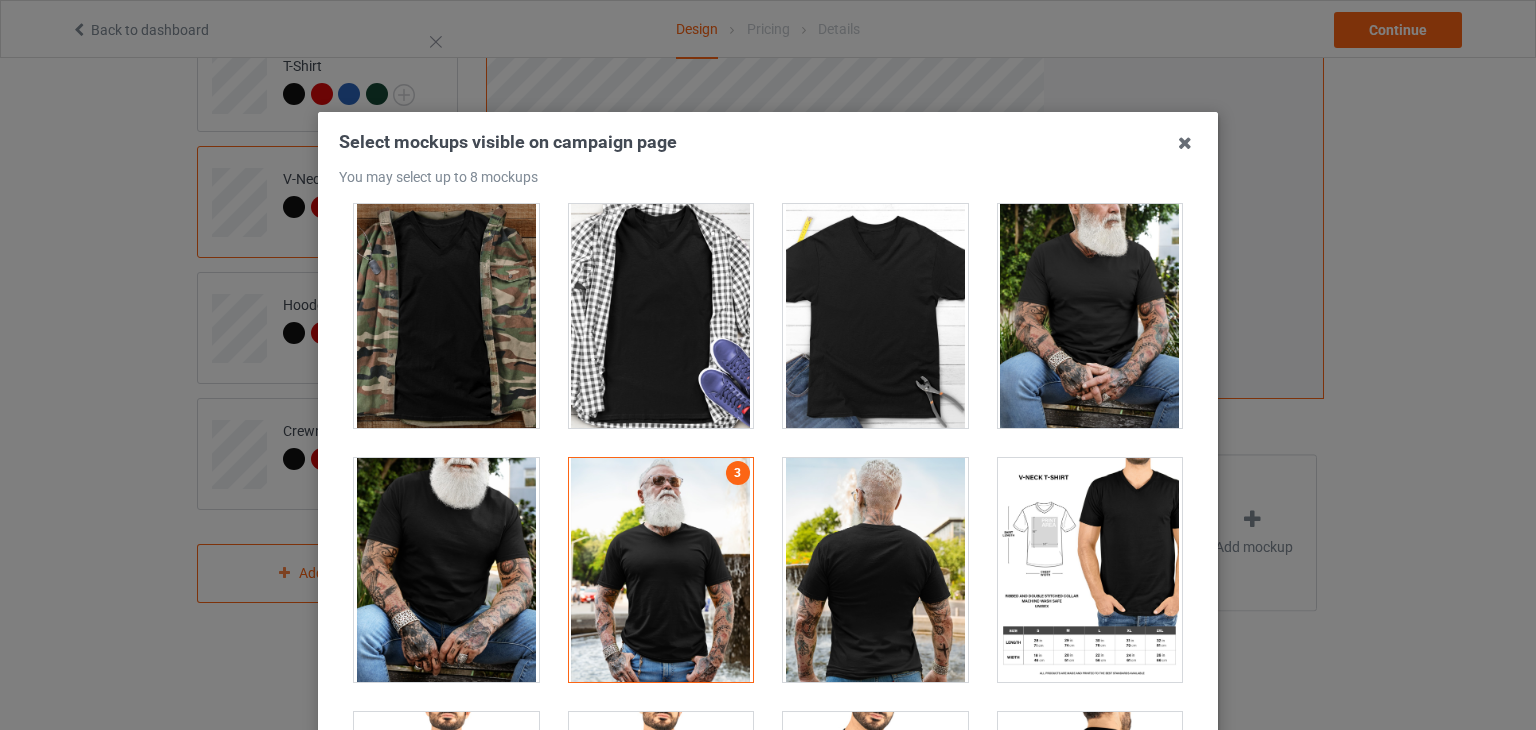click at bounding box center [1090, 316] 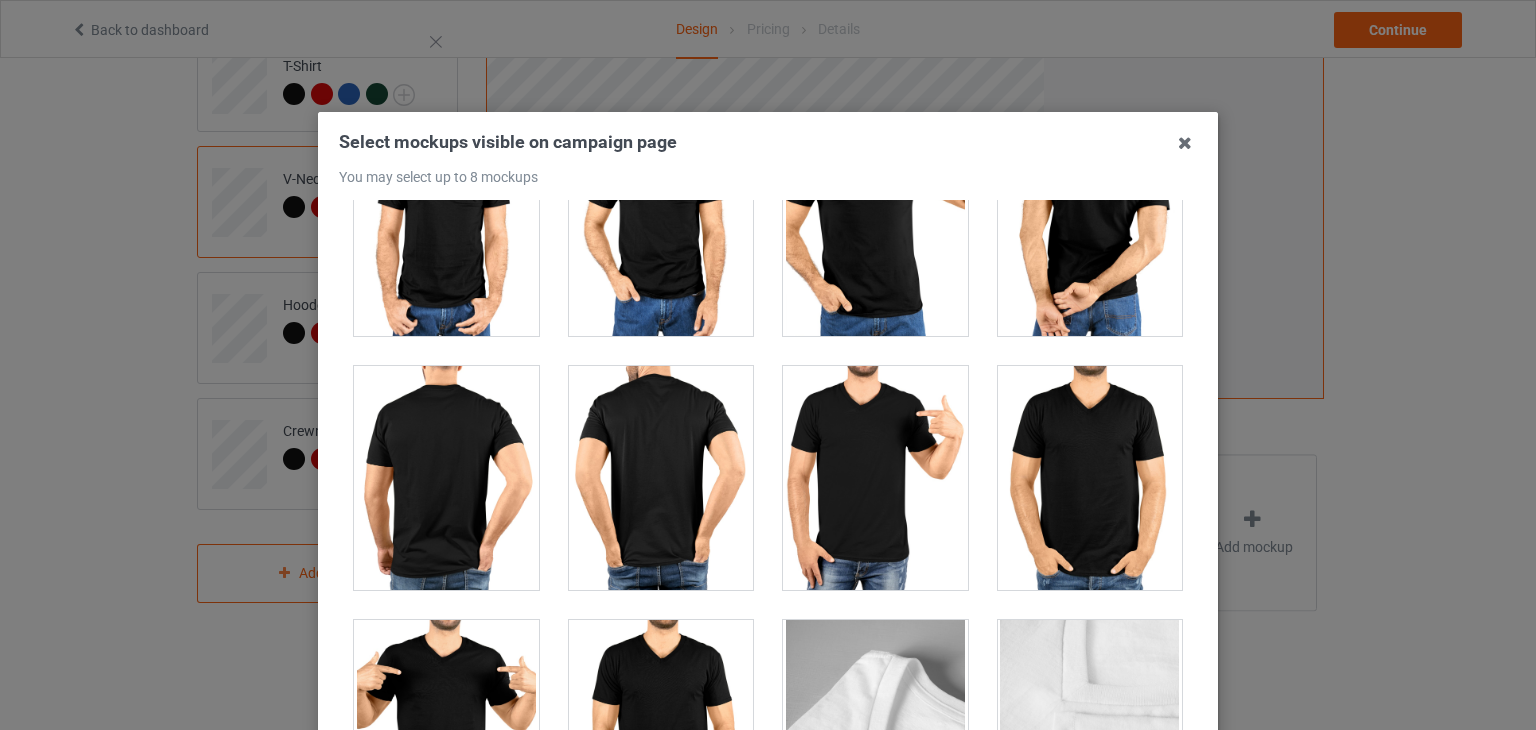 scroll, scrollTop: 1527, scrollLeft: 0, axis: vertical 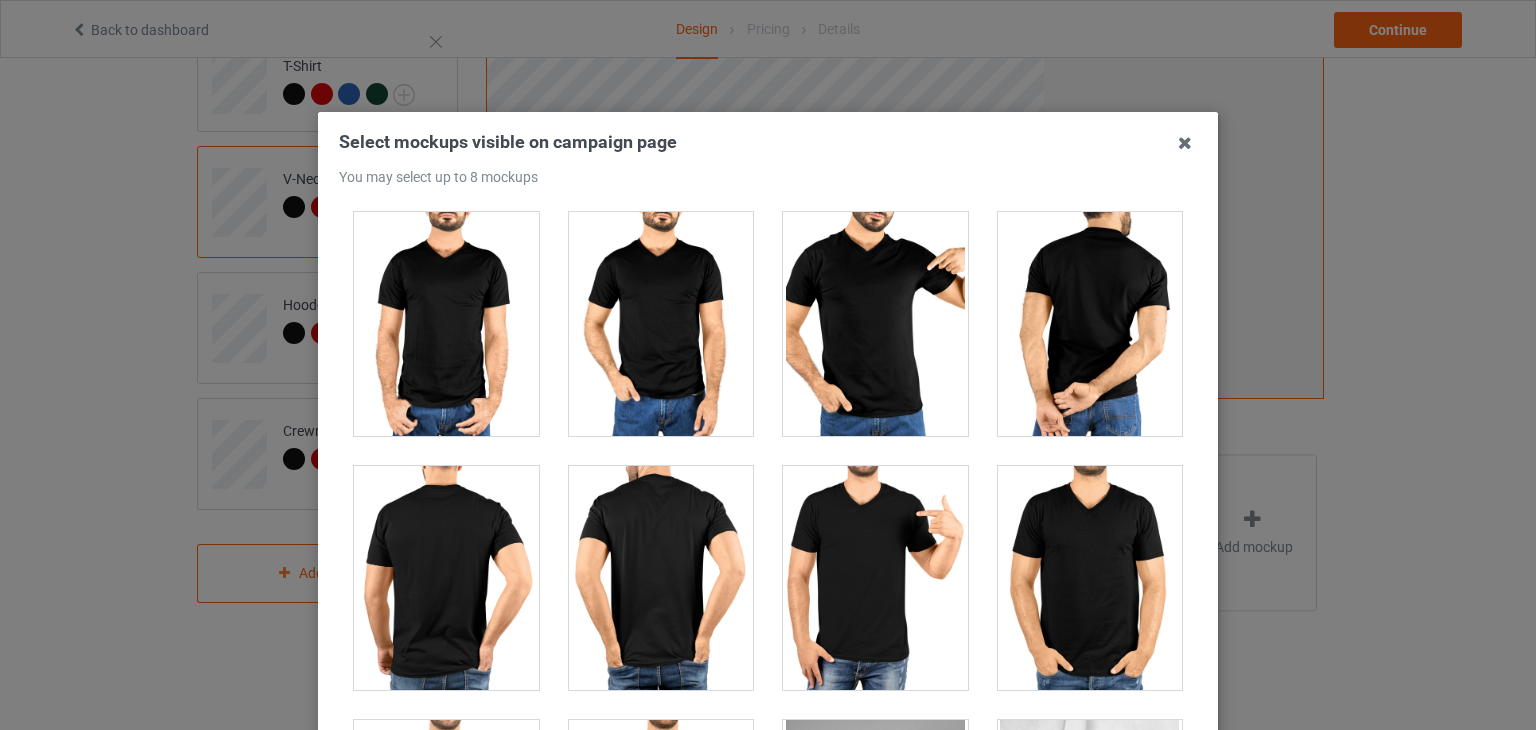 click at bounding box center [875, 324] 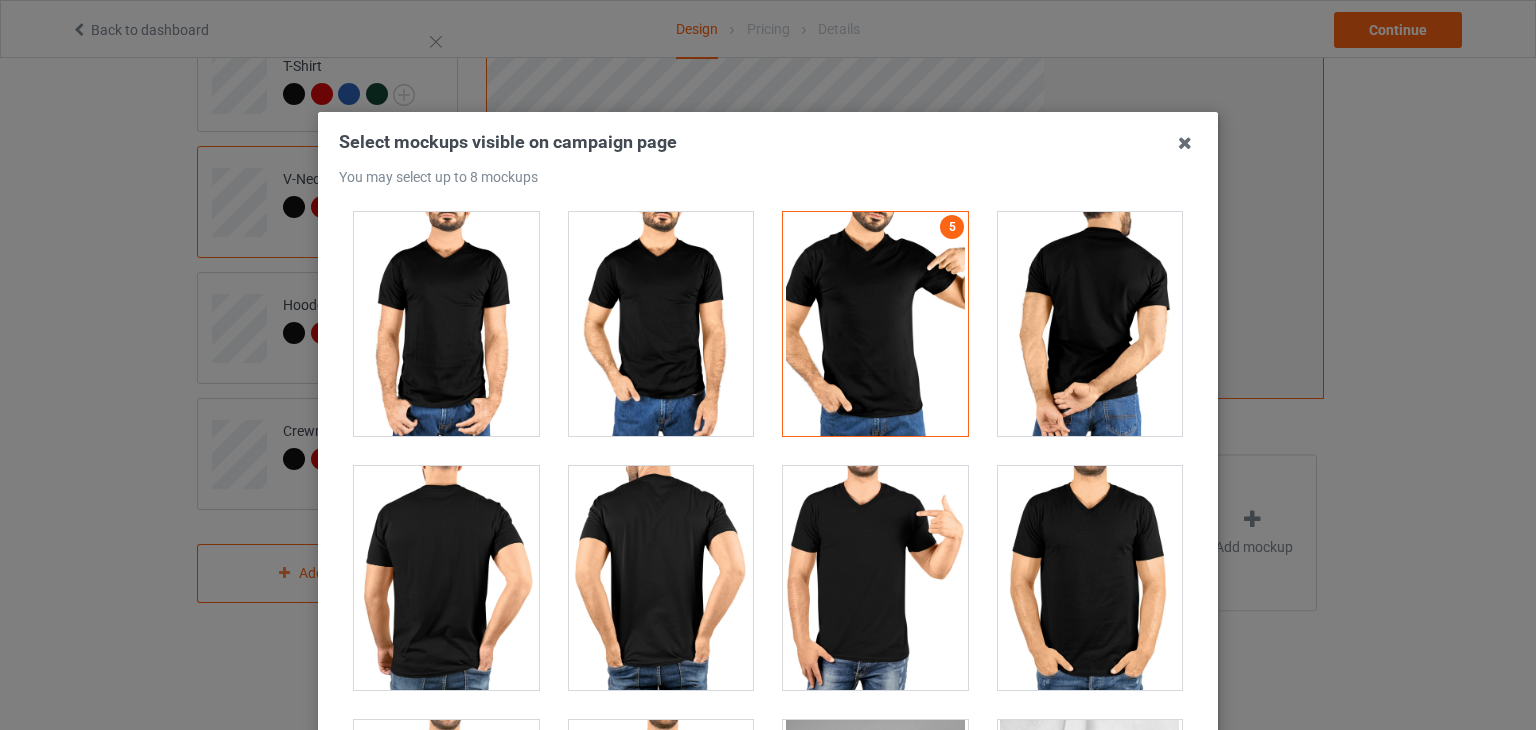 scroll, scrollTop: 1627, scrollLeft: 0, axis: vertical 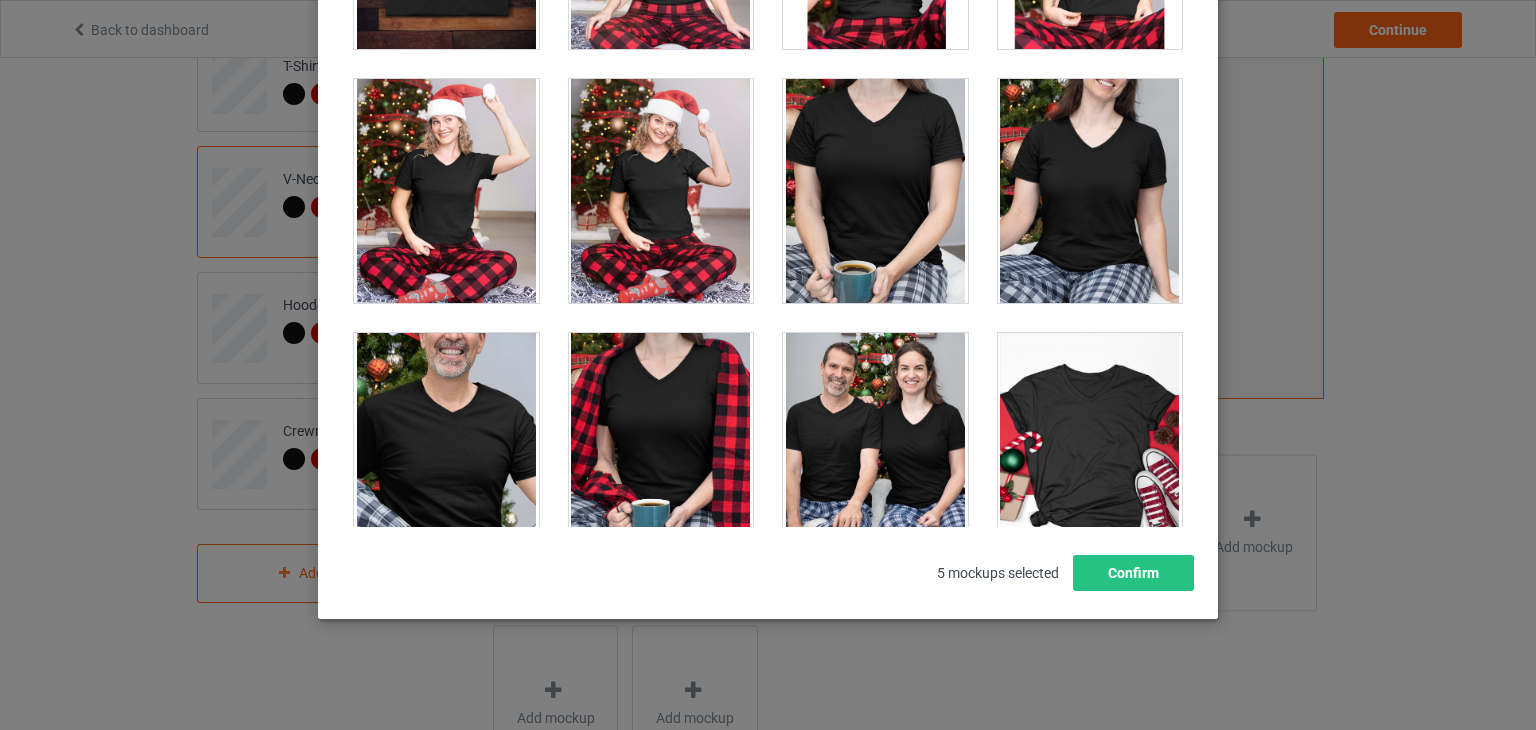 click at bounding box center [875, 445] 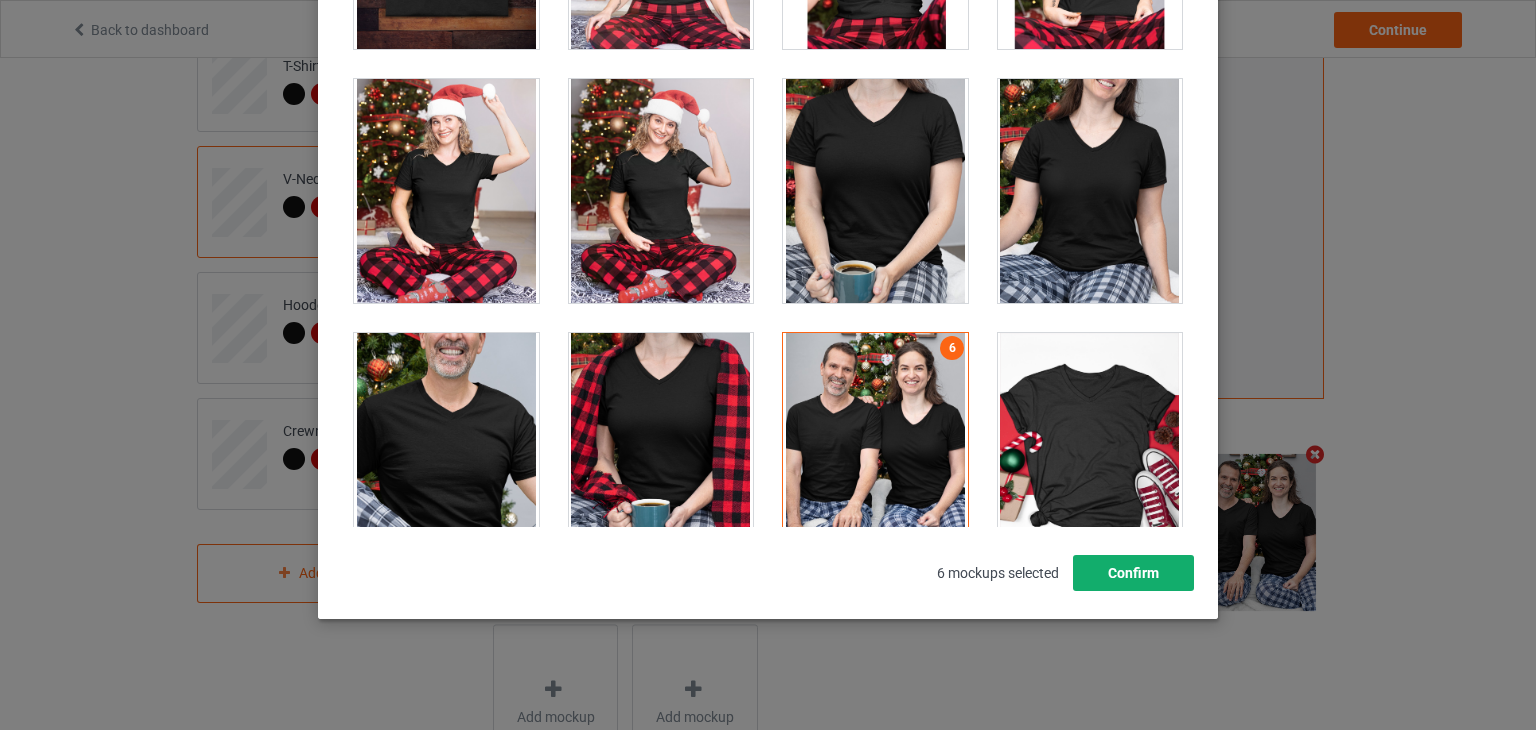 click on "Confirm" at bounding box center [1133, 573] 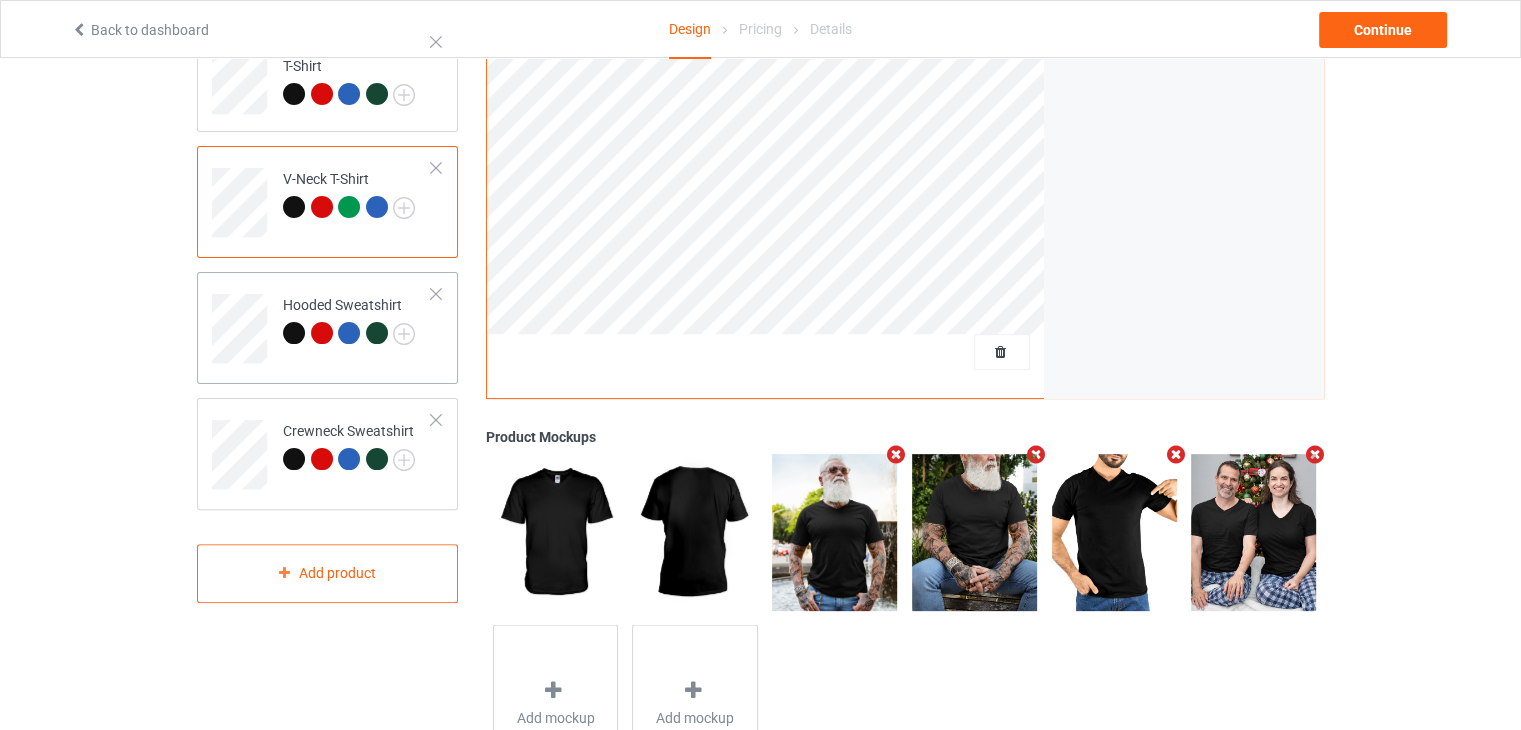 click on "Hooded Sweatshirt" at bounding box center [357, 321] 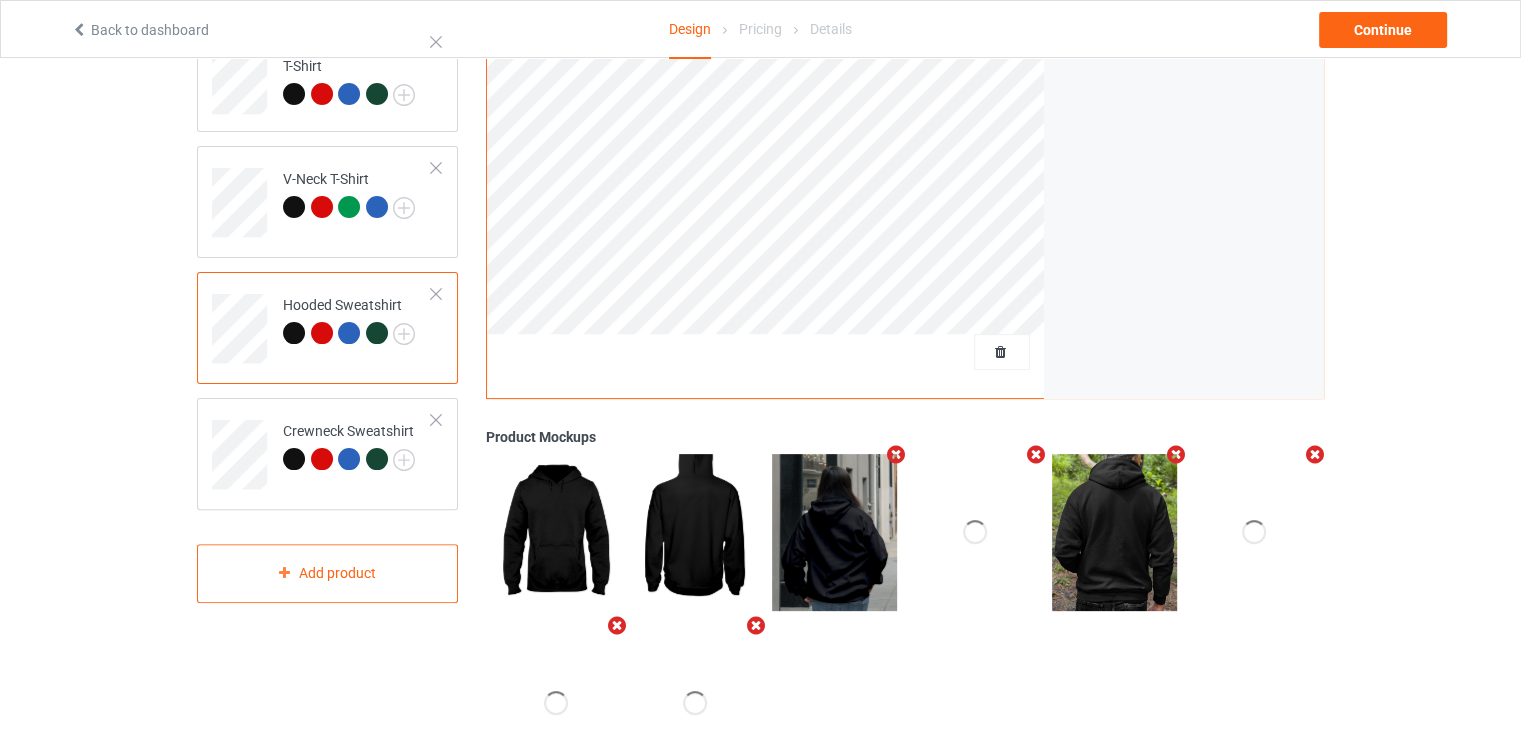 click at bounding box center [896, 454] 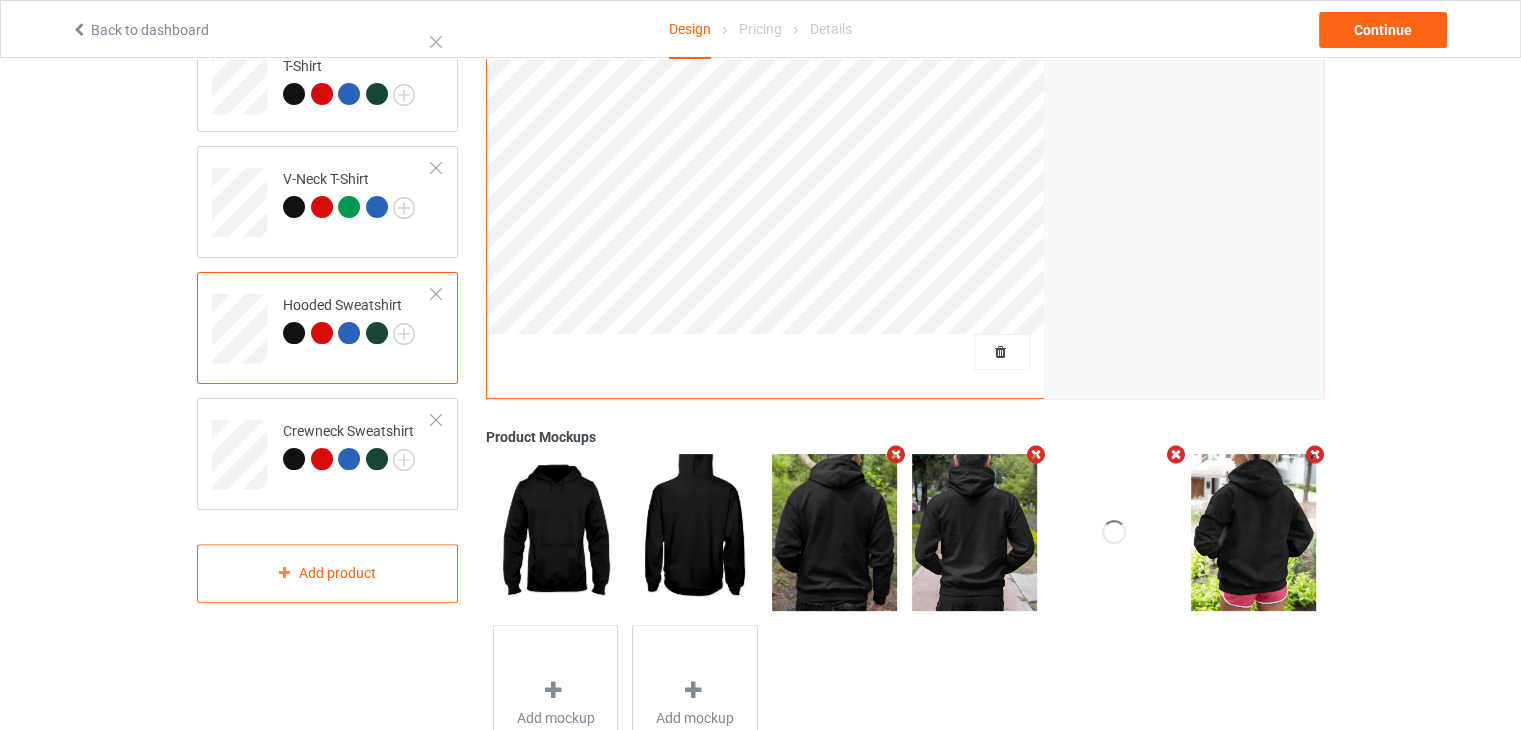 click at bounding box center (896, 454) 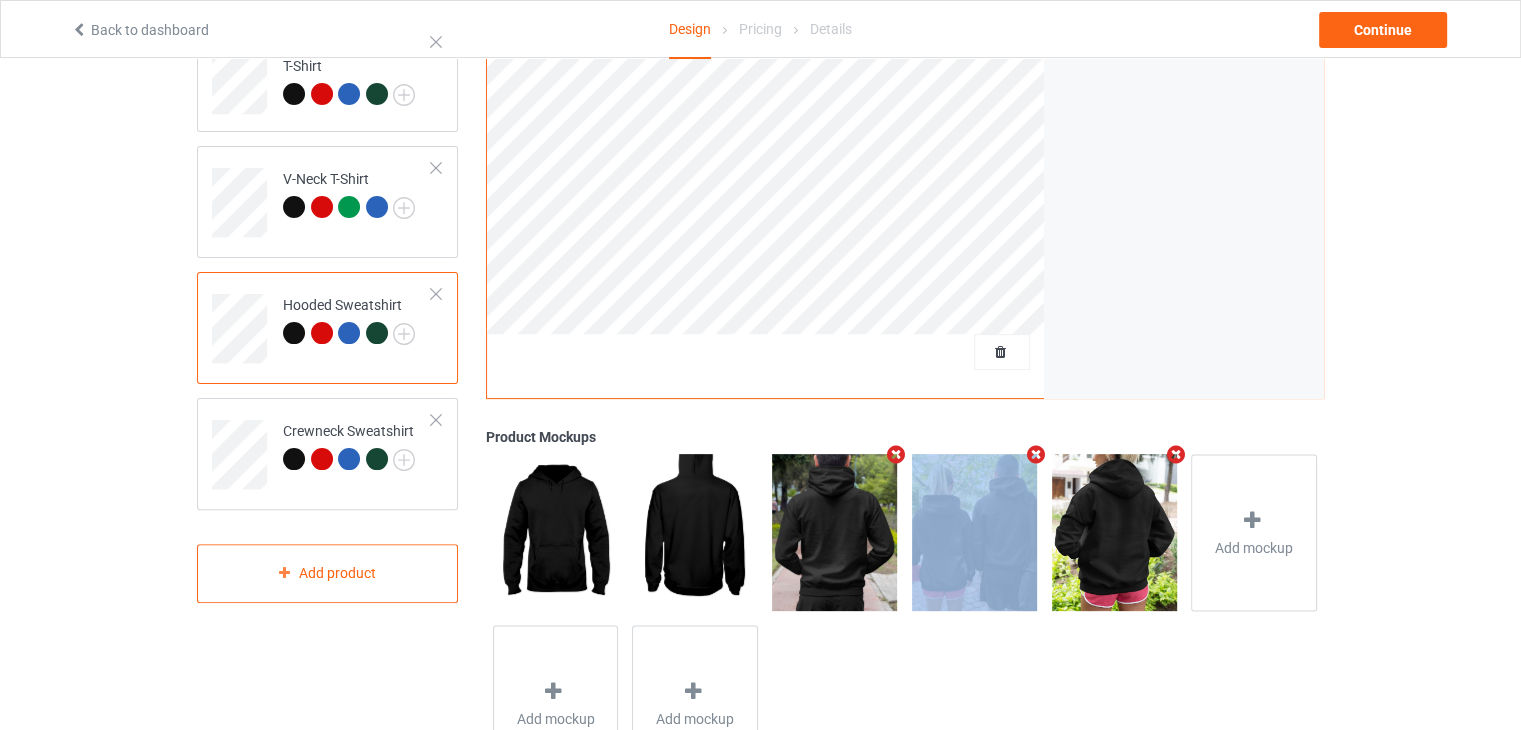 click at bounding box center [896, 454] 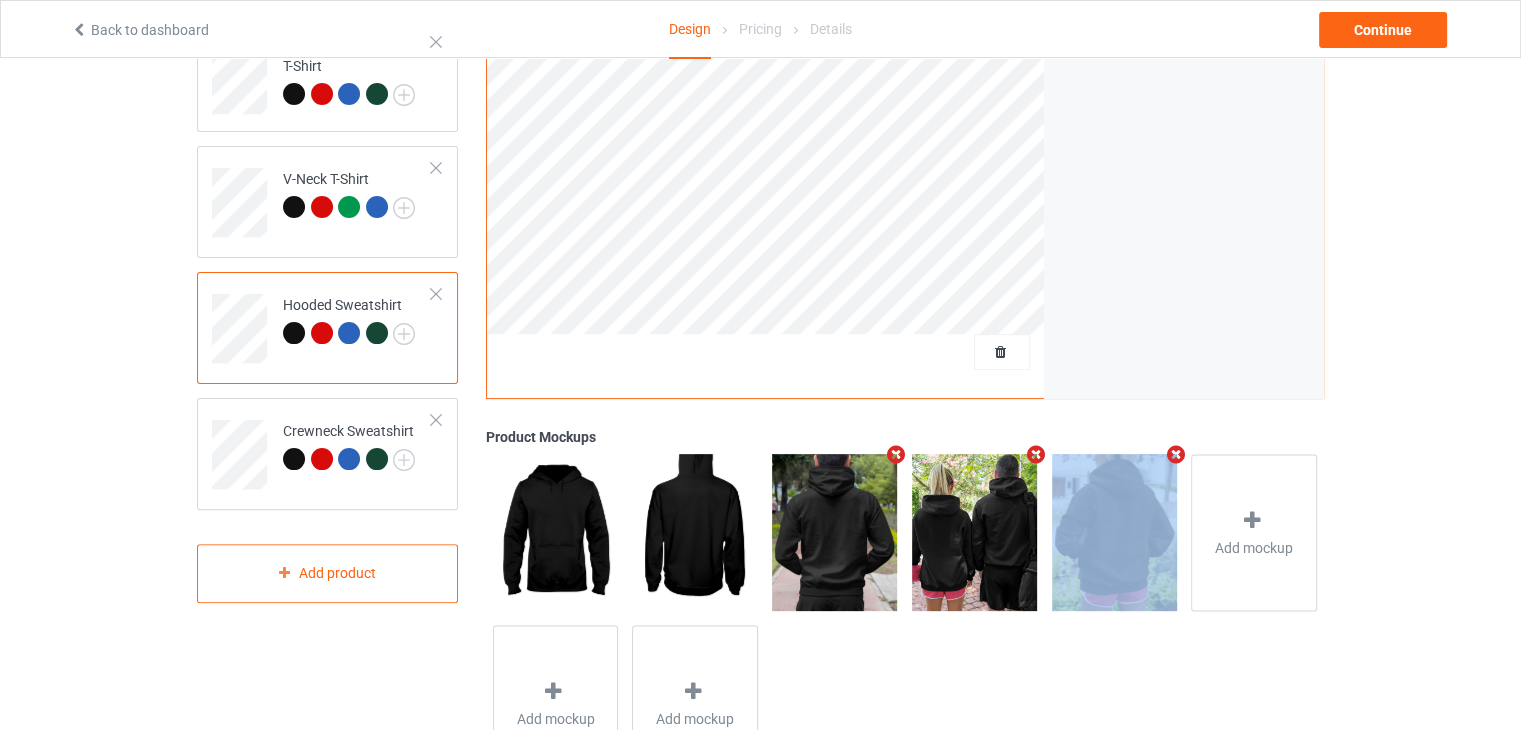 click at bounding box center (1035, 454) 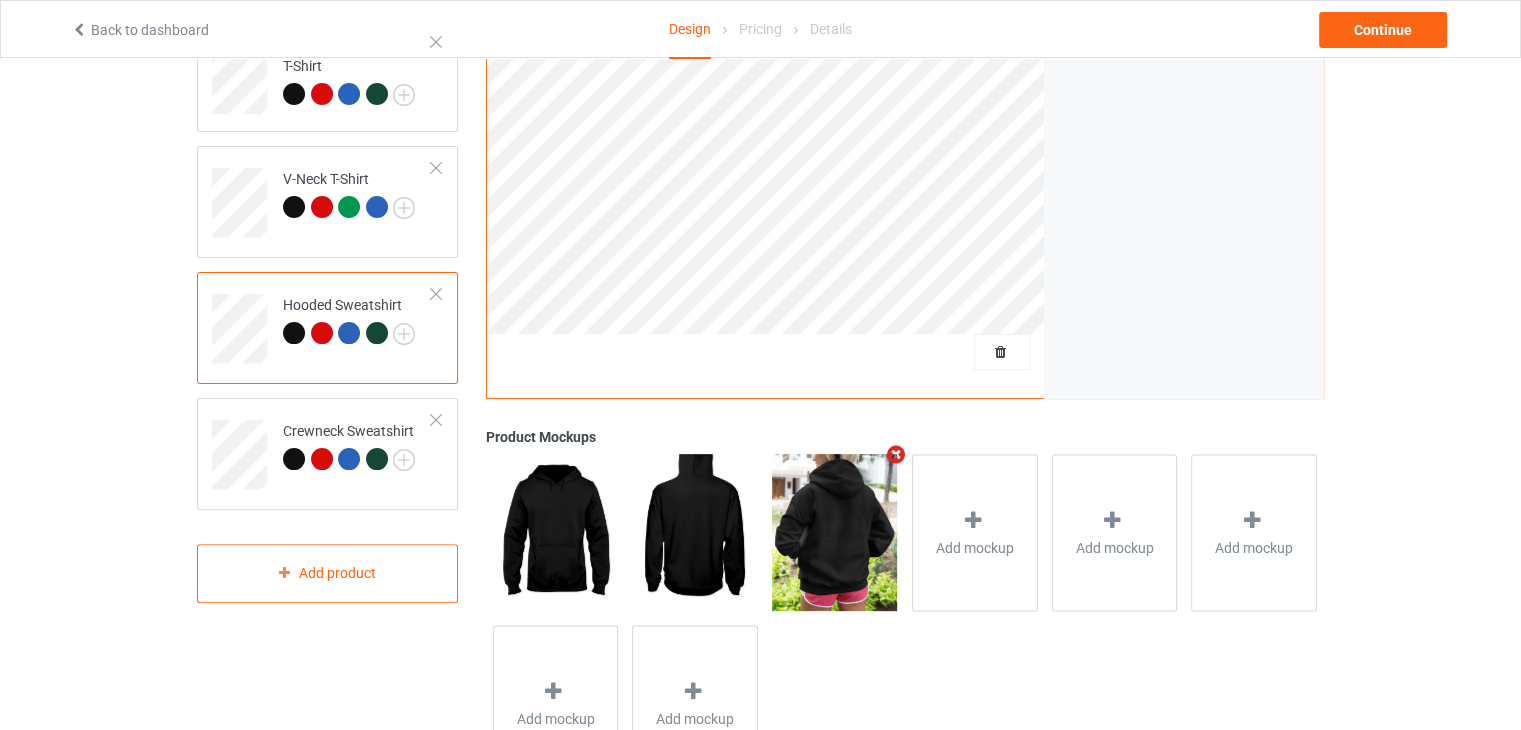 click at bounding box center (896, 454) 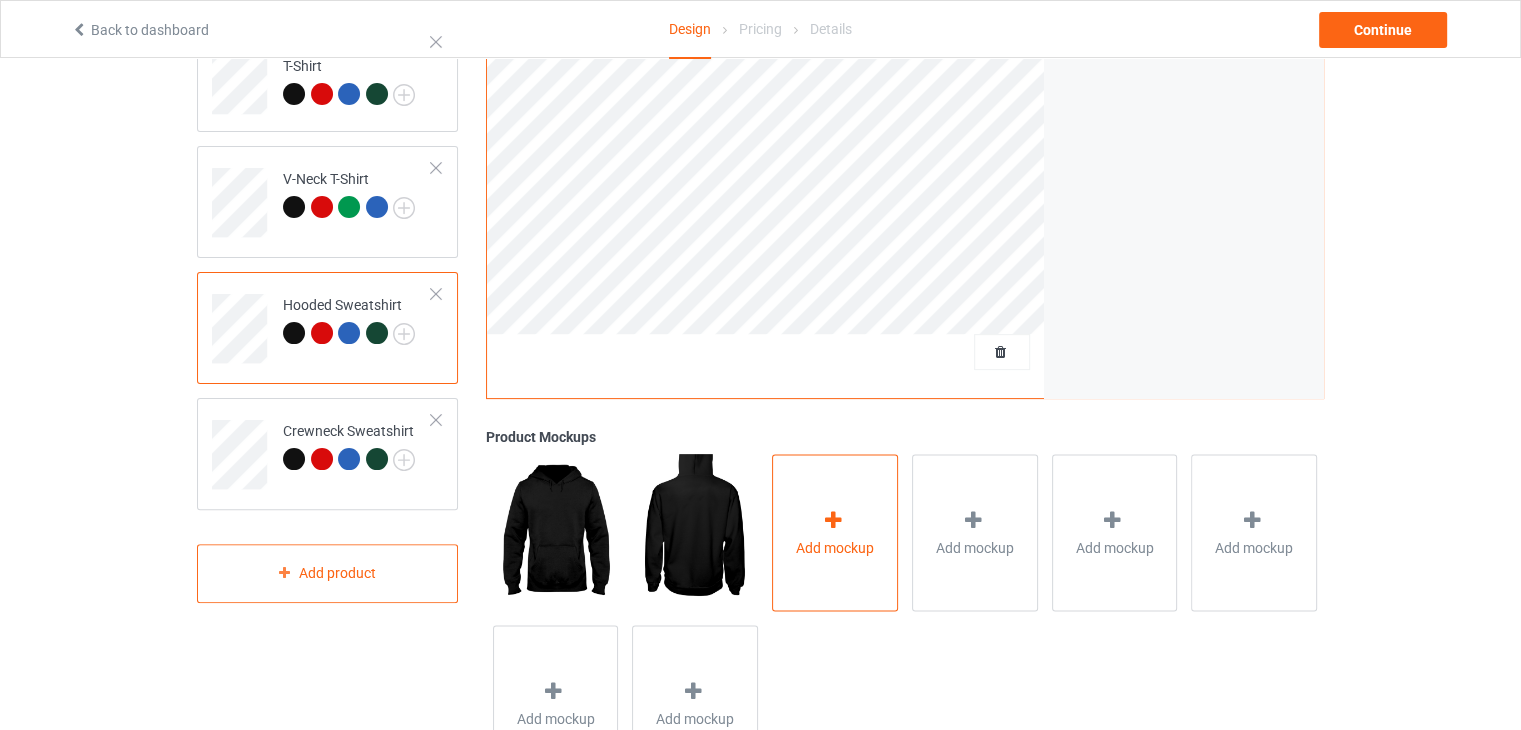click on "Add mockup" at bounding box center [835, 547] 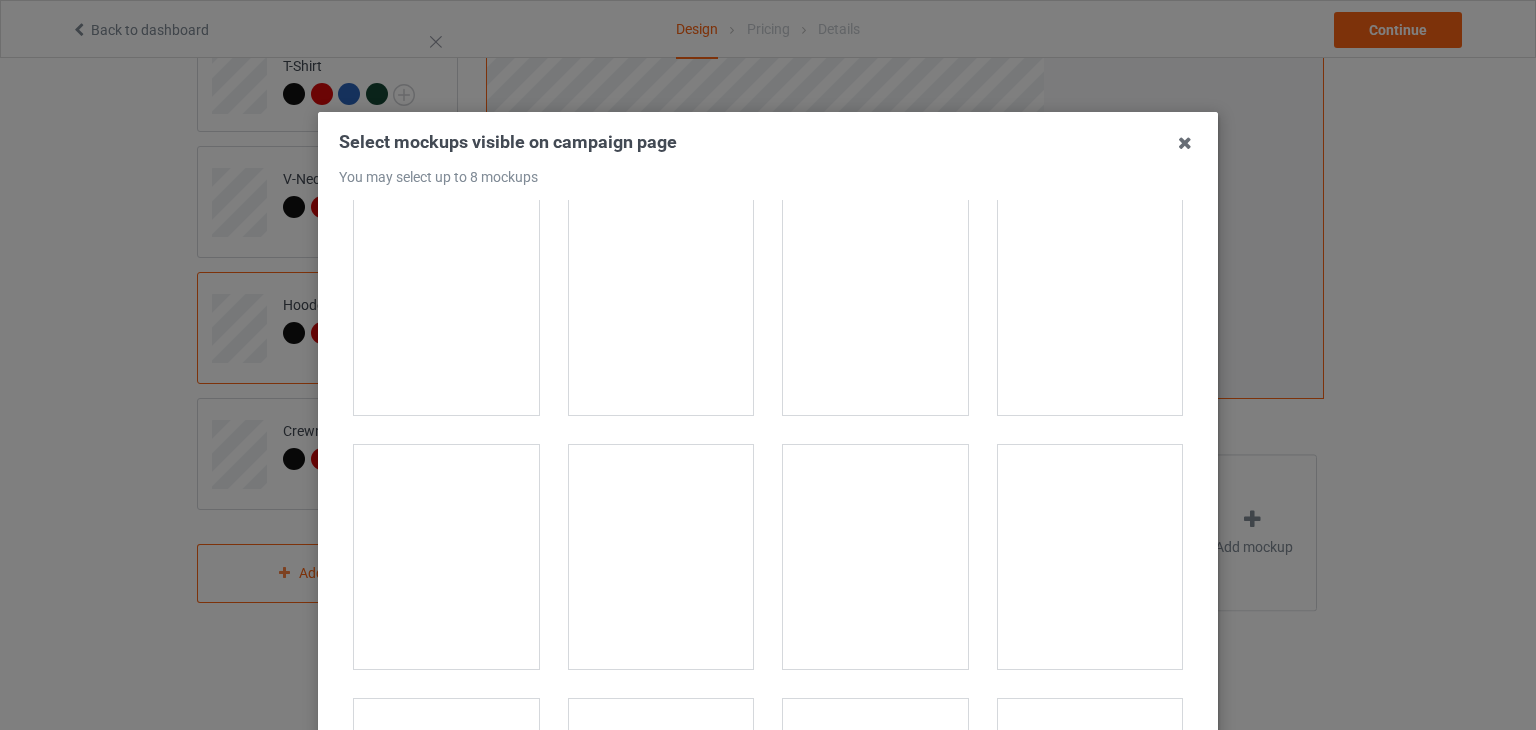 scroll, scrollTop: 11100, scrollLeft: 0, axis: vertical 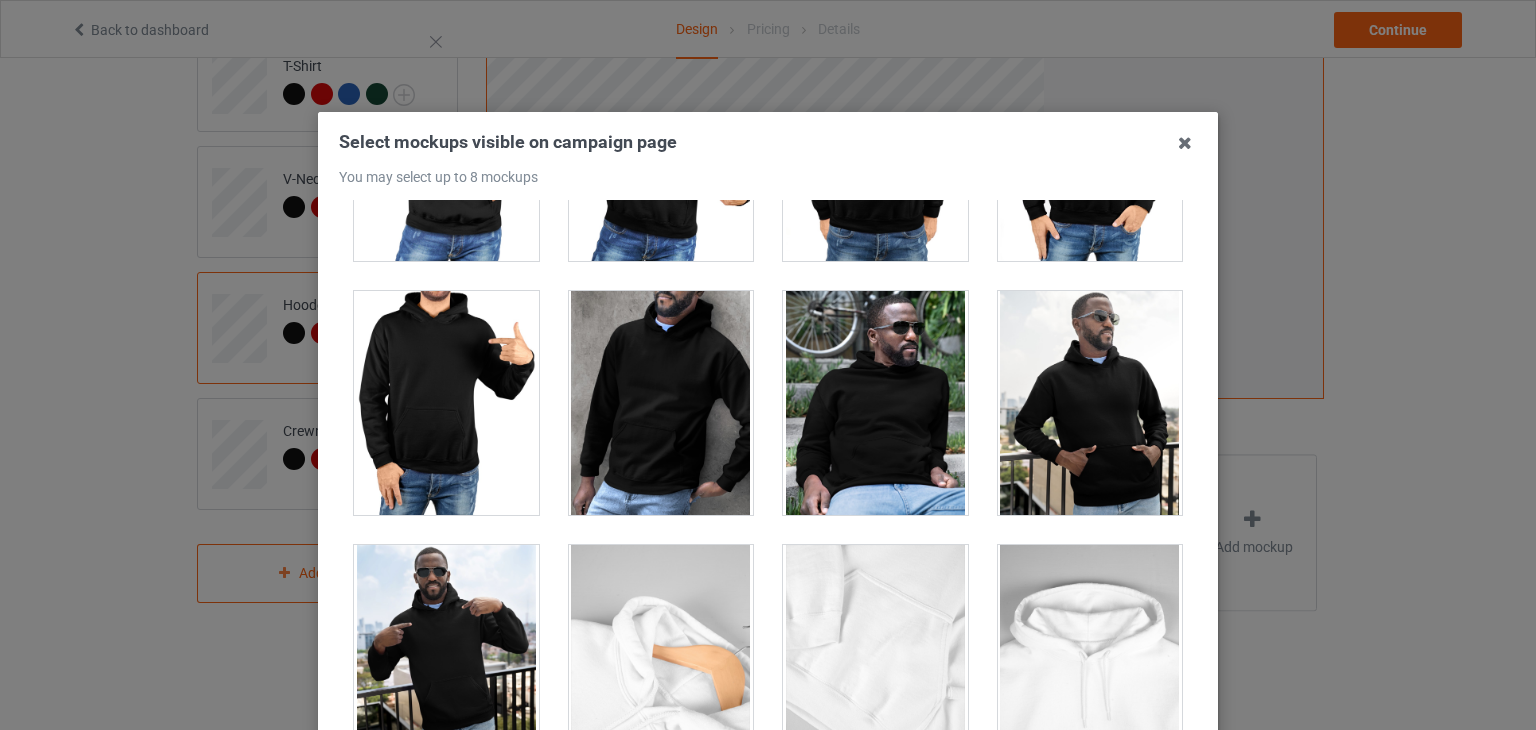 click at bounding box center [875, 403] 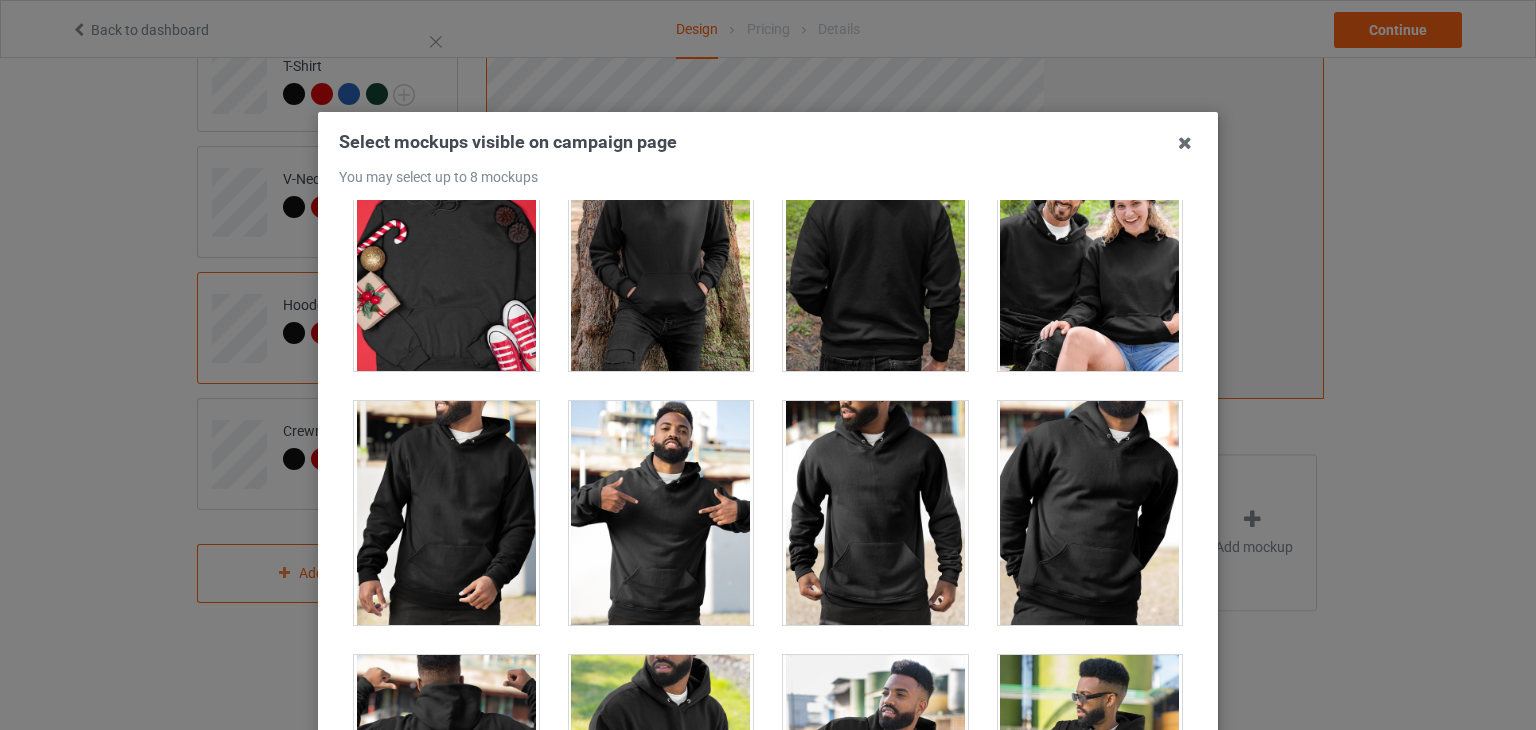 scroll, scrollTop: 14600, scrollLeft: 0, axis: vertical 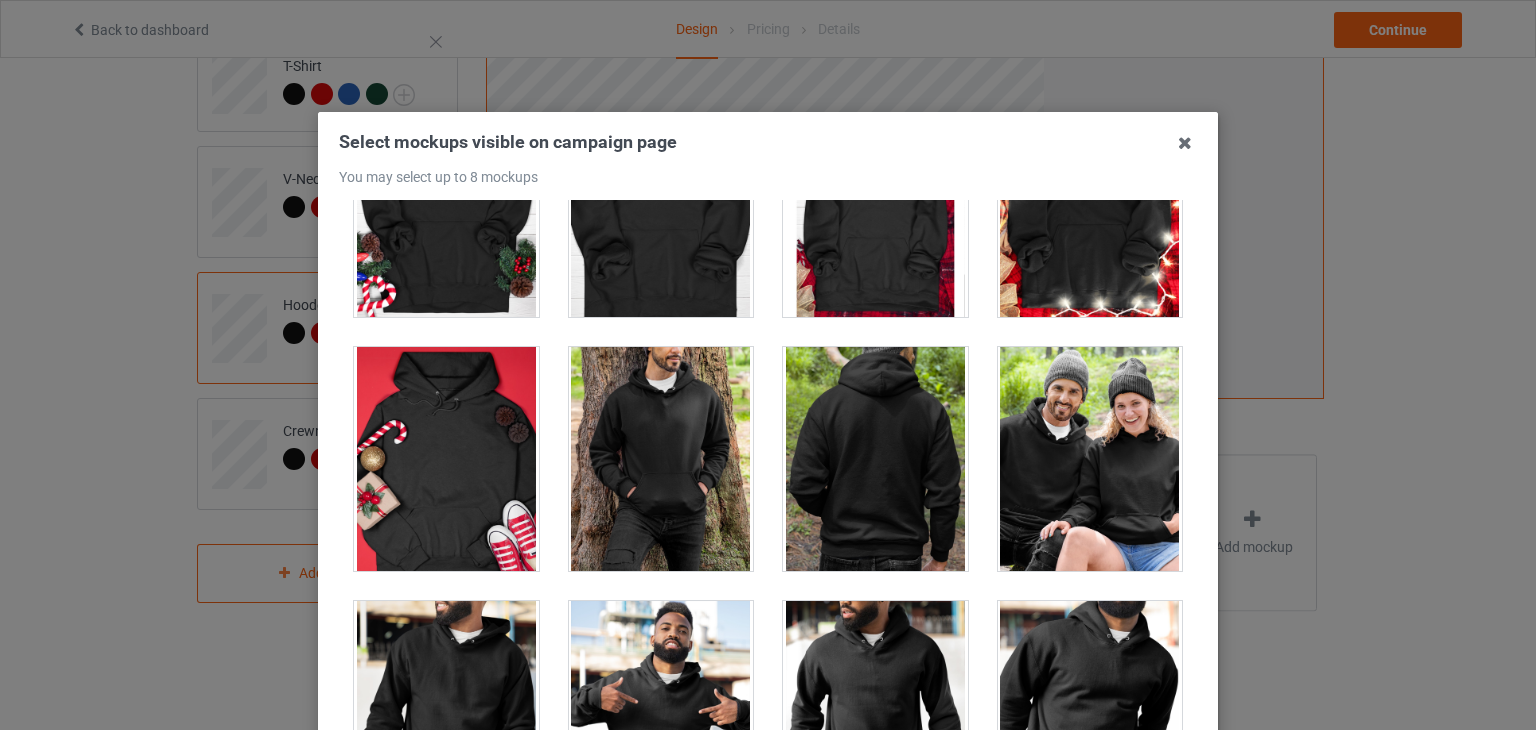 click at bounding box center [1090, 459] 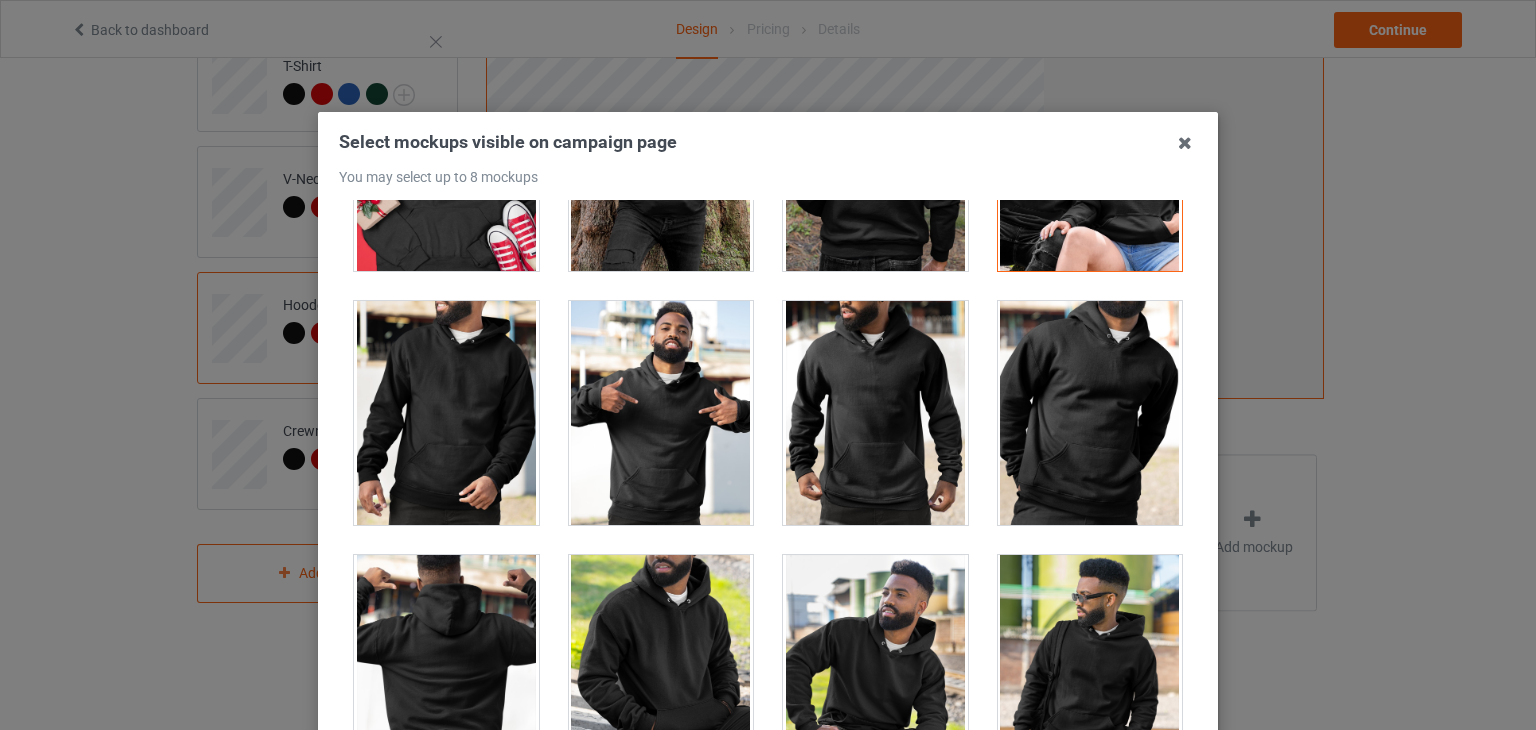 scroll, scrollTop: 15000, scrollLeft: 0, axis: vertical 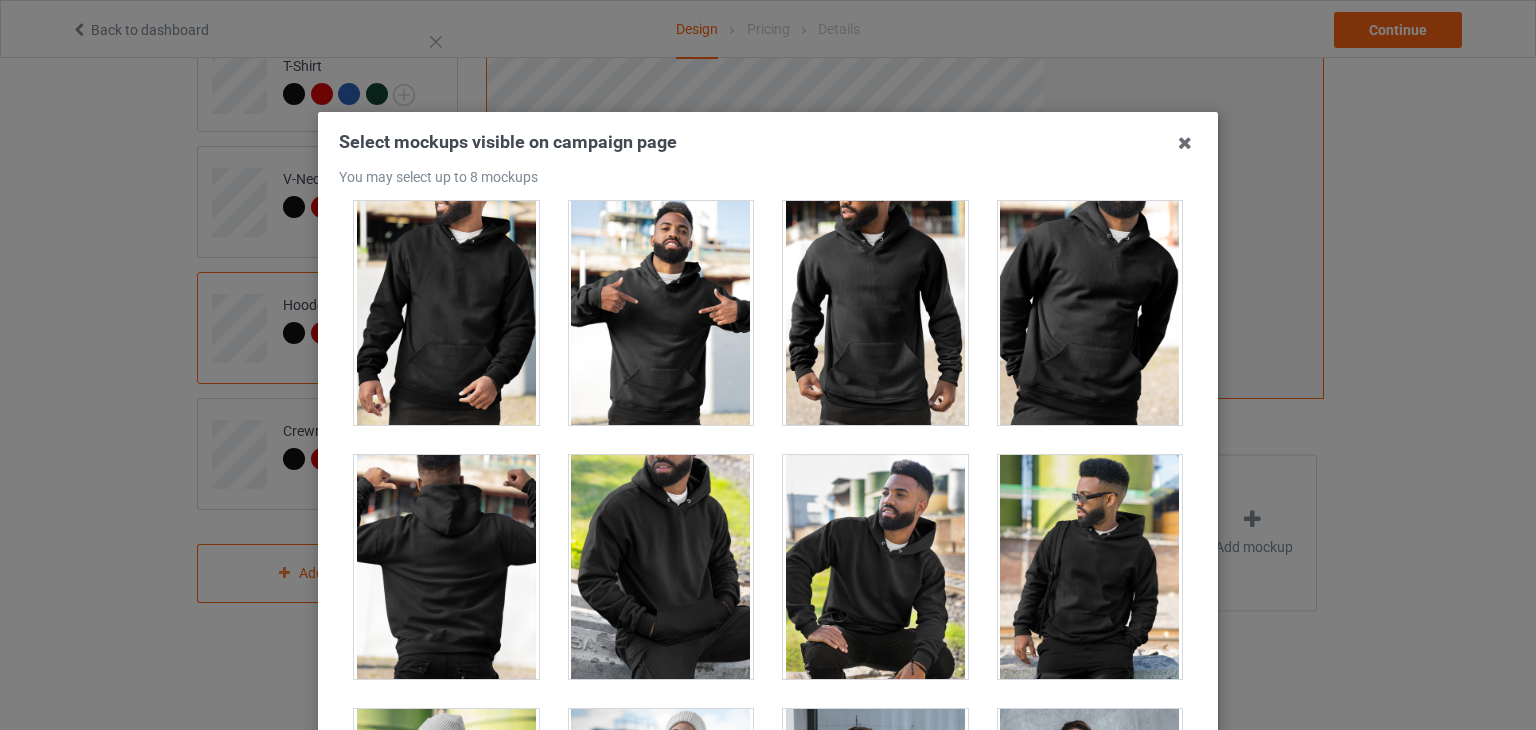 click at bounding box center (875, 567) 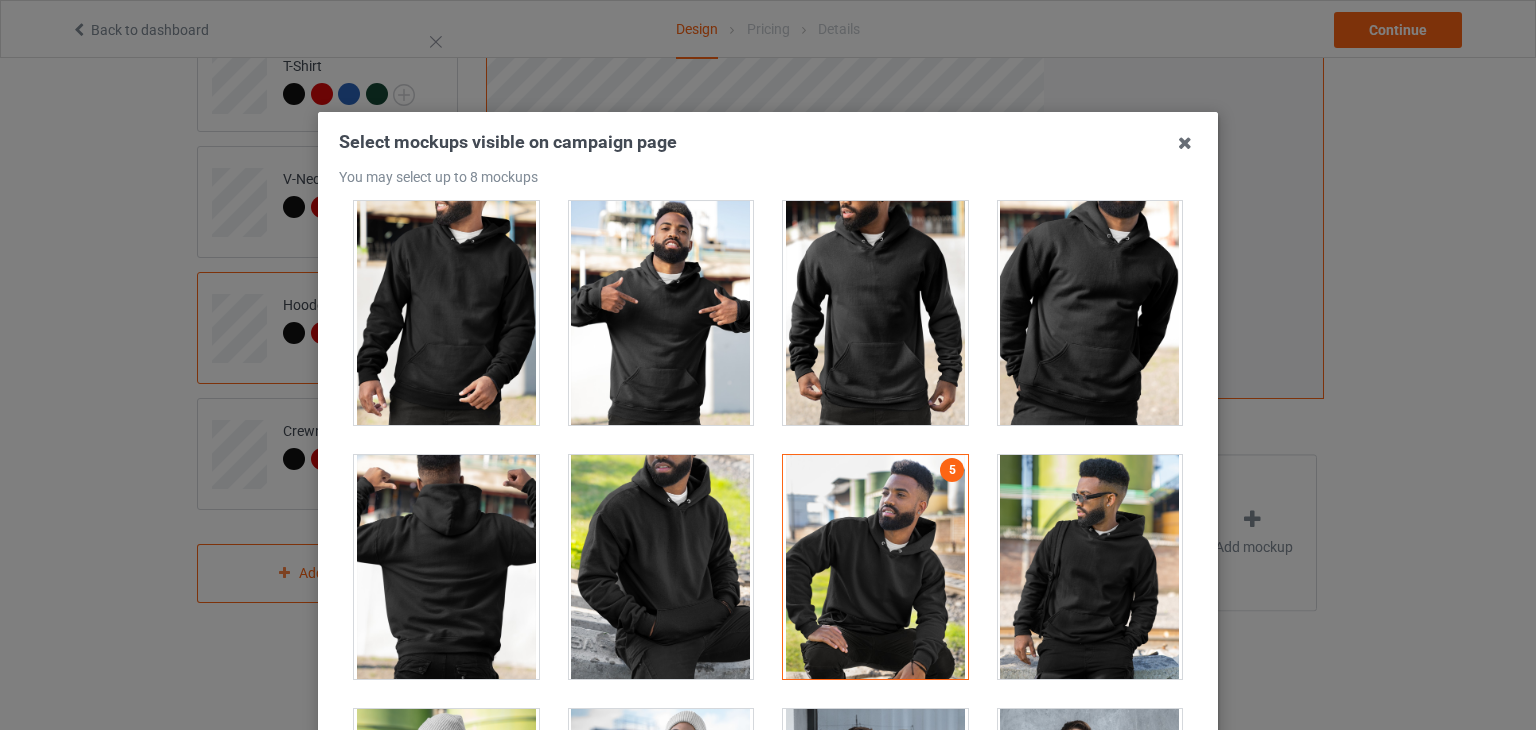 scroll, scrollTop: 15100, scrollLeft: 0, axis: vertical 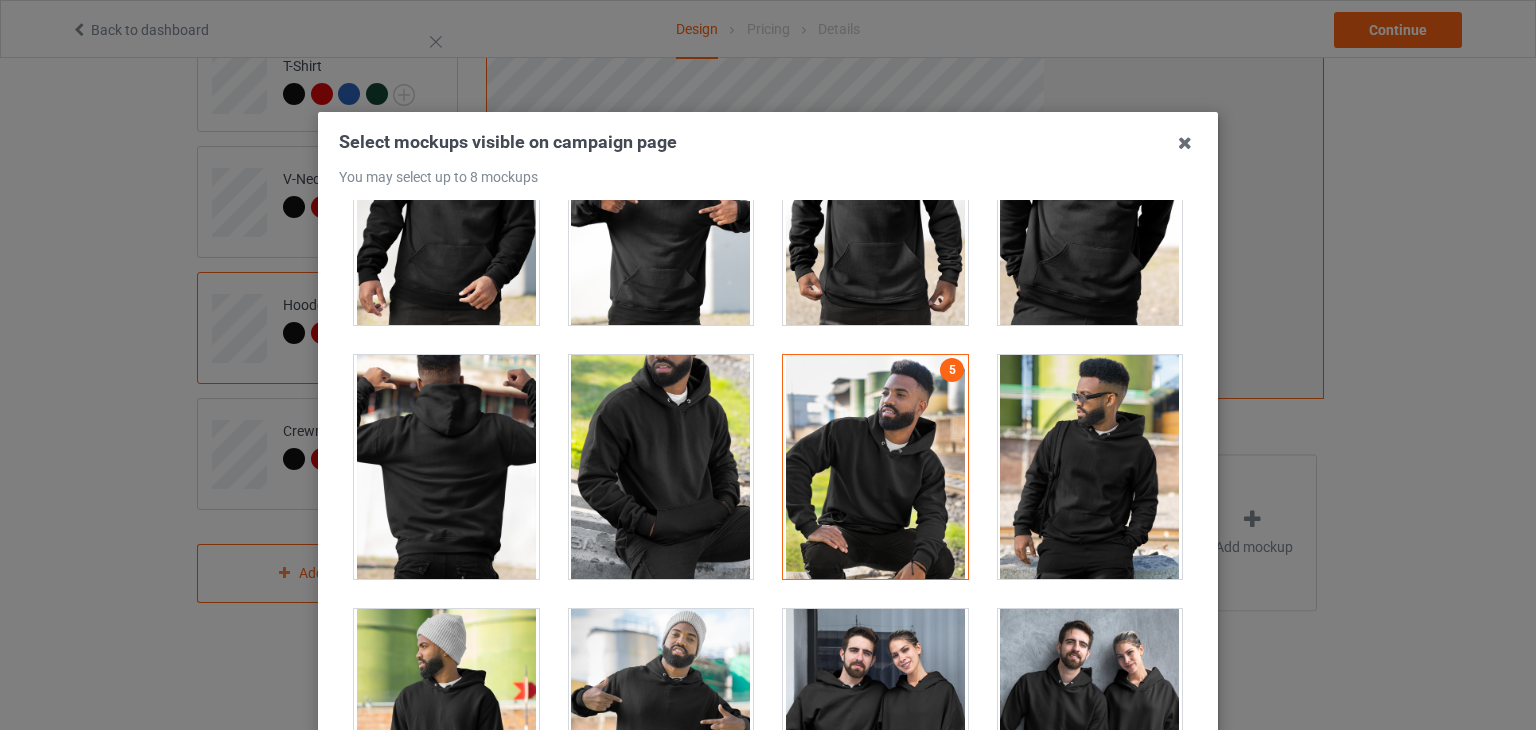 click at bounding box center (661, 467) 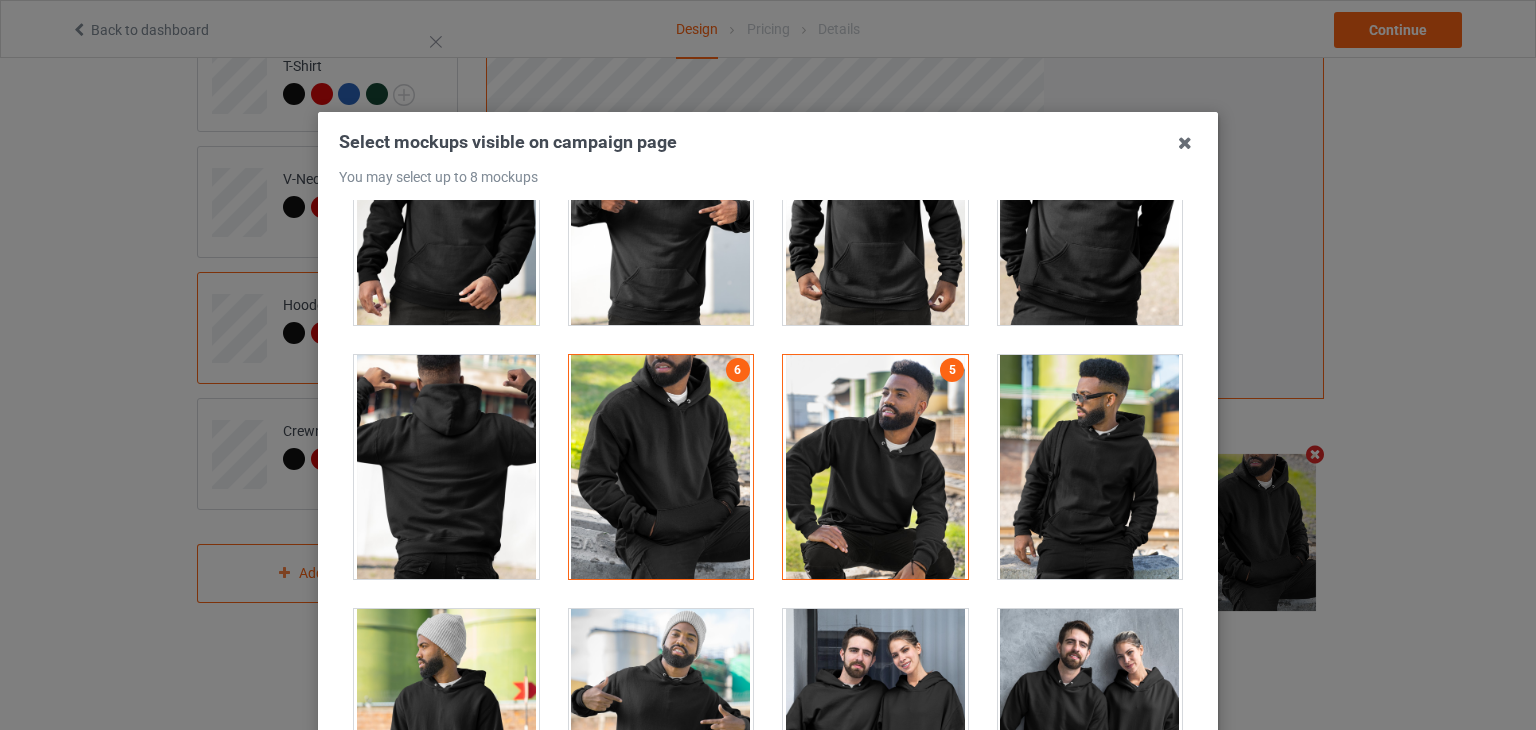 click at bounding box center (875, 467) 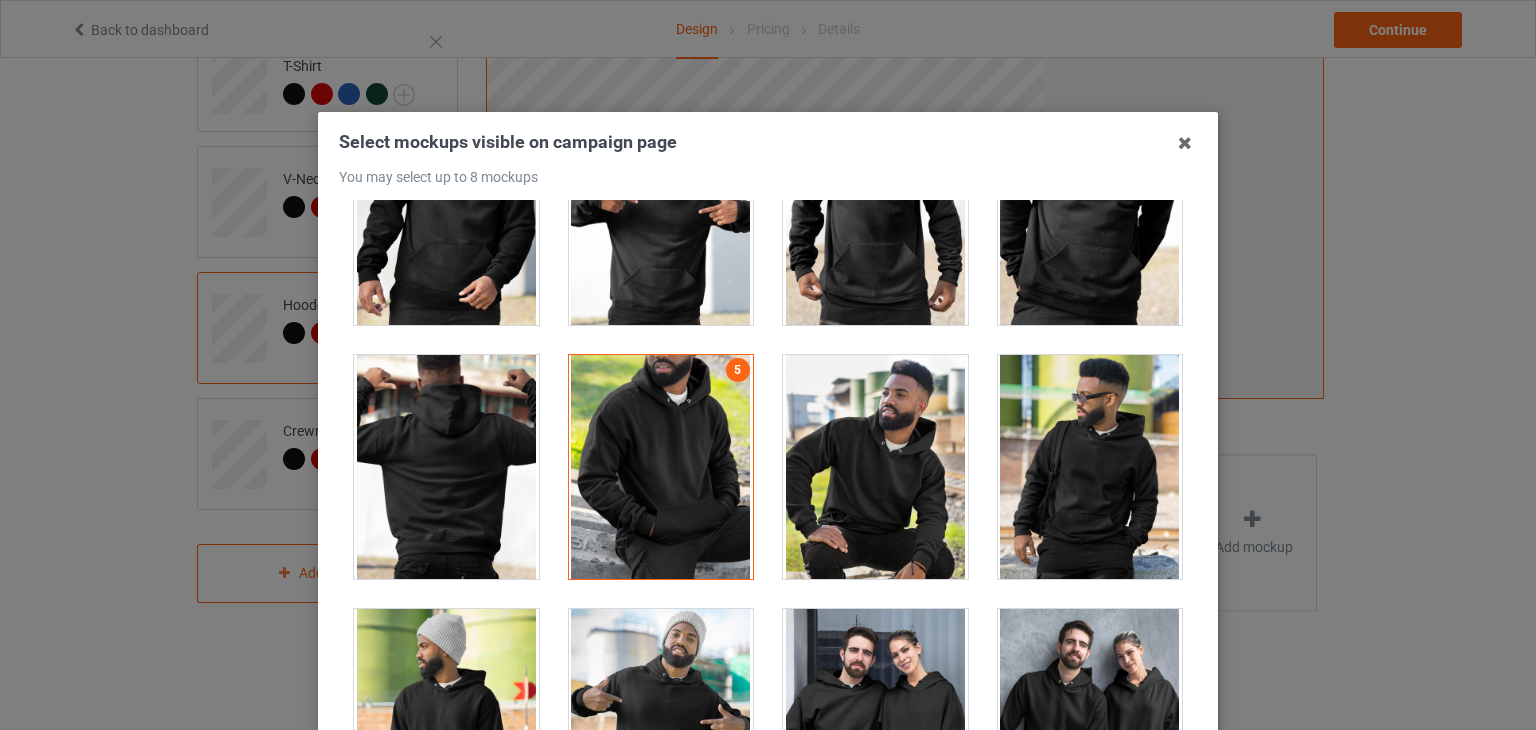 scroll, scrollTop: 15300, scrollLeft: 0, axis: vertical 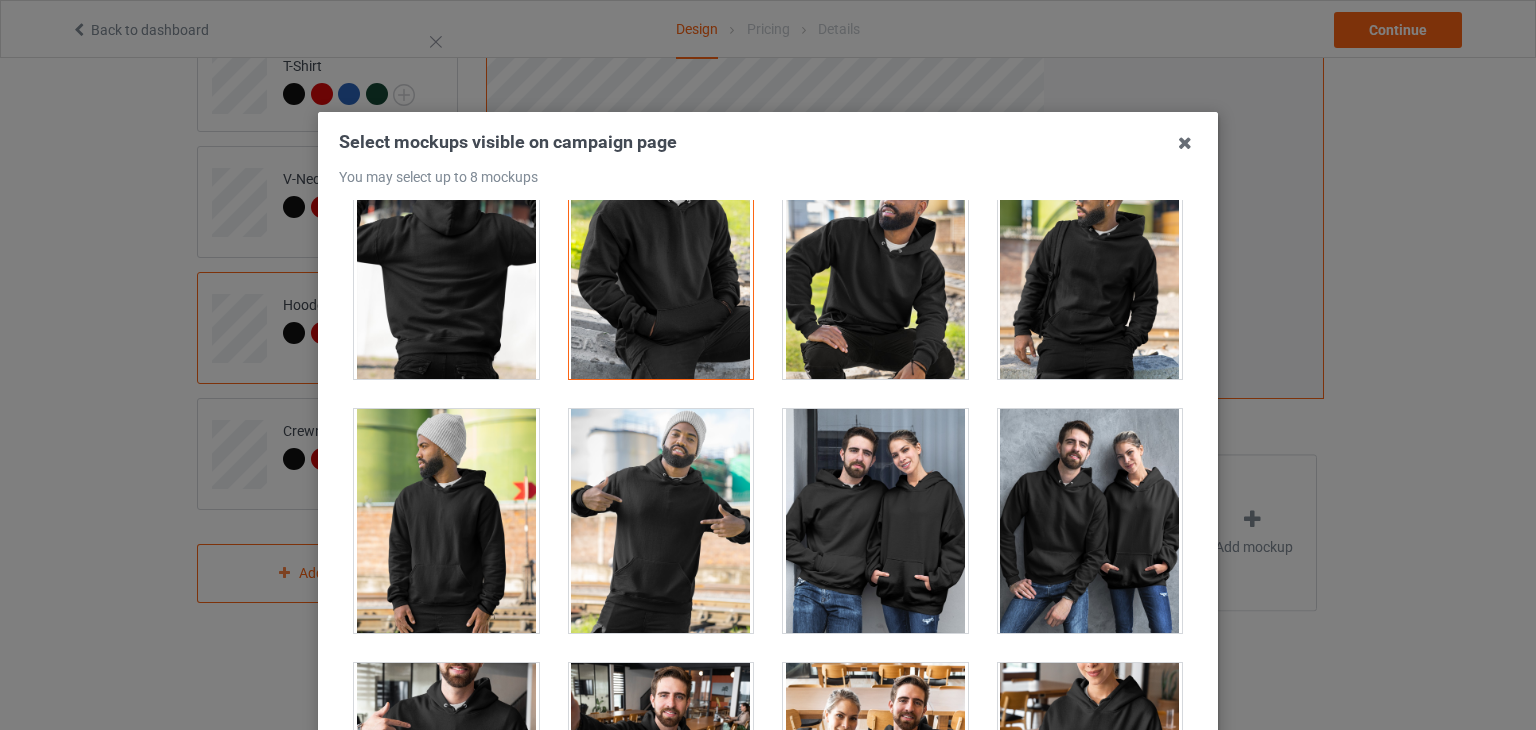click at bounding box center [875, 521] 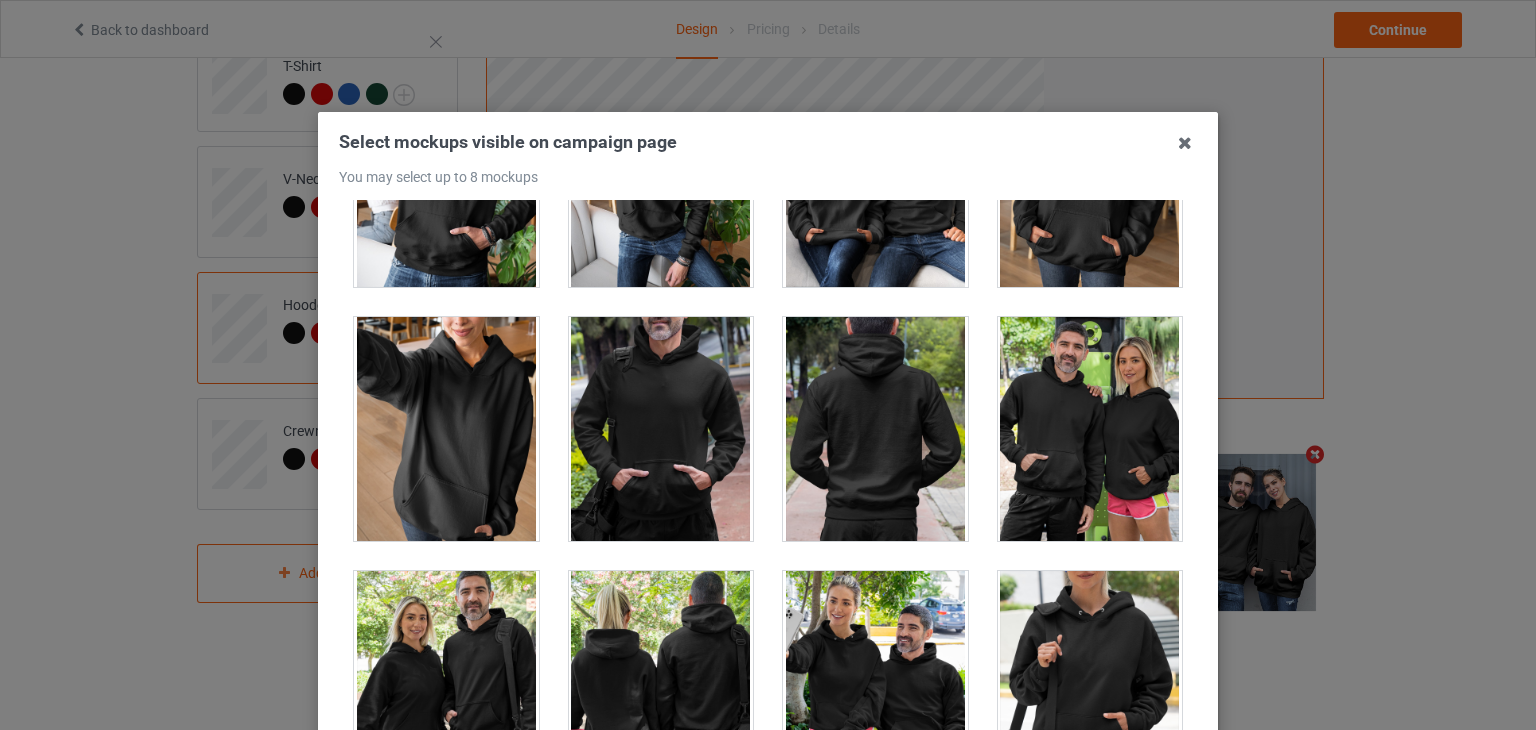scroll, scrollTop: 16100, scrollLeft: 0, axis: vertical 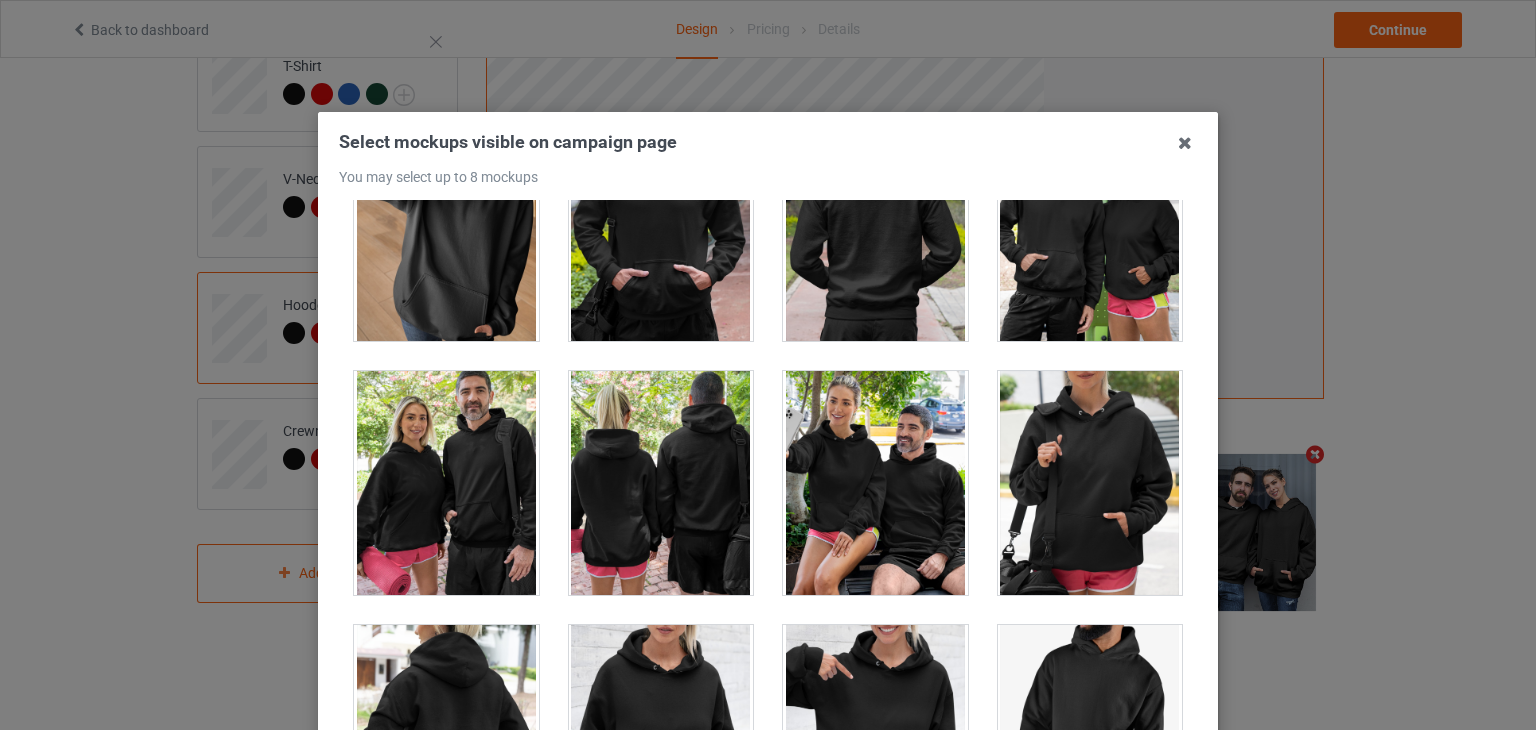 click at bounding box center [446, 483] 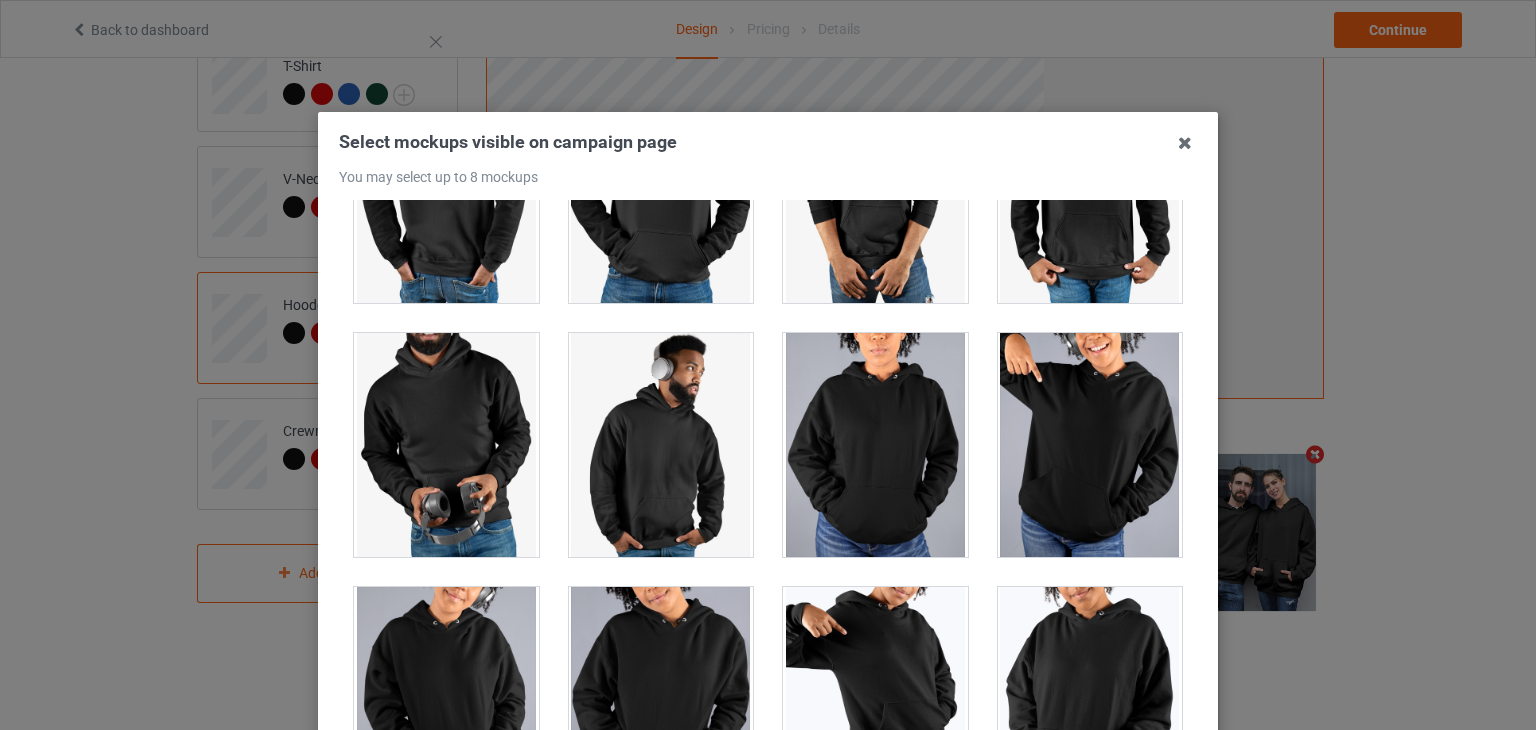scroll, scrollTop: 17168, scrollLeft: 0, axis: vertical 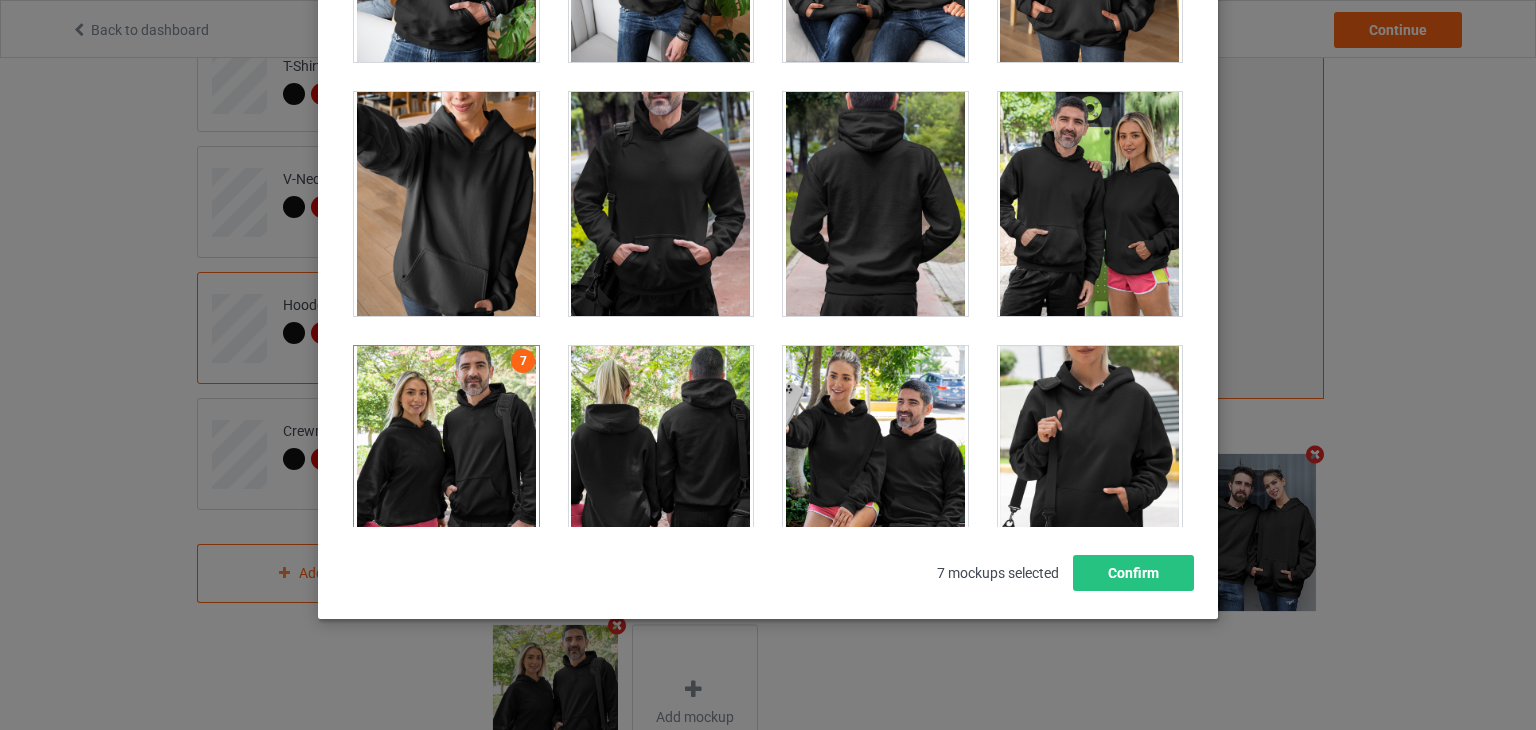 click at bounding box center (446, 458) 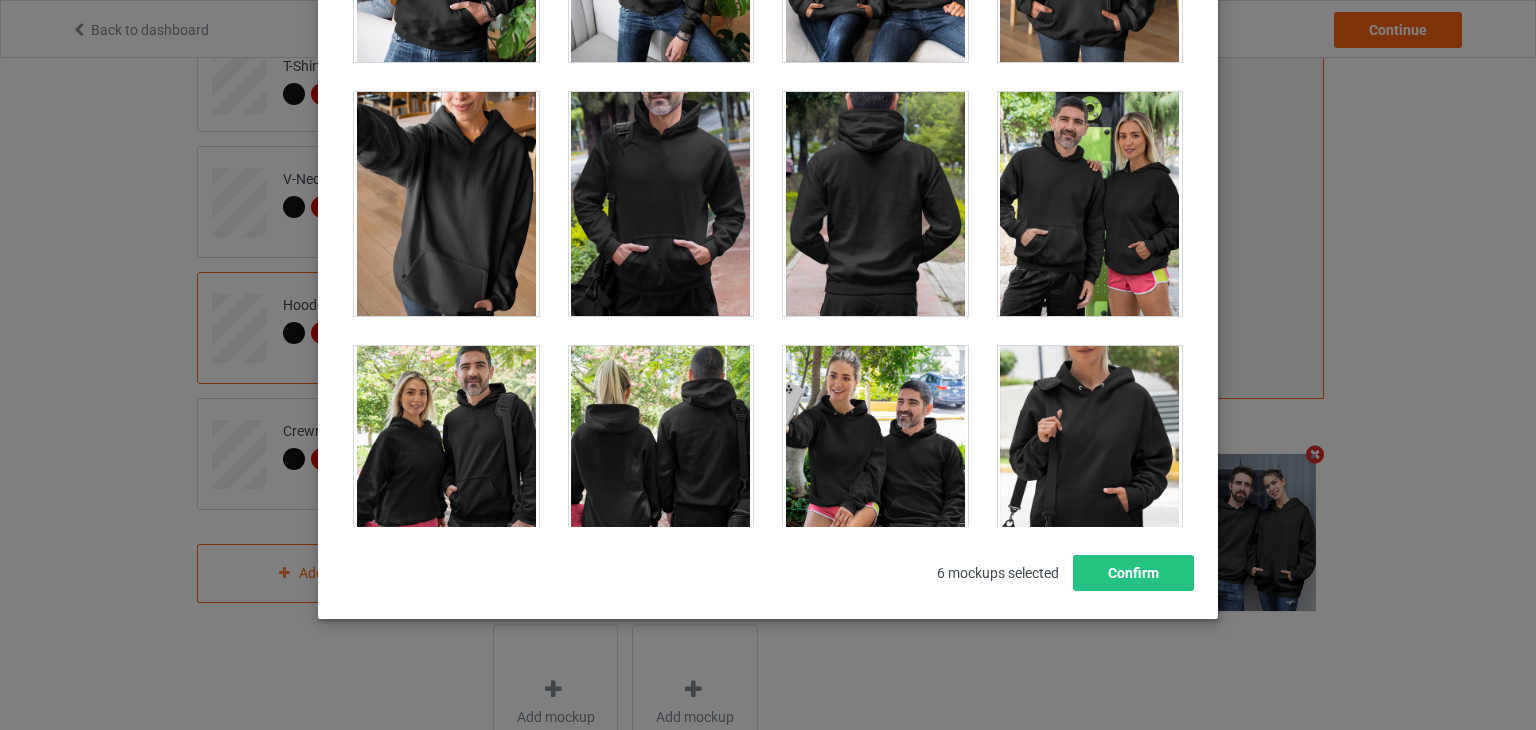 click at bounding box center [1090, 204] 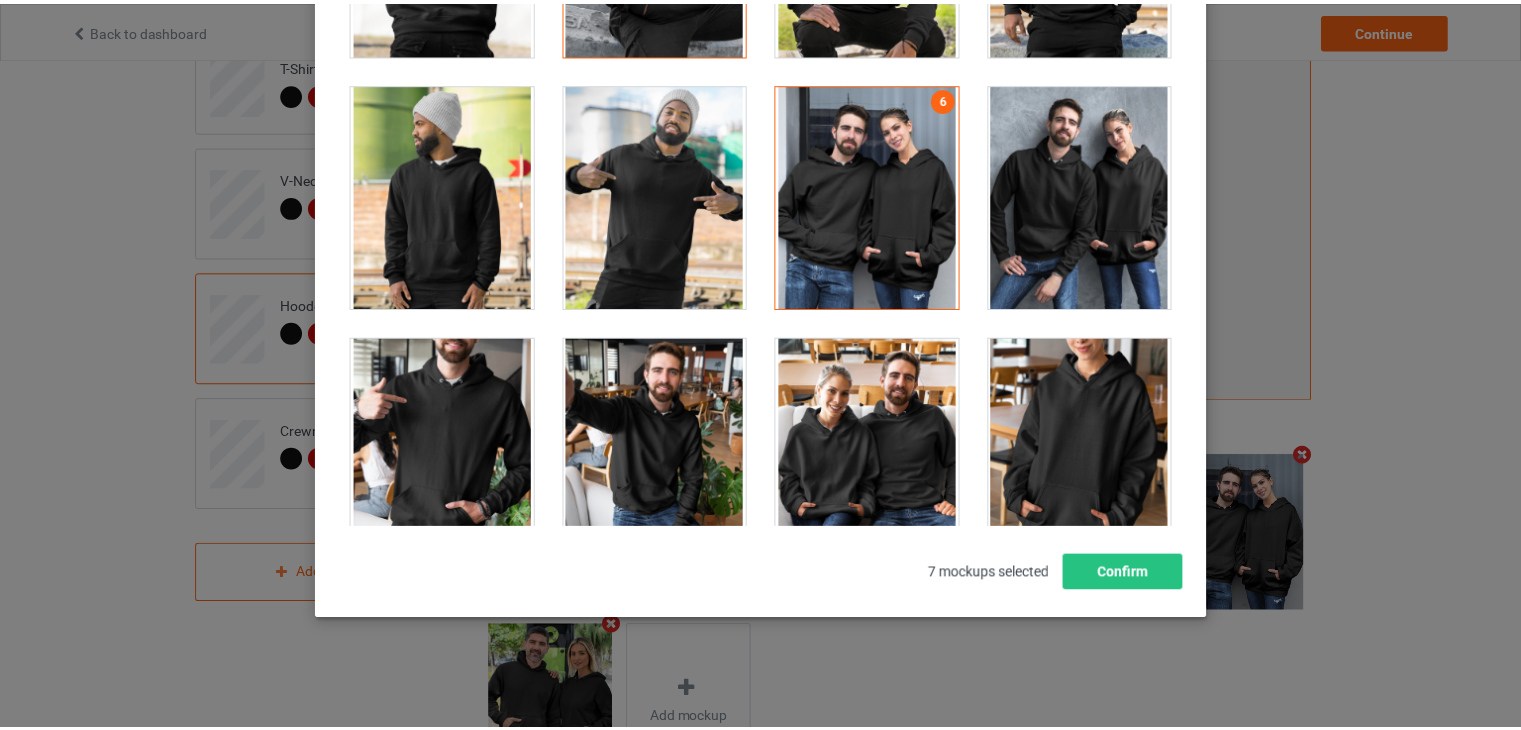 scroll, scrollTop: 15168, scrollLeft: 0, axis: vertical 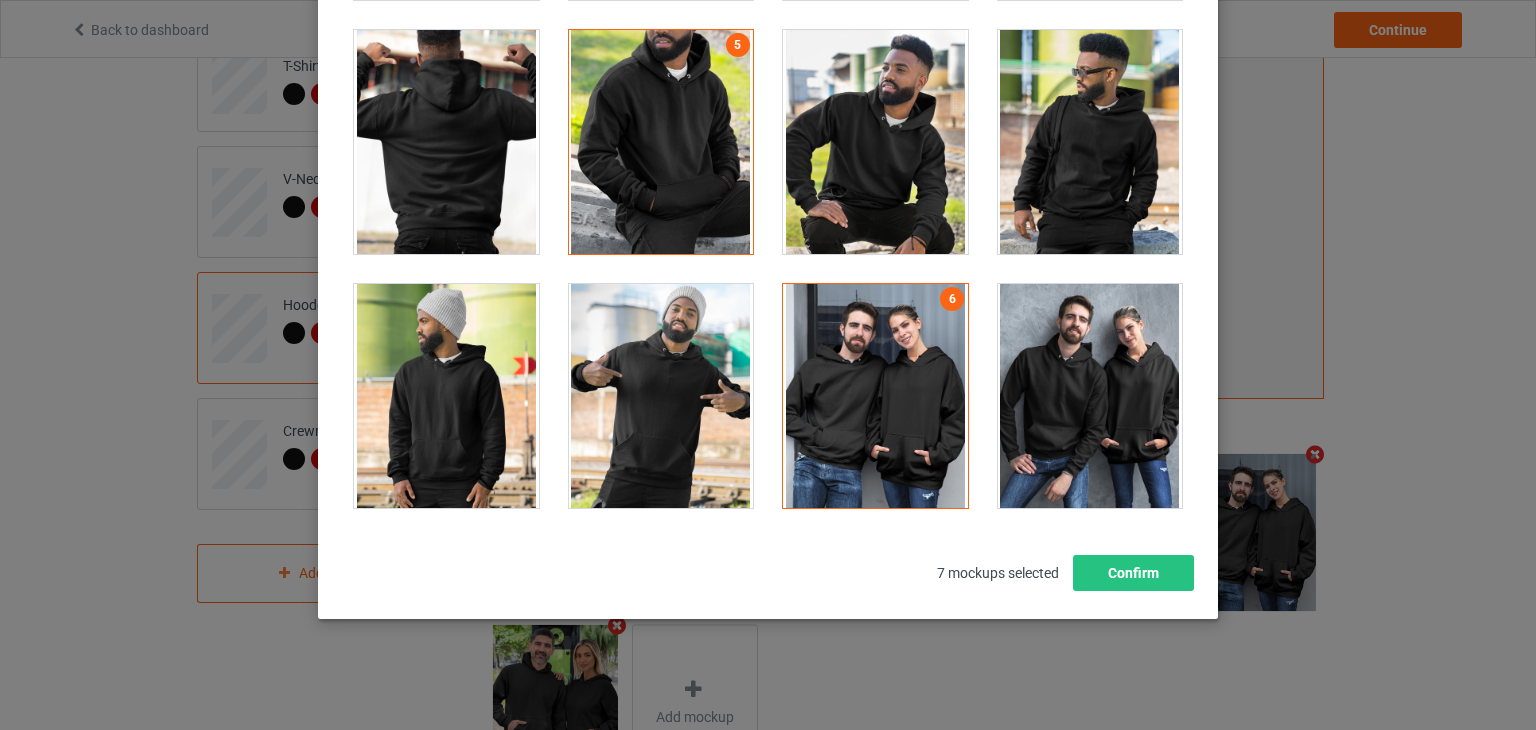 click at bounding box center [875, 142] 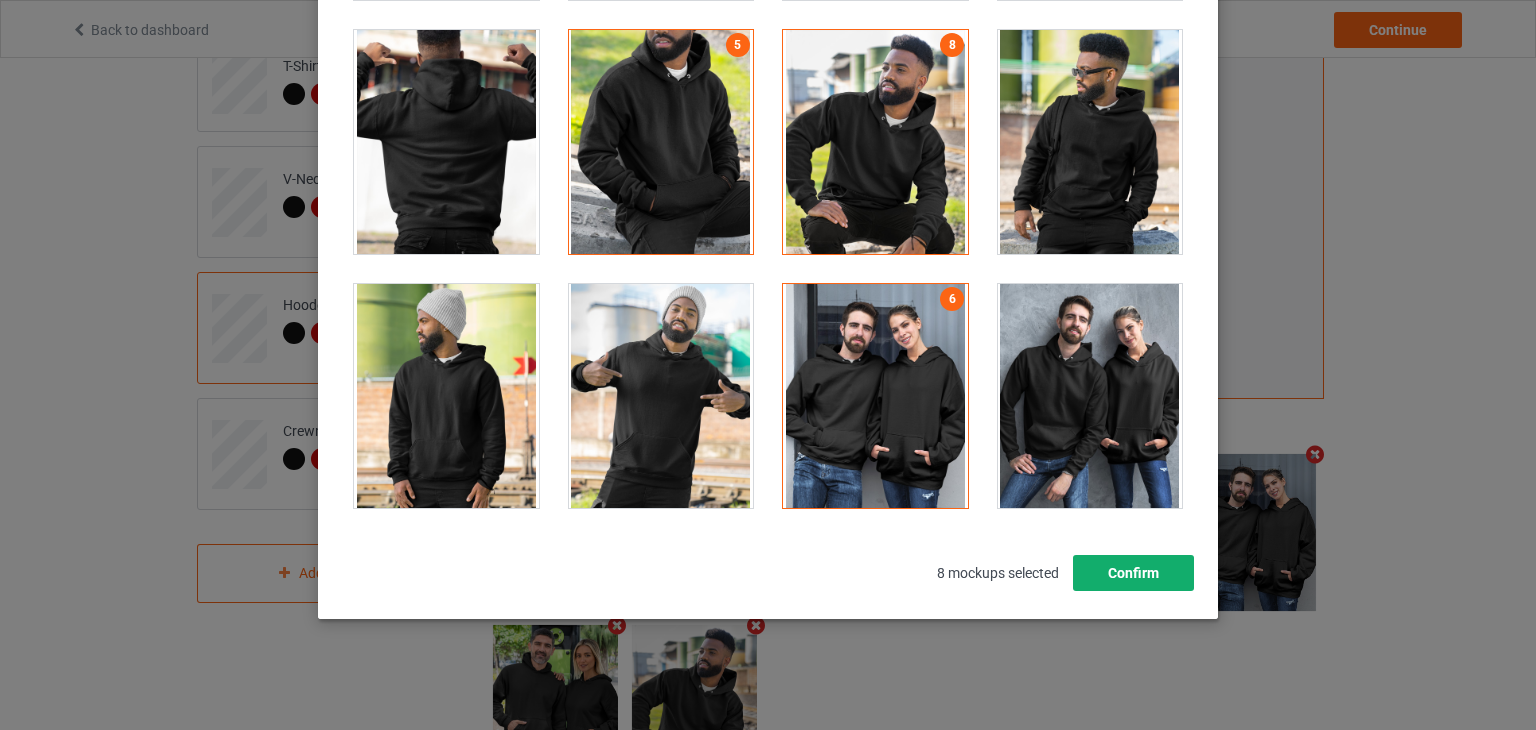 click on "Confirm" at bounding box center [1133, 573] 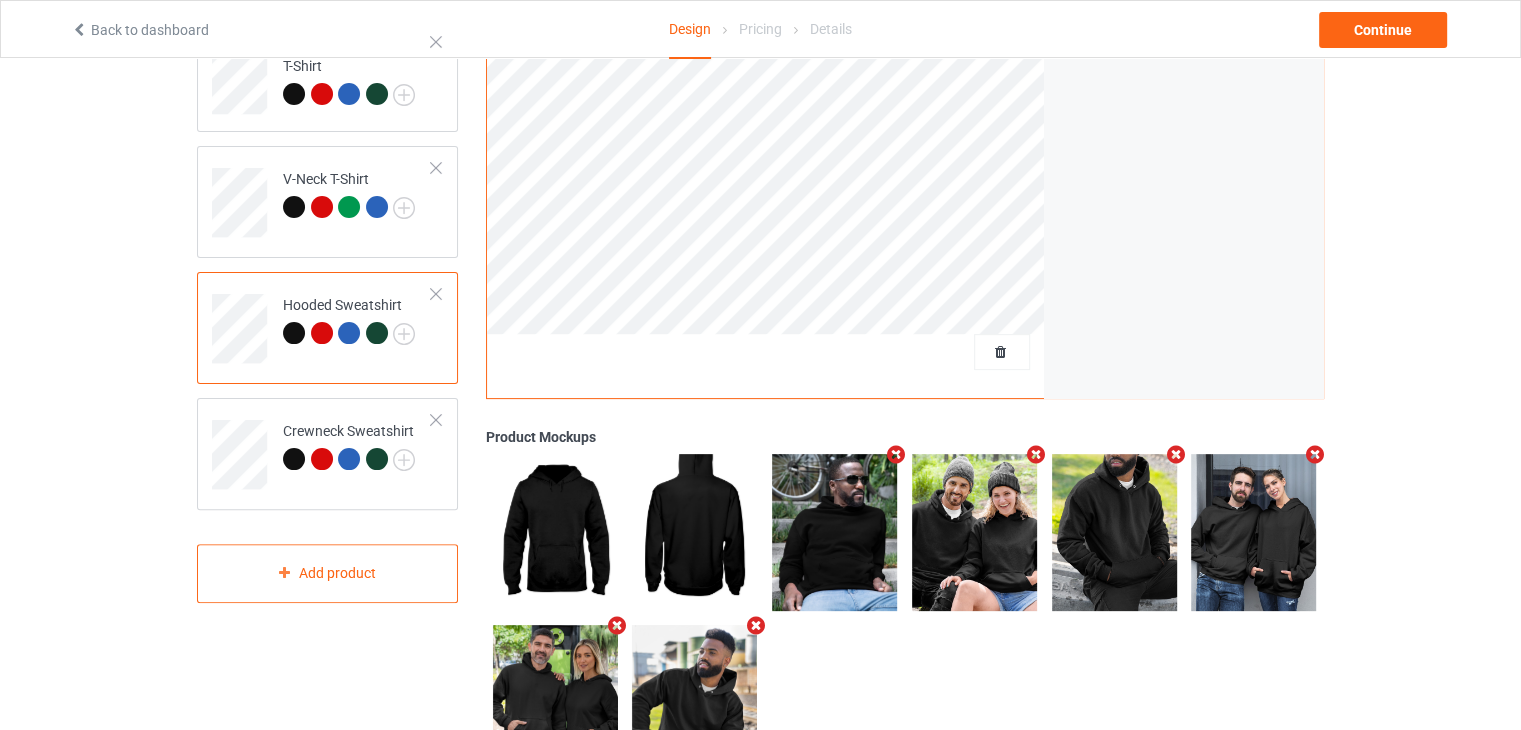 scroll, scrollTop: 562, scrollLeft: 0, axis: vertical 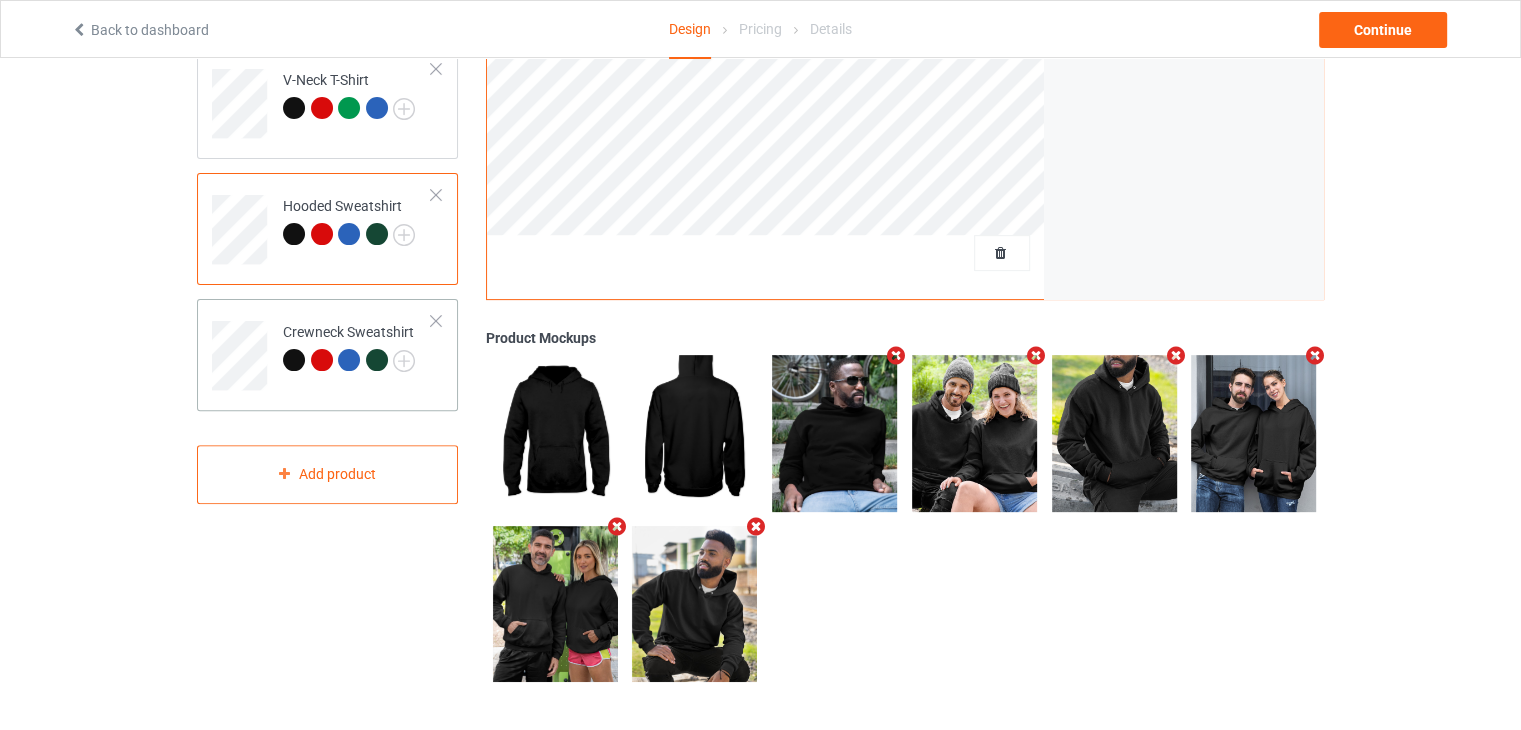 click on "Crewneck Sweatshirt" at bounding box center (349, 346) 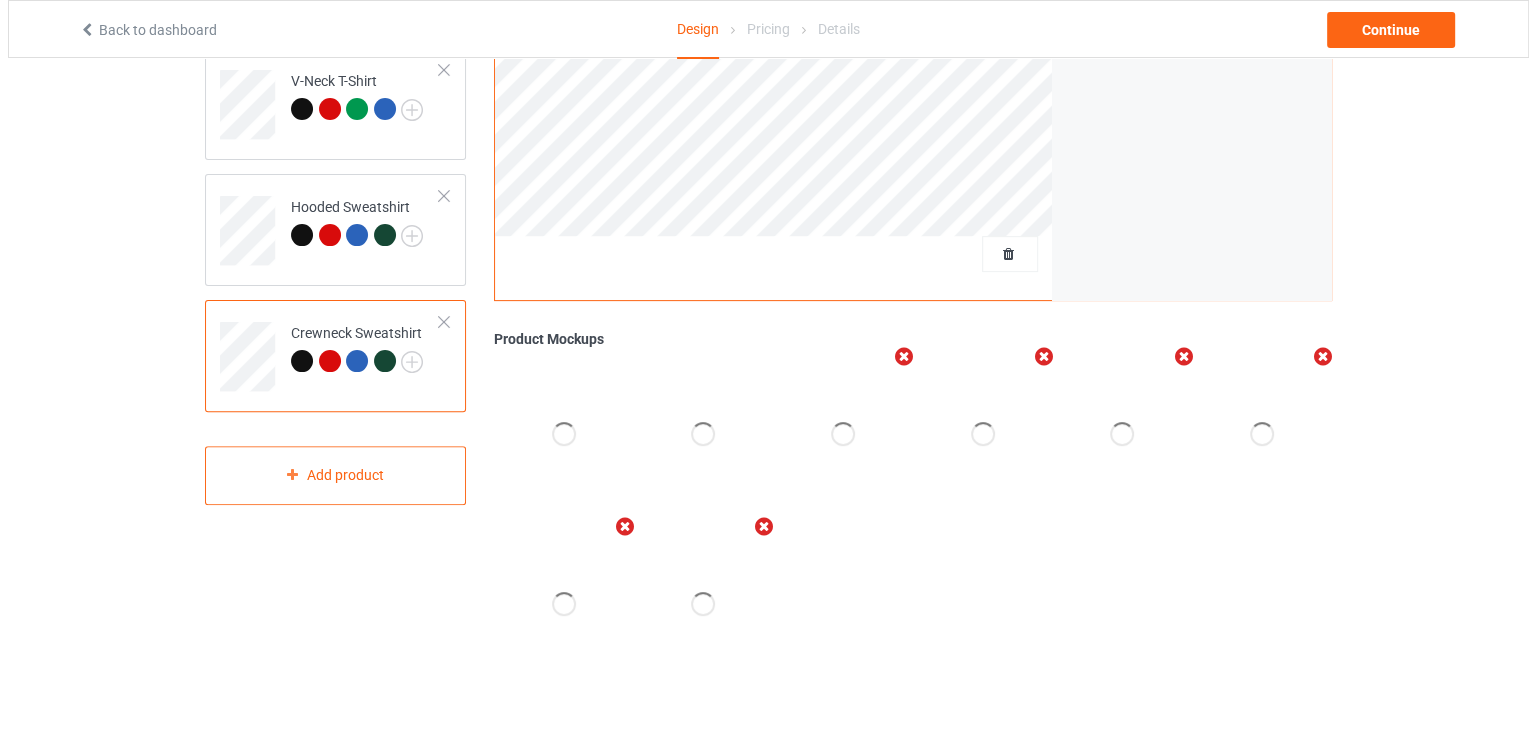 scroll, scrollTop: 562, scrollLeft: 0, axis: vertical 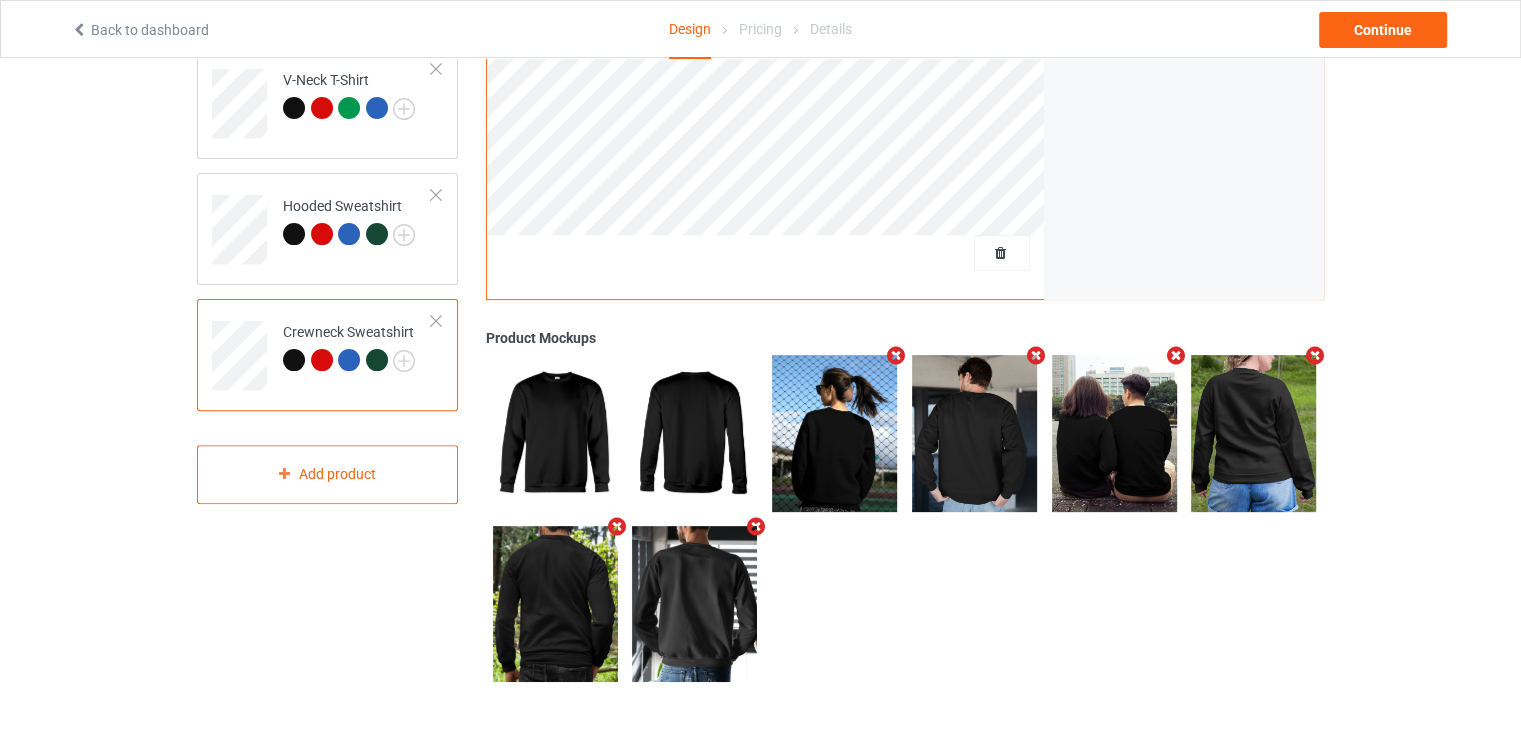 click at bounding box center [896, 355] 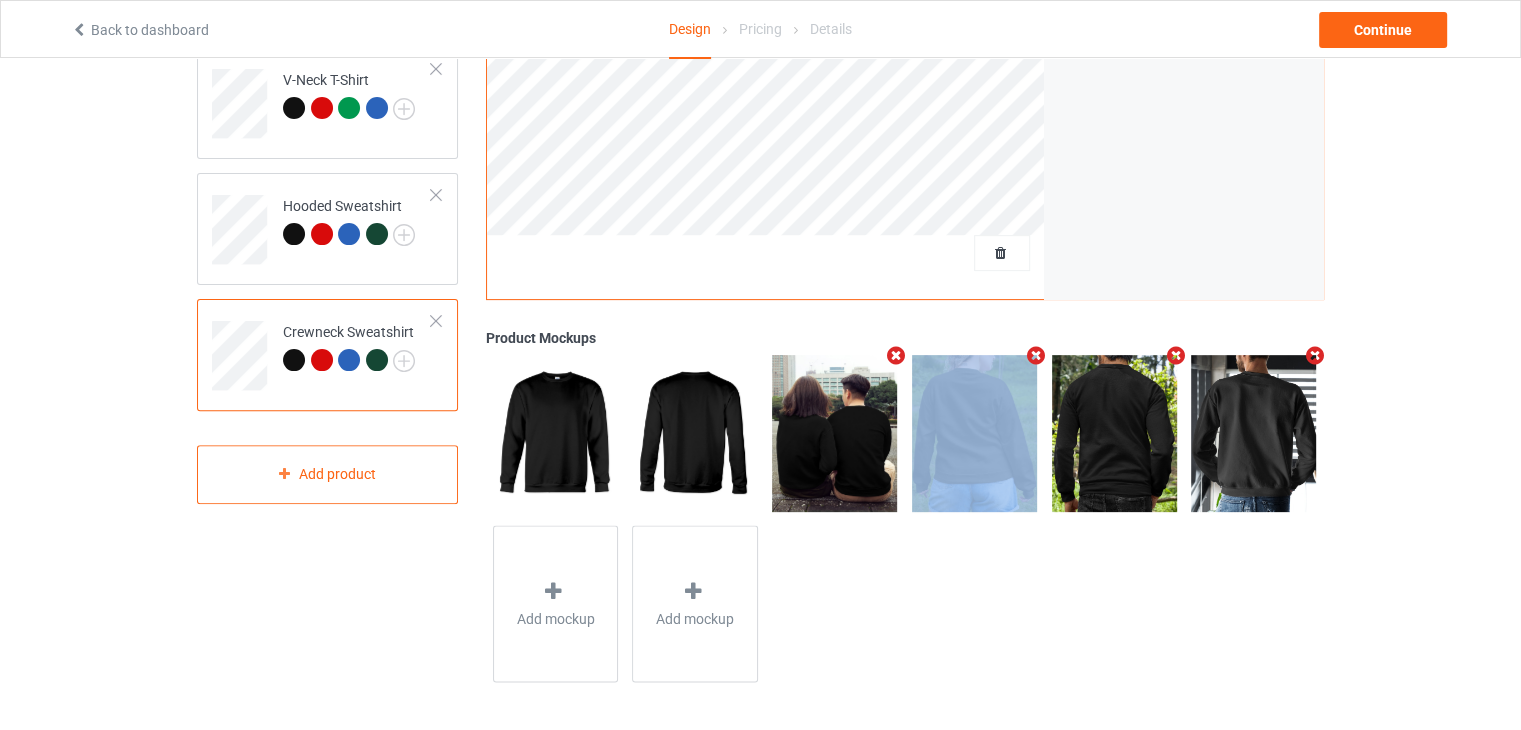 click at bounding box center [896, 355] 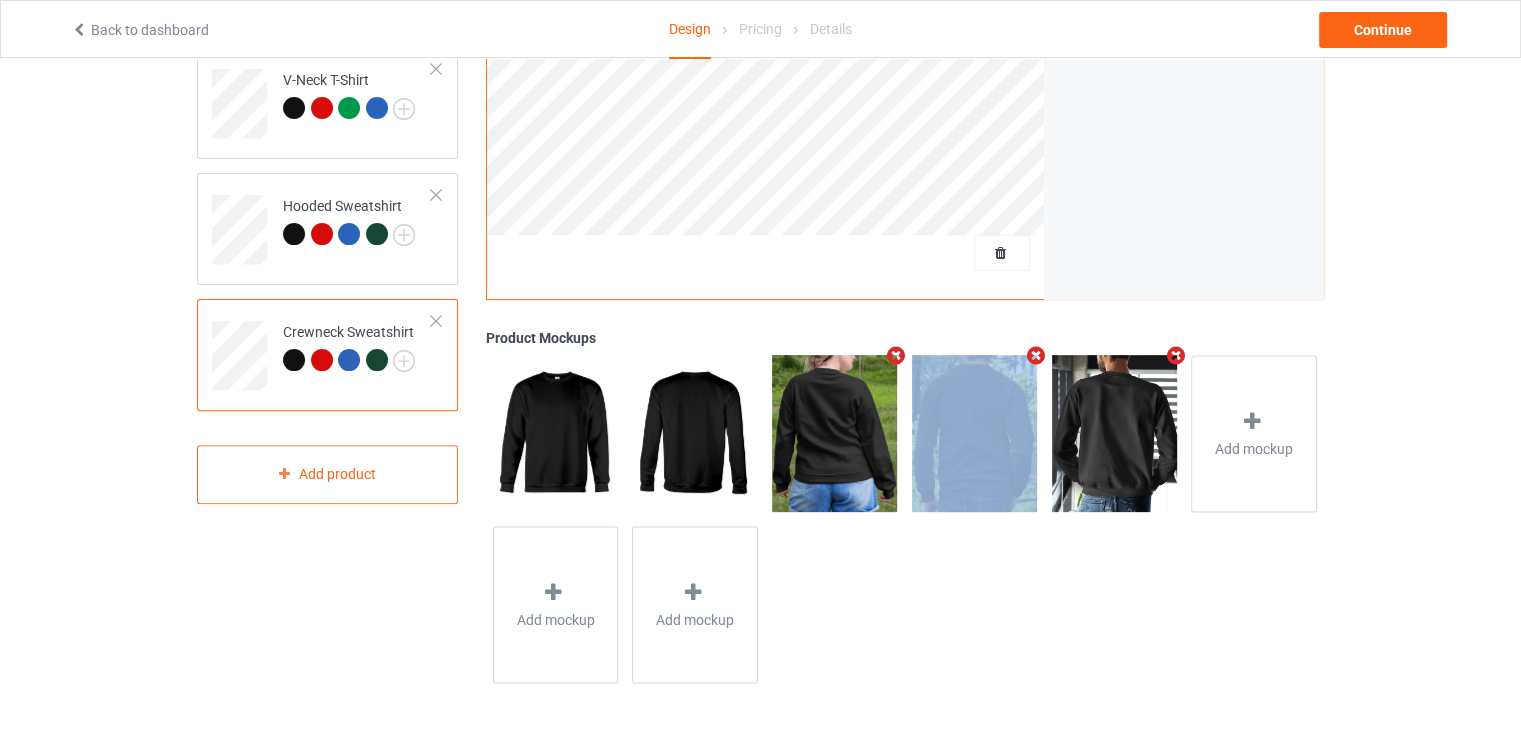 click at bounding box center [896, 355] 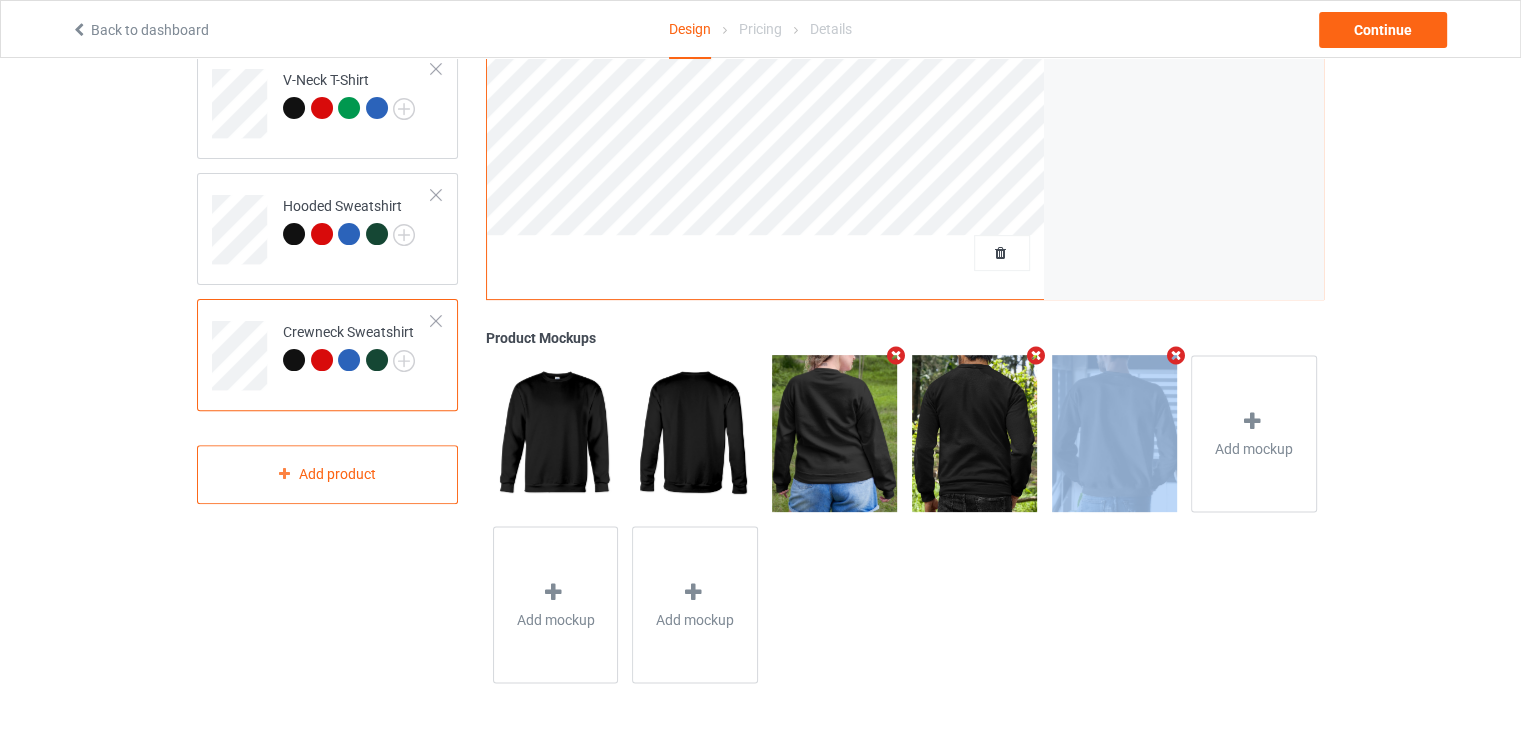click at bounding box center [1035, 355] 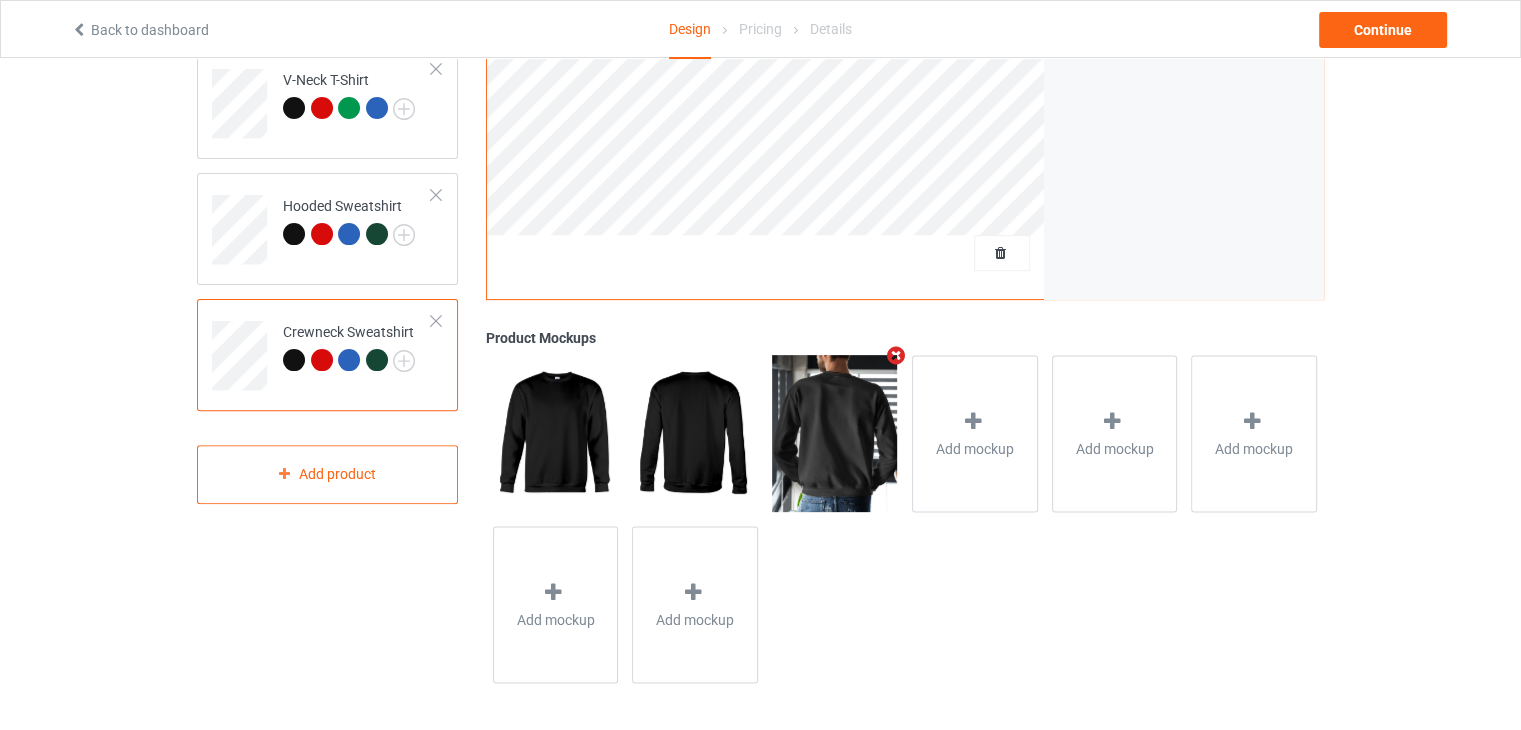 click at bounding box center (896, 355) 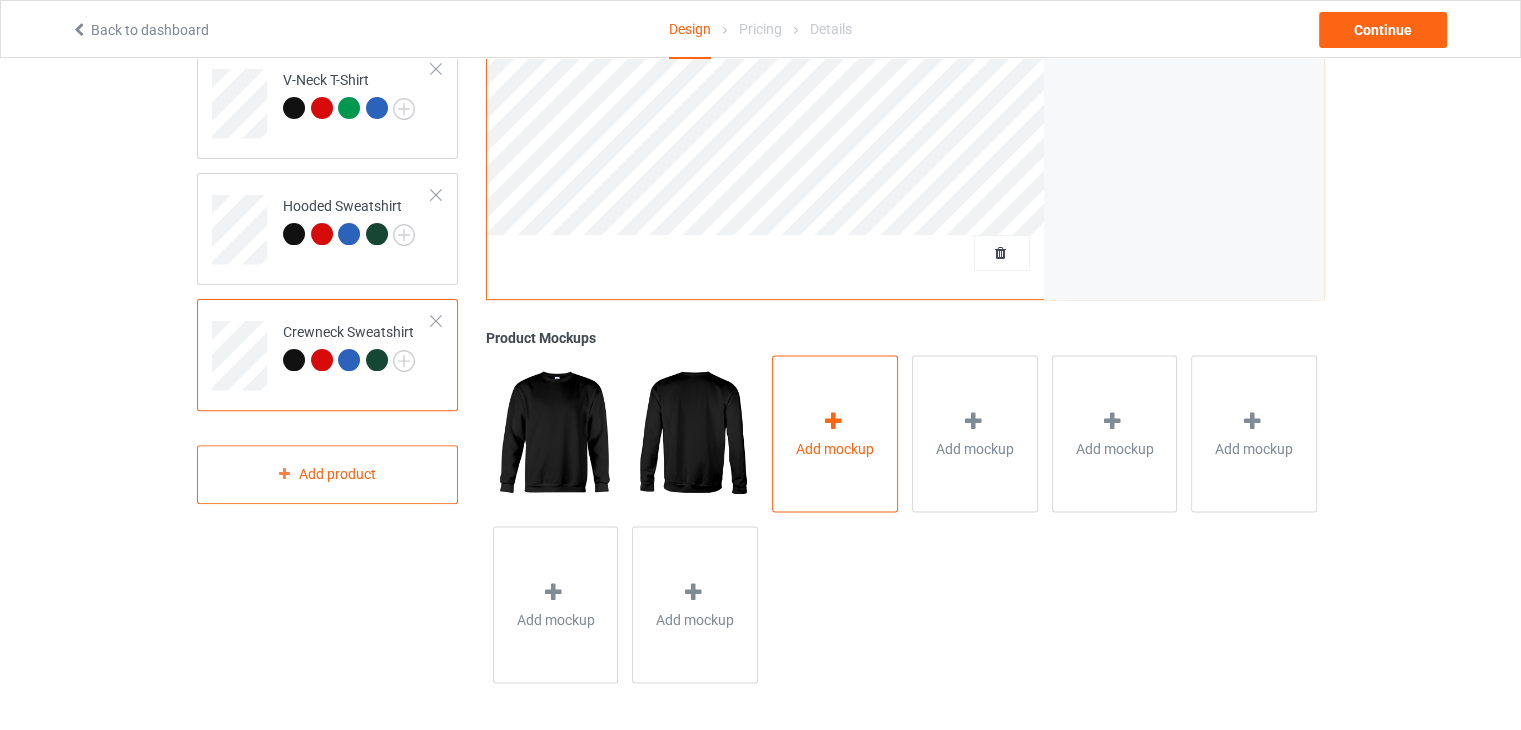 click at bounding box center (835, 423) 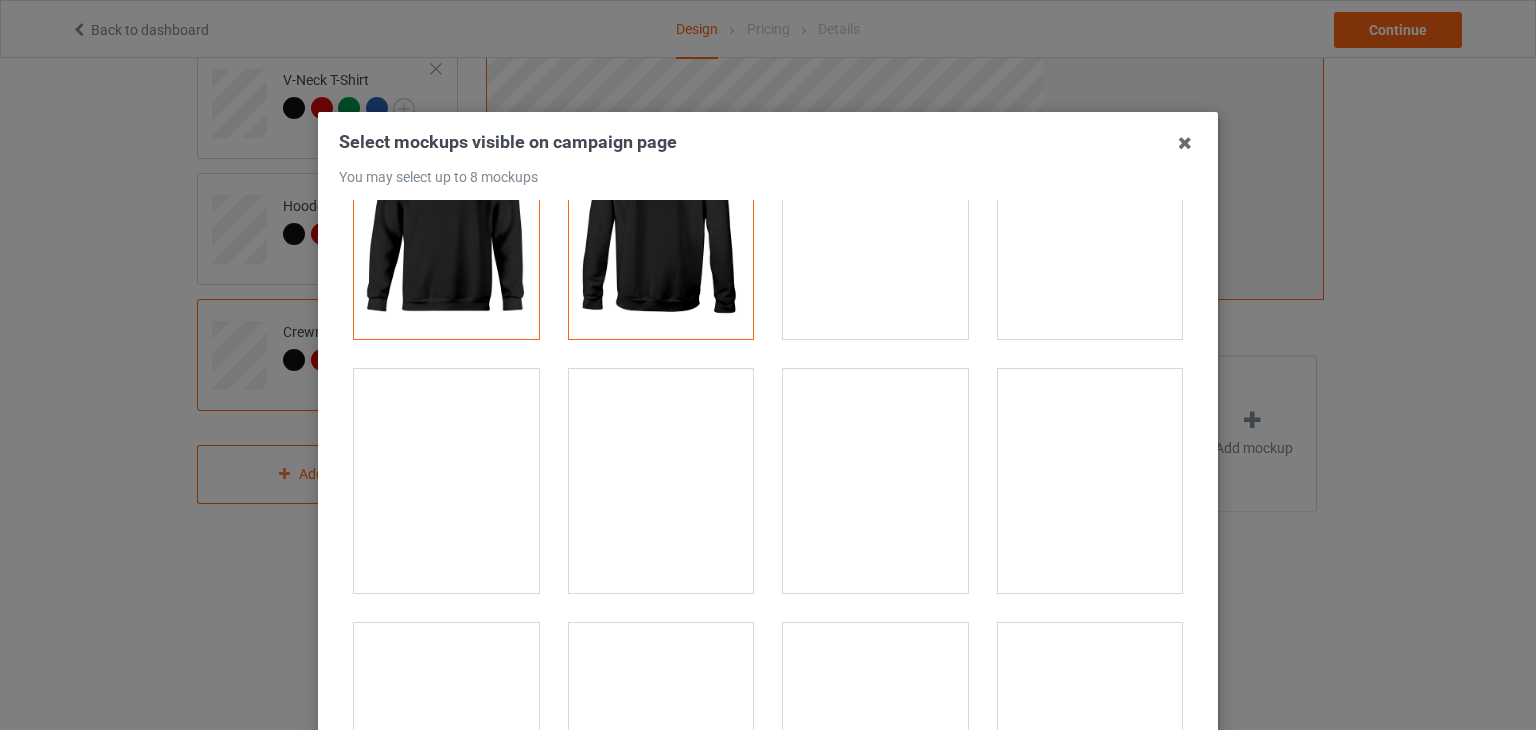 scroll, scrollTop: 0, scrollLeft: 0, axis: both 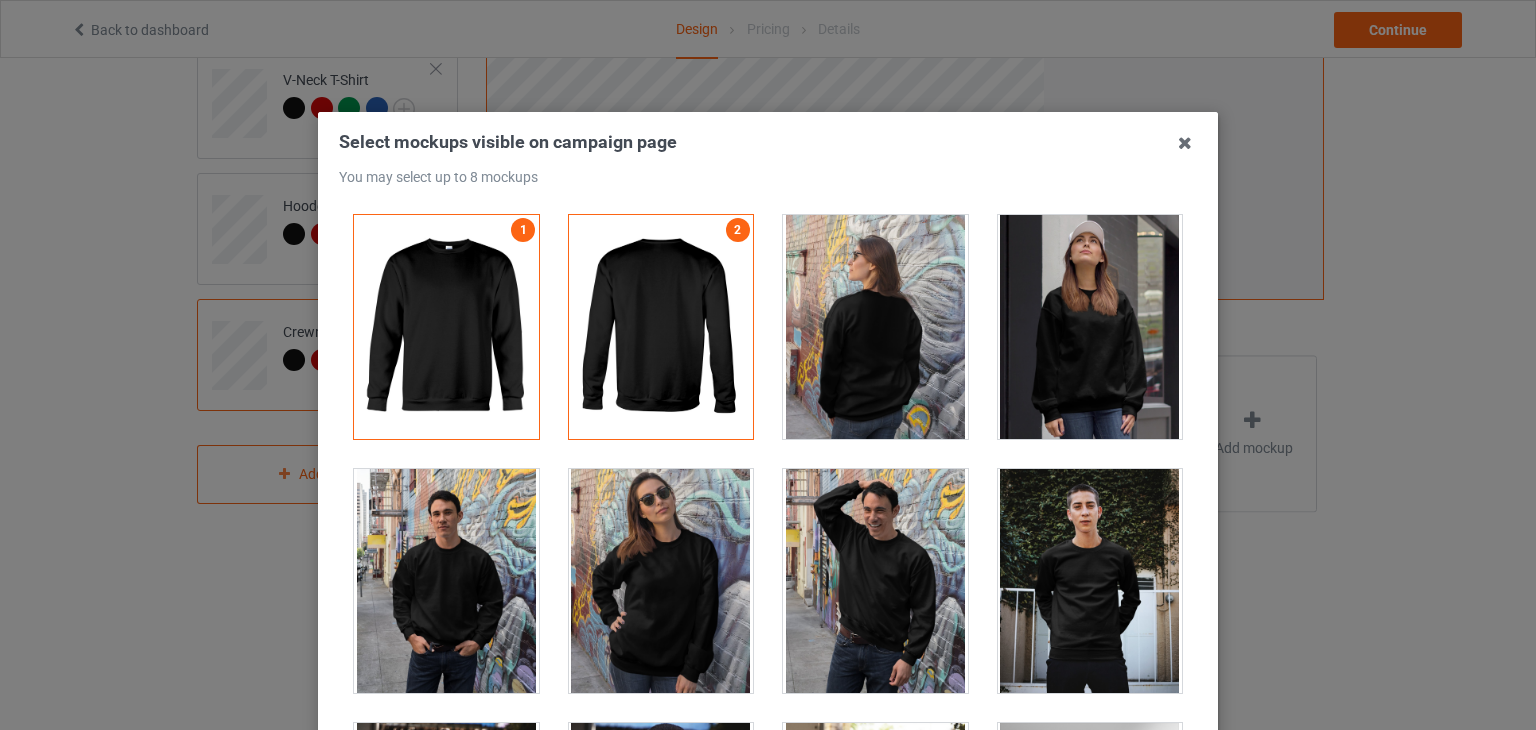 click at bounding box center (446, 581) 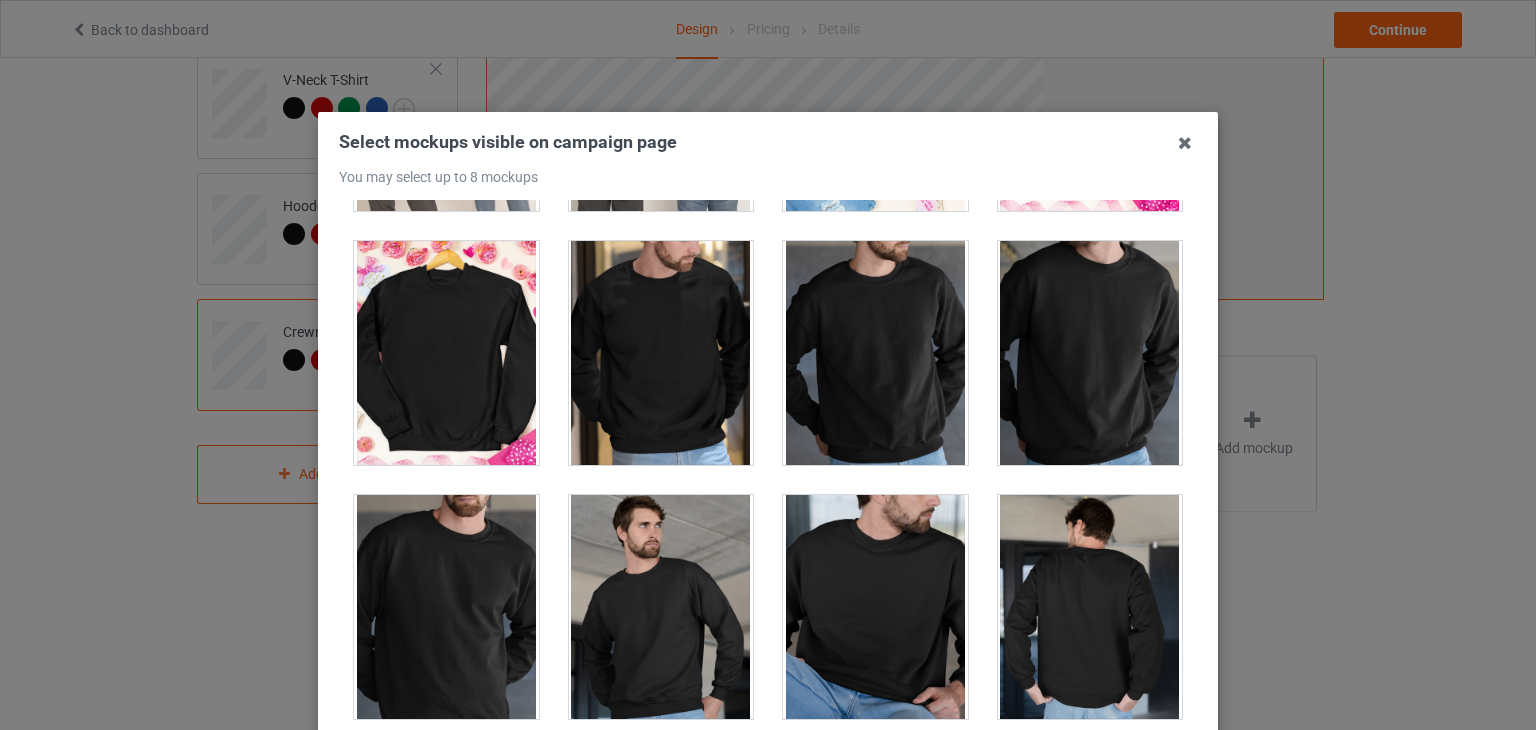 scroll, scrollTop: 4900, scrollLeft: 0, axis: vertical 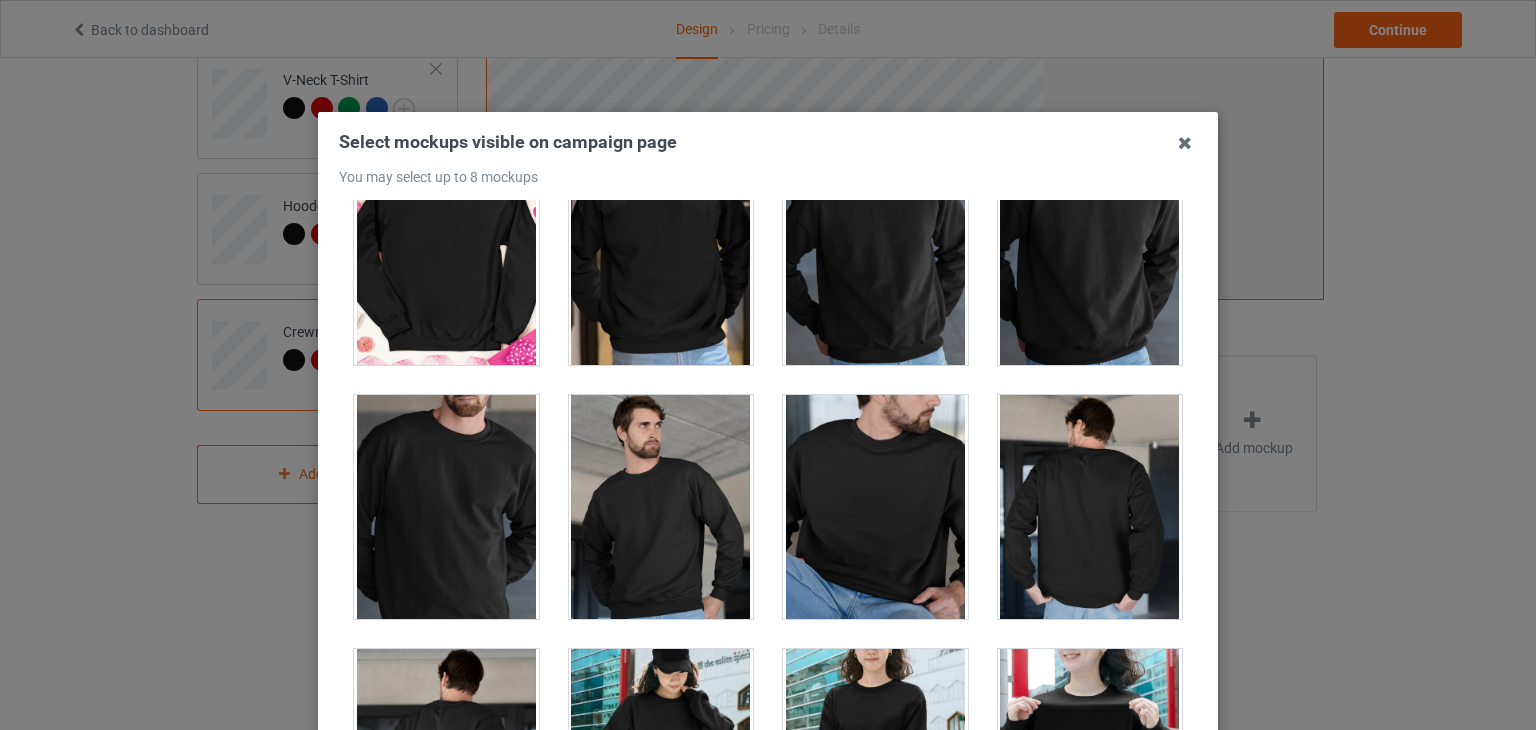 click at bounding box center (661, 507) 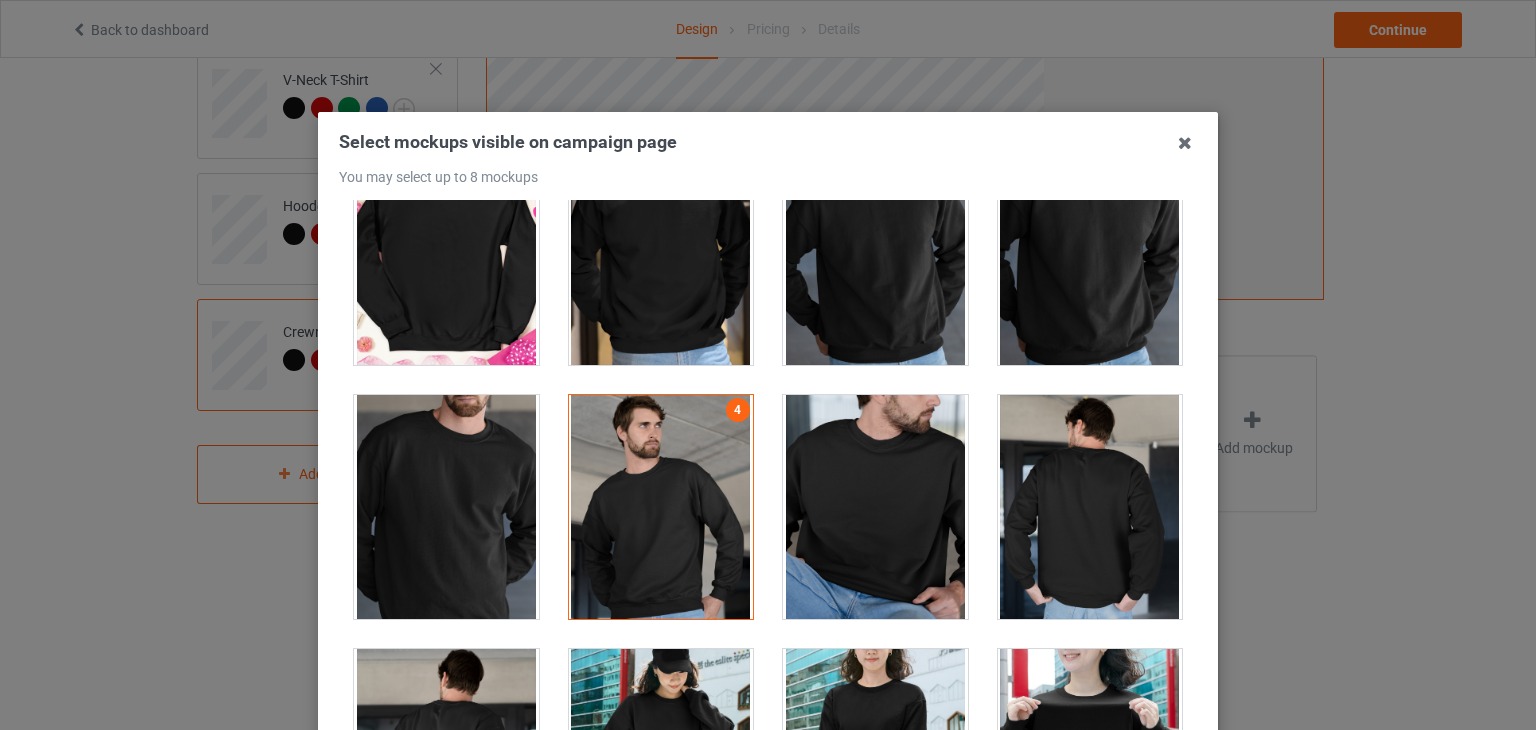 click at bounding box center [875, 507] 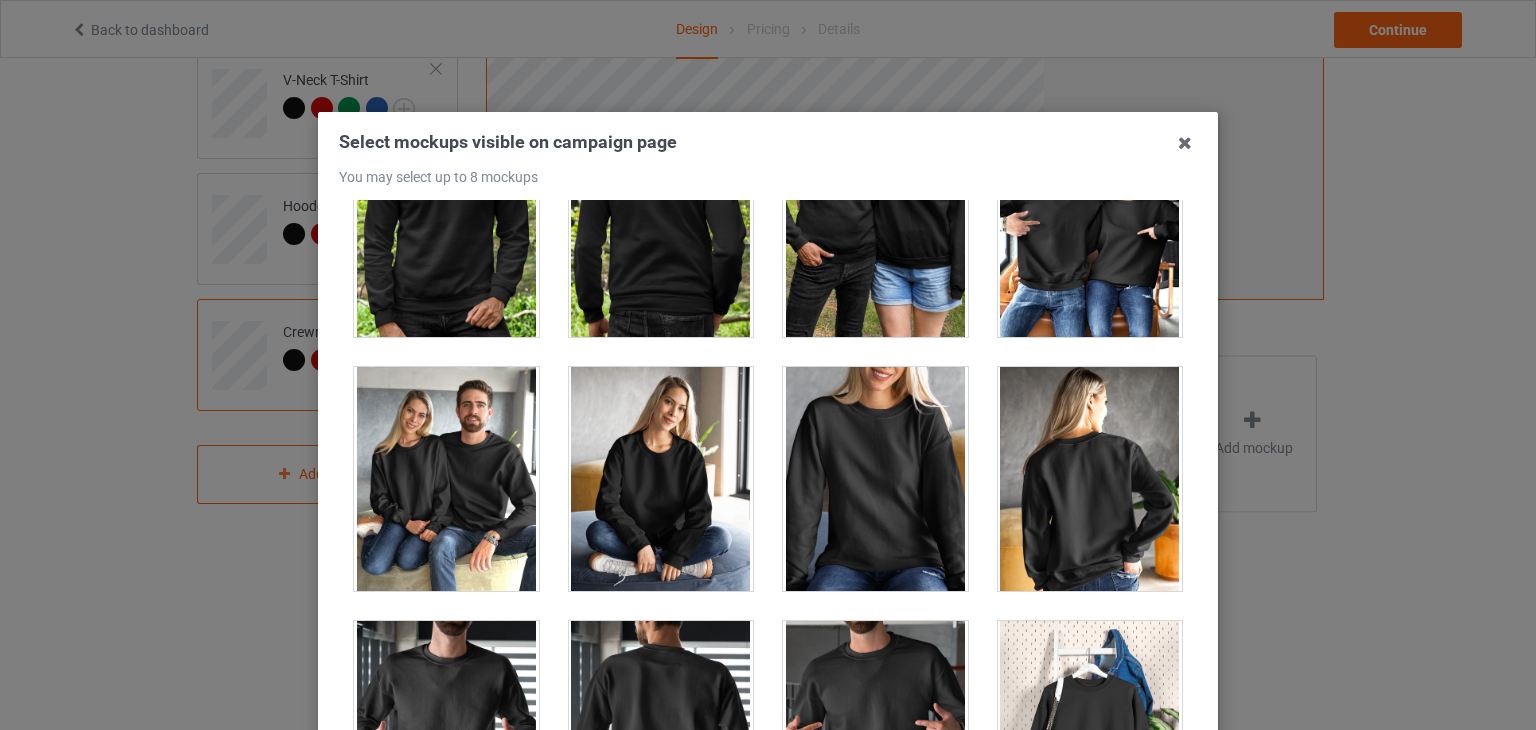 scroll, scrollTop: 9300, scrollLeft: 0, axis: vertical 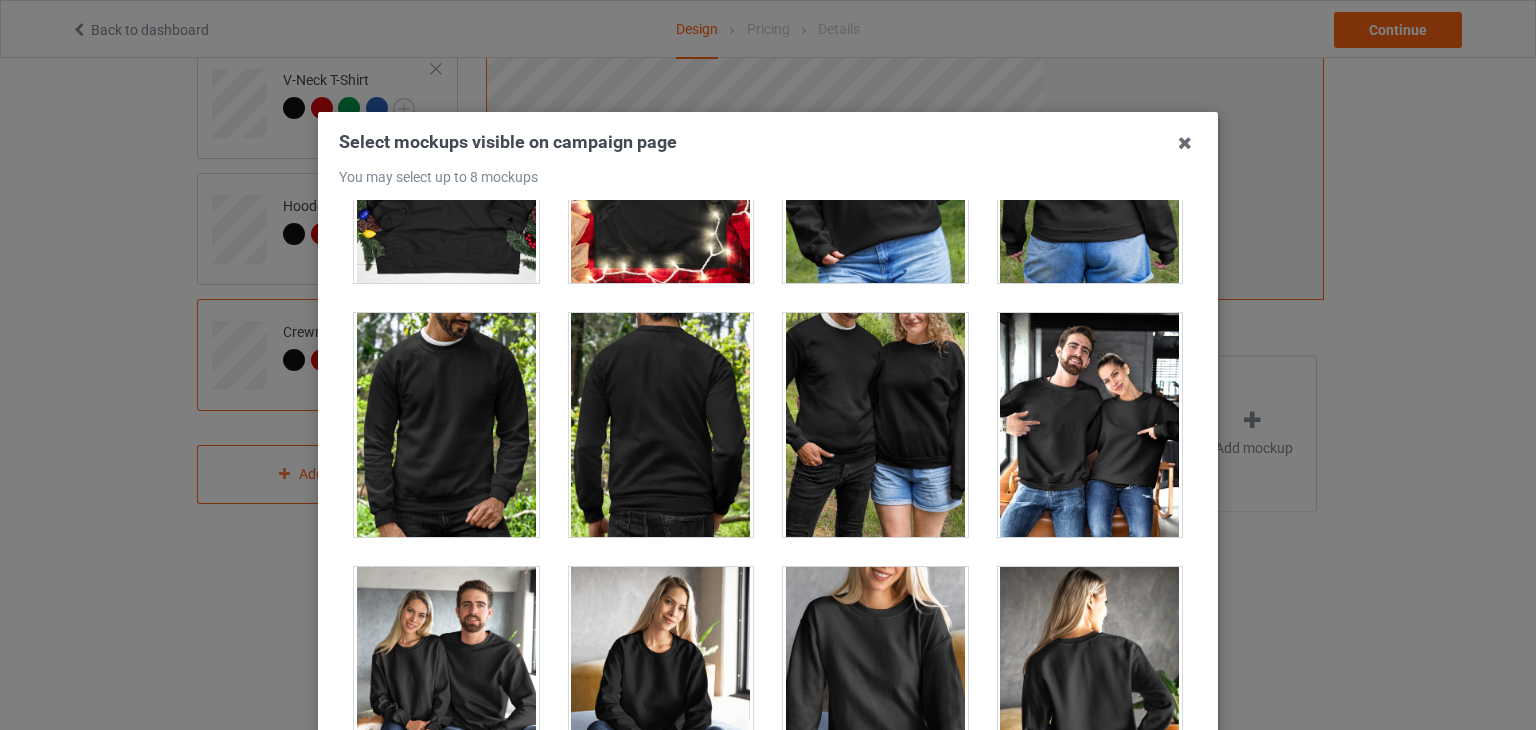 click at bounding box center (446, 425) 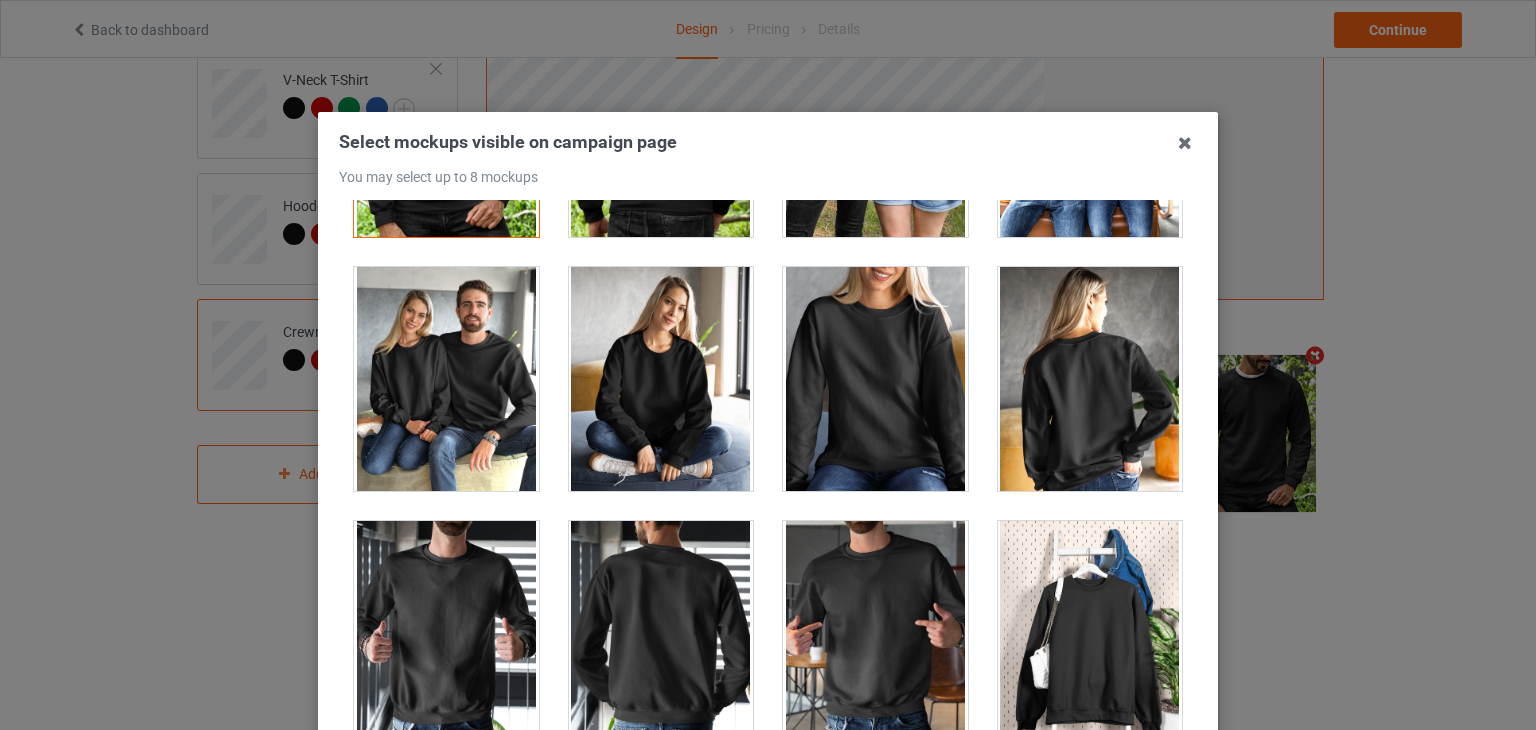 scroll, scrollTop: 9813, scrollLeft: 0, axis: vertical 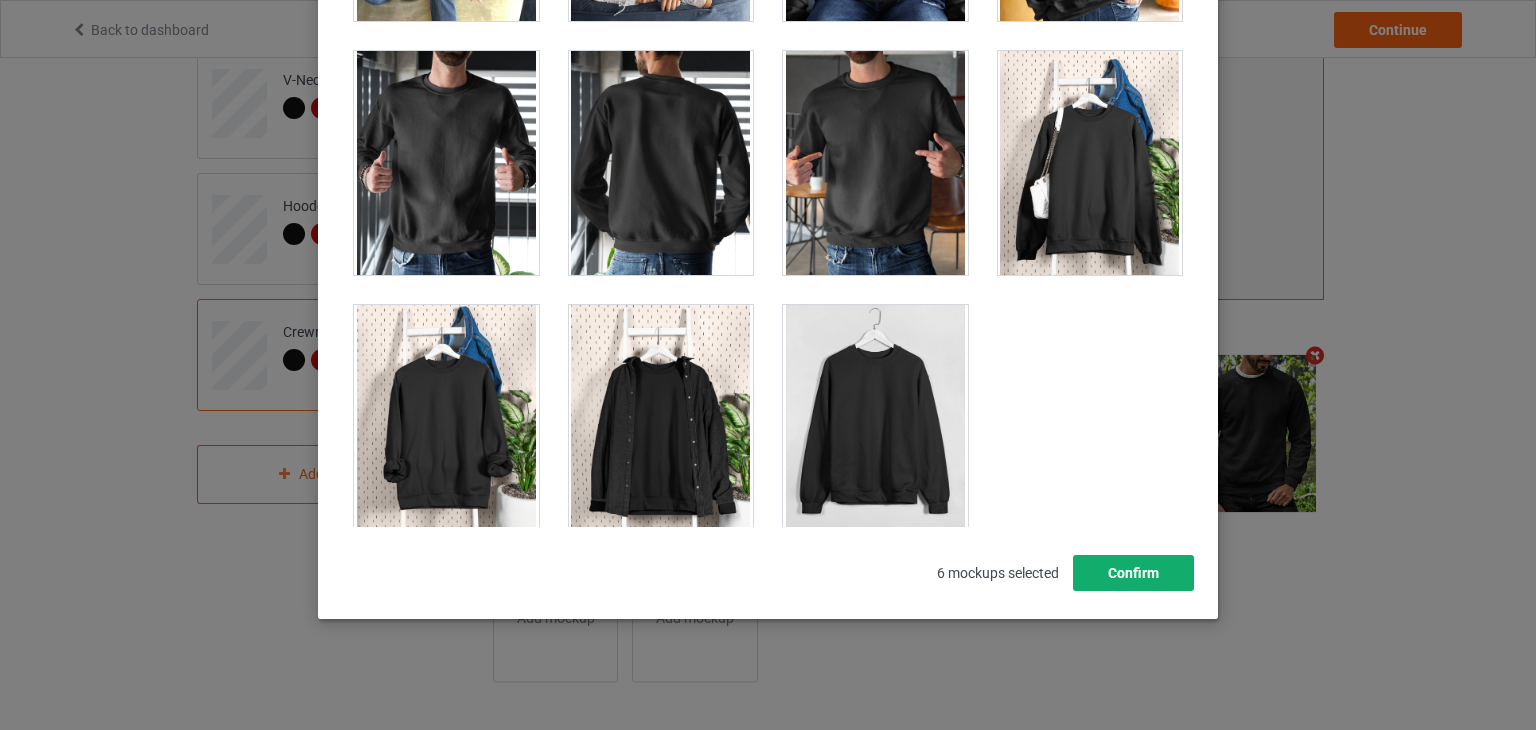 click on "Confirm" at bounding box center (1133, 573) 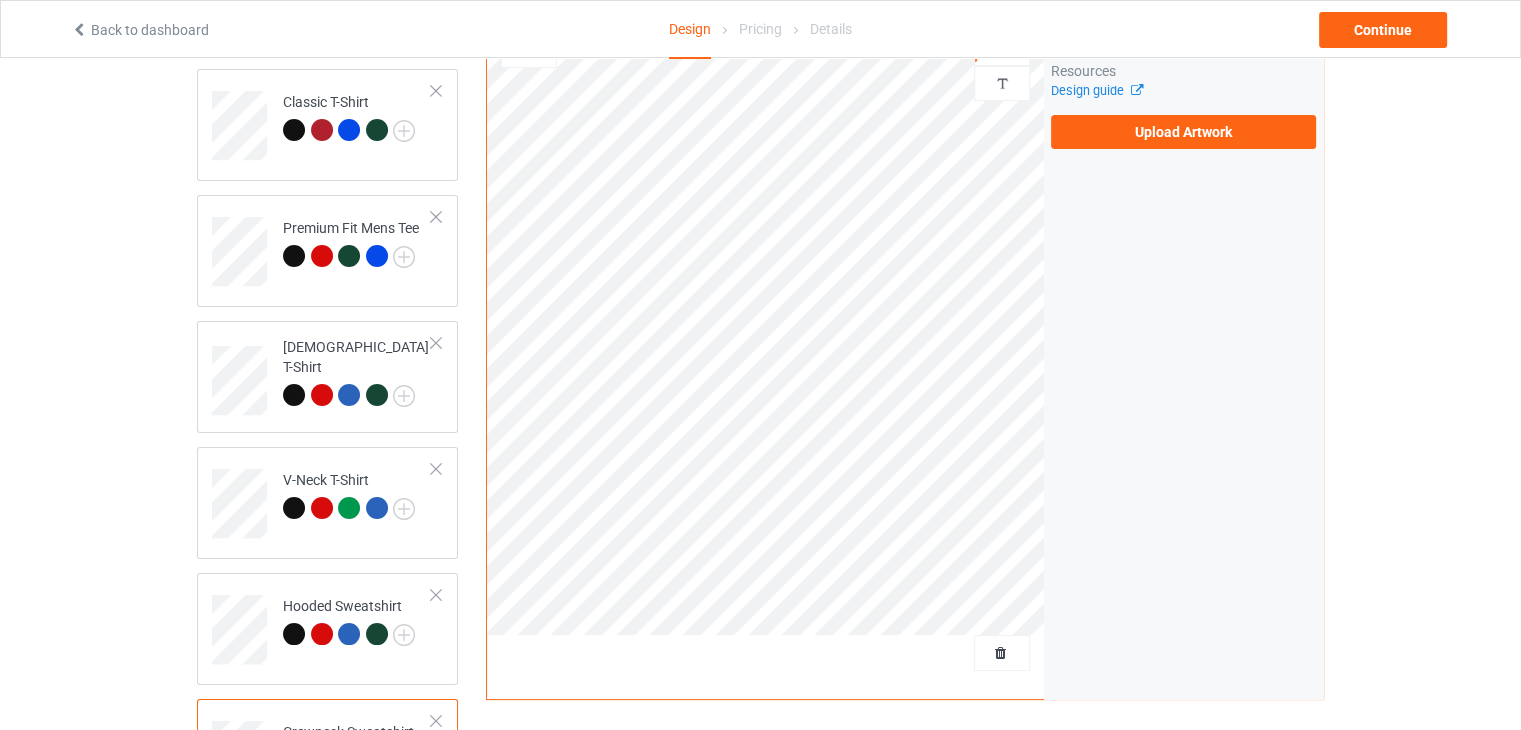 scroll, scrollTop: 0, scrollLeft: 0, axis: both 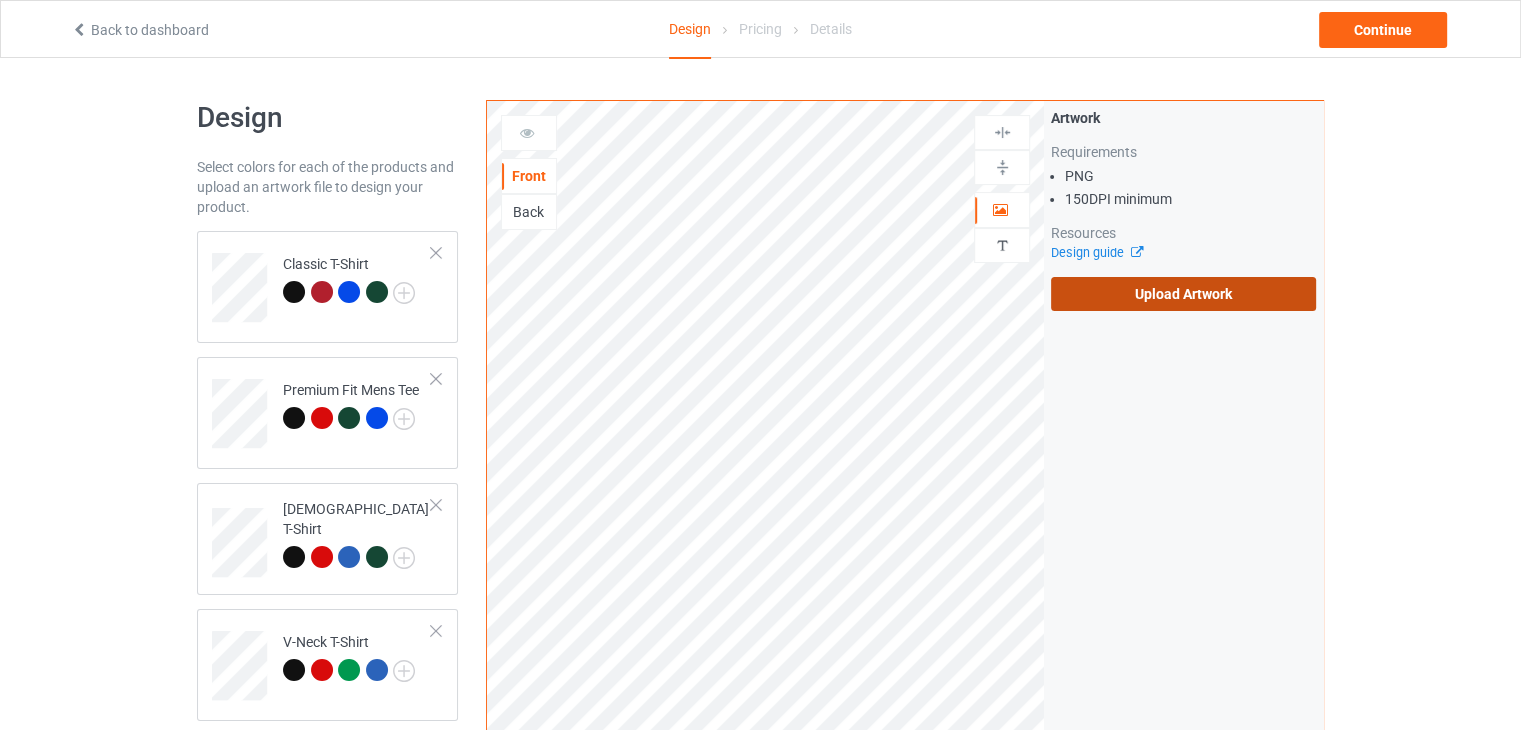 click on "Upload Artwork" at bounding box center [1183, 294] 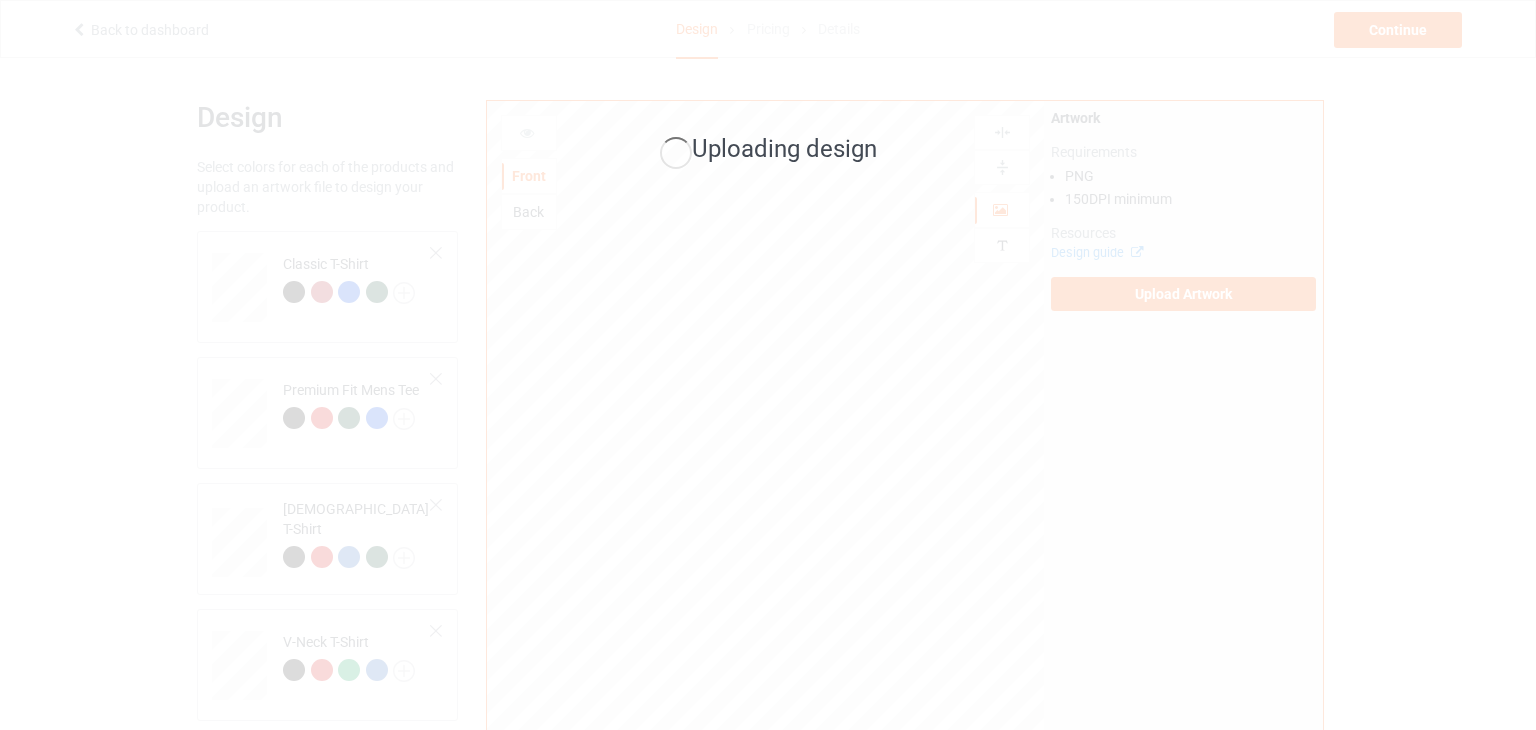 click on "Uploading design" at bounding box center [768, 151] 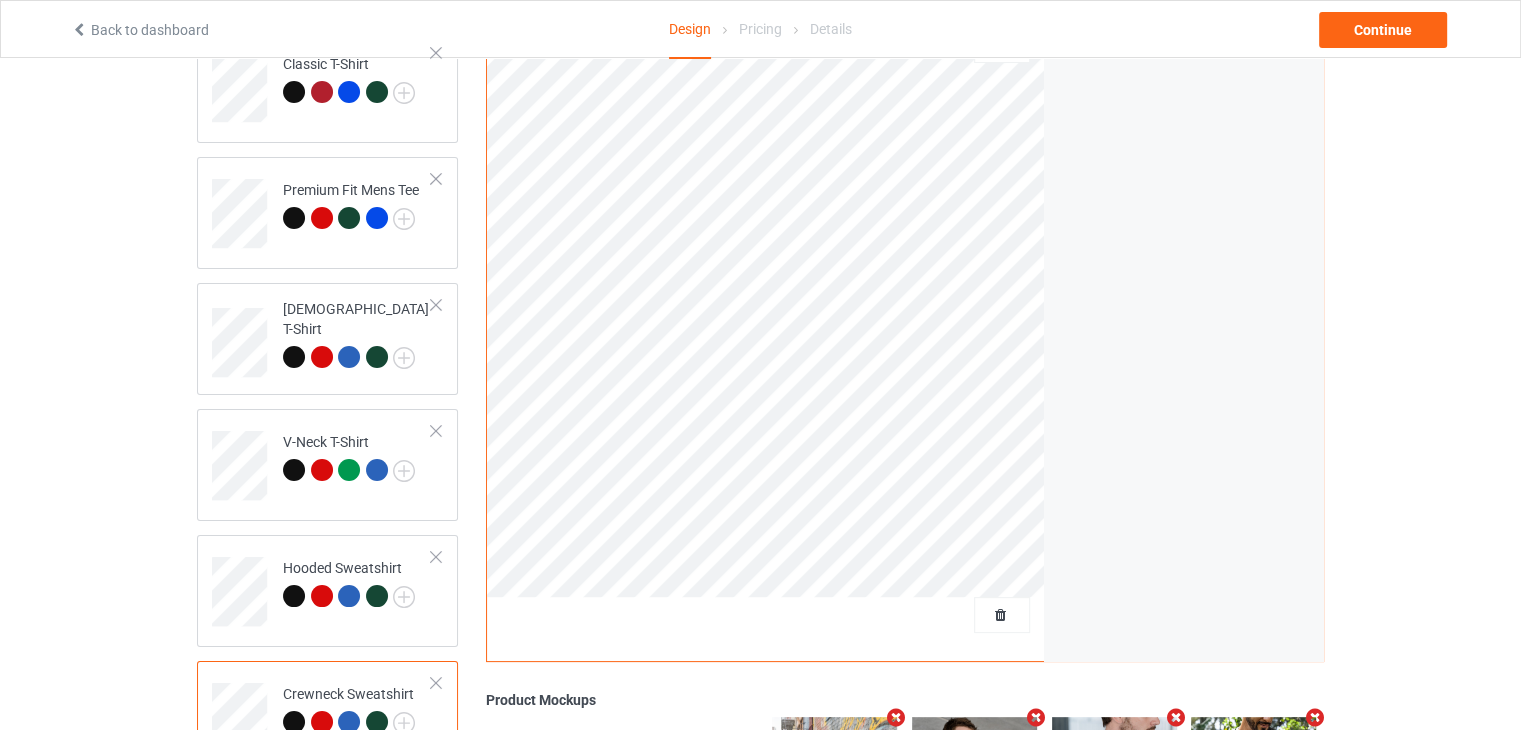 scroll, scrollTop: 100, scrollLeft: 0, axis: vertical 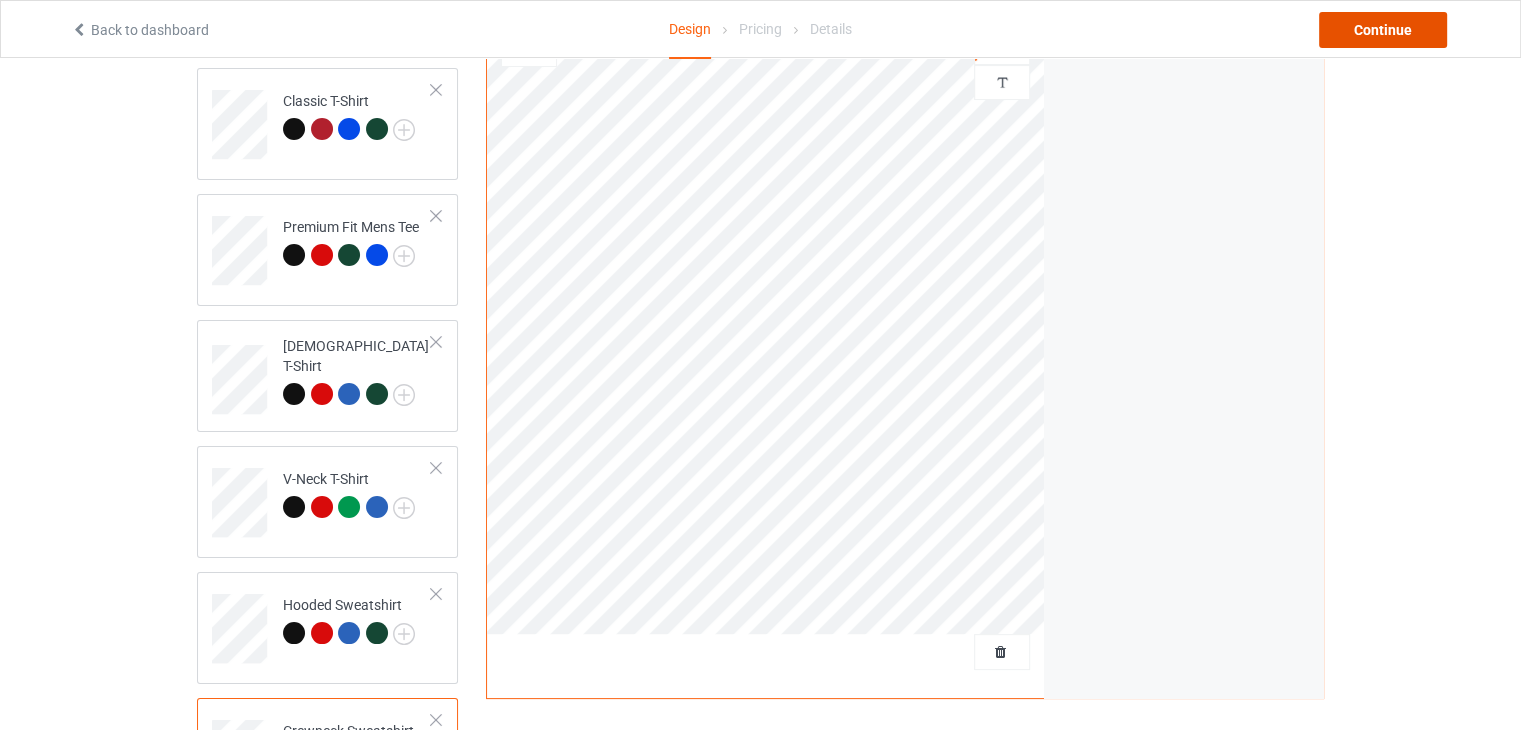 click on "Continue" at bounding box center (1383, 30) 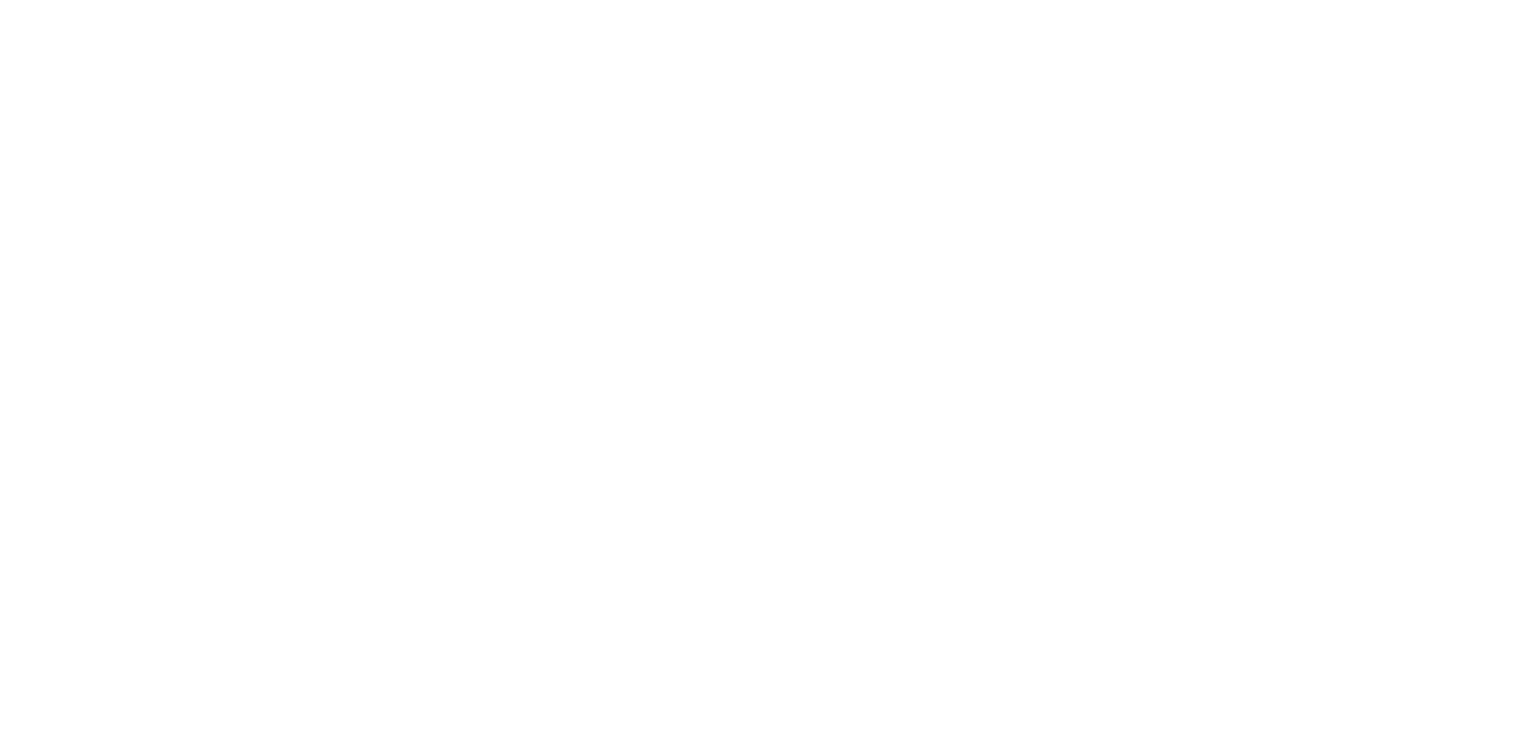 scroll, scrollTop: 0, scrollLeft: 0, axis: both 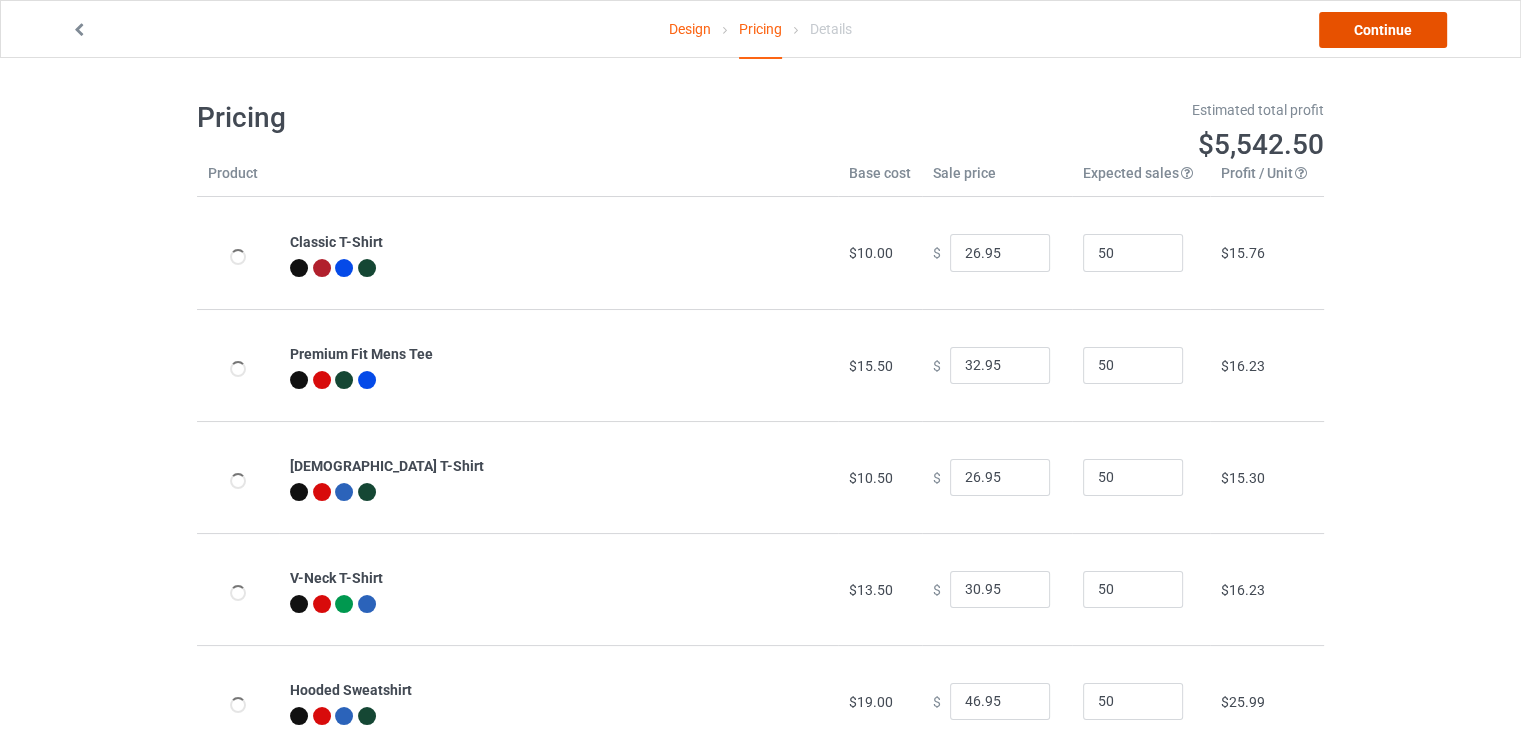 click on "Continue" at bounding box center [1383, 30] 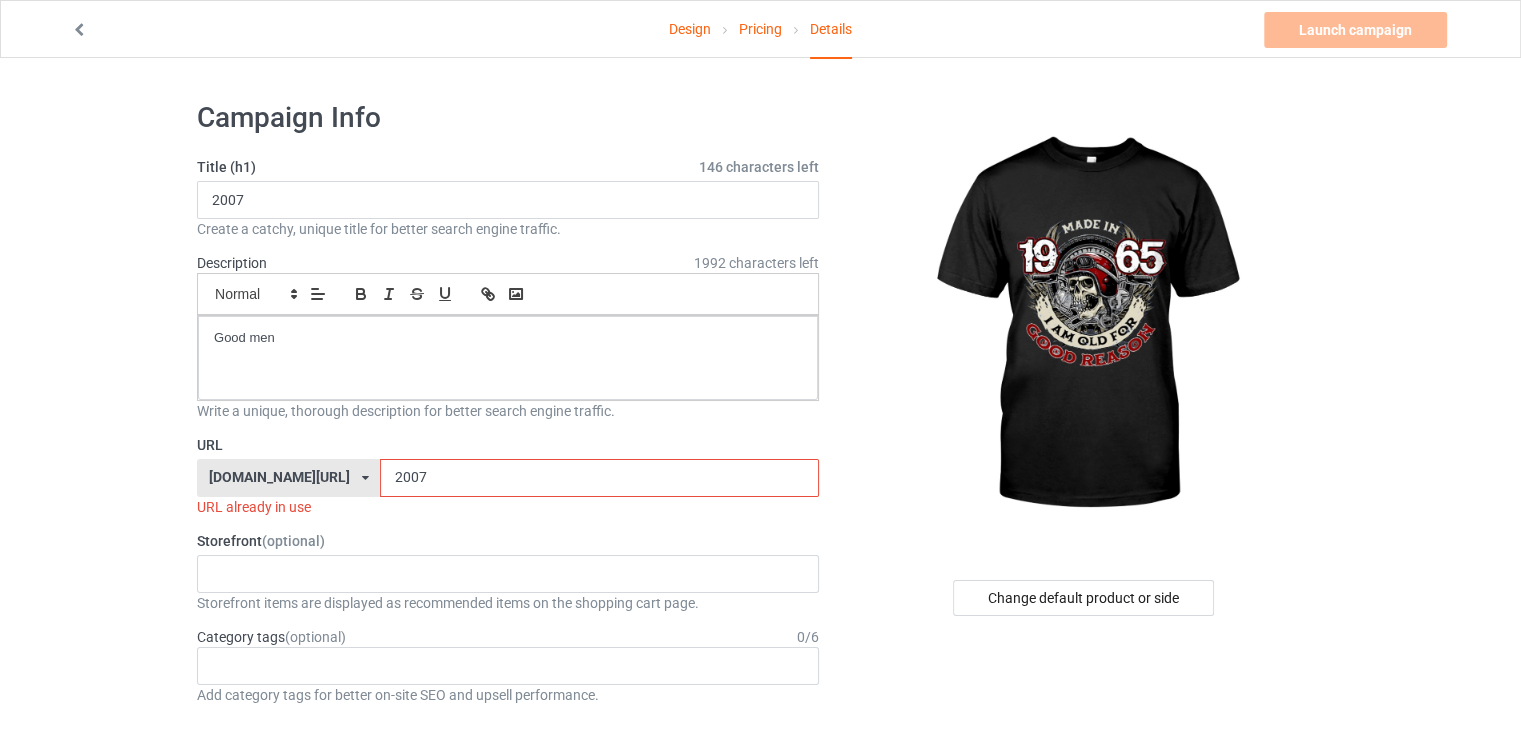 click on "2007" at bounding box center (599, 478) 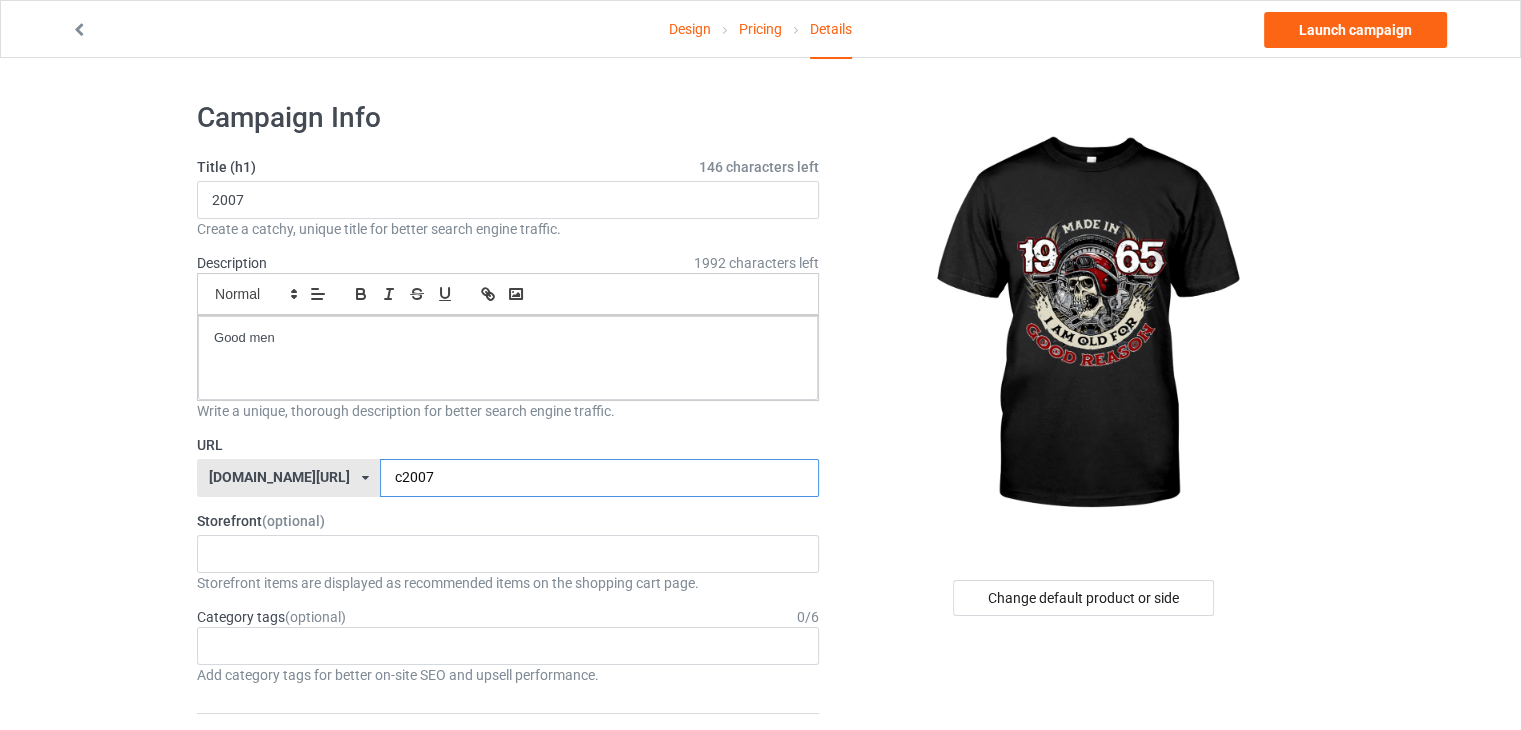 type on "c2007" 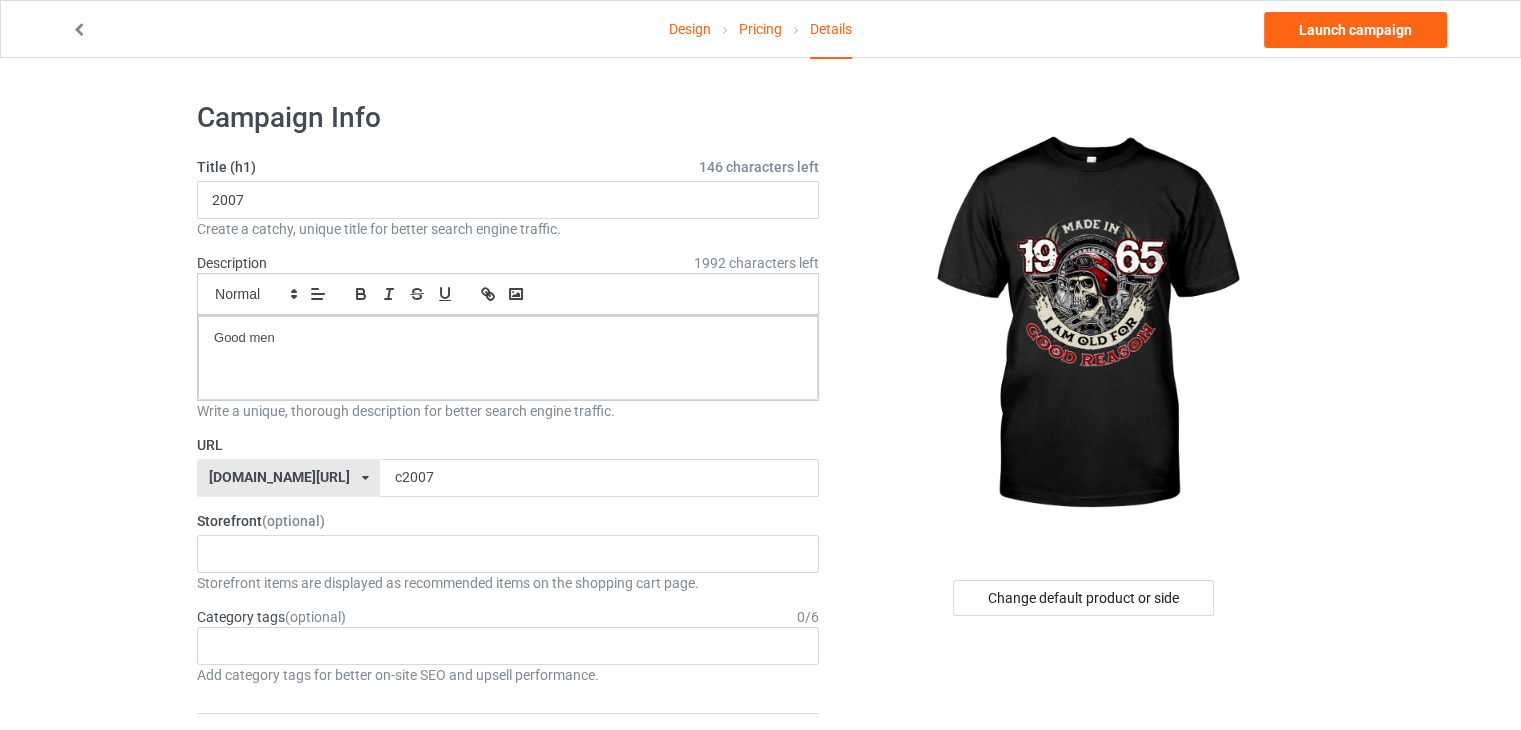 click on "Design Pricing Details Launch campaign" at bounding box center [760, 29] 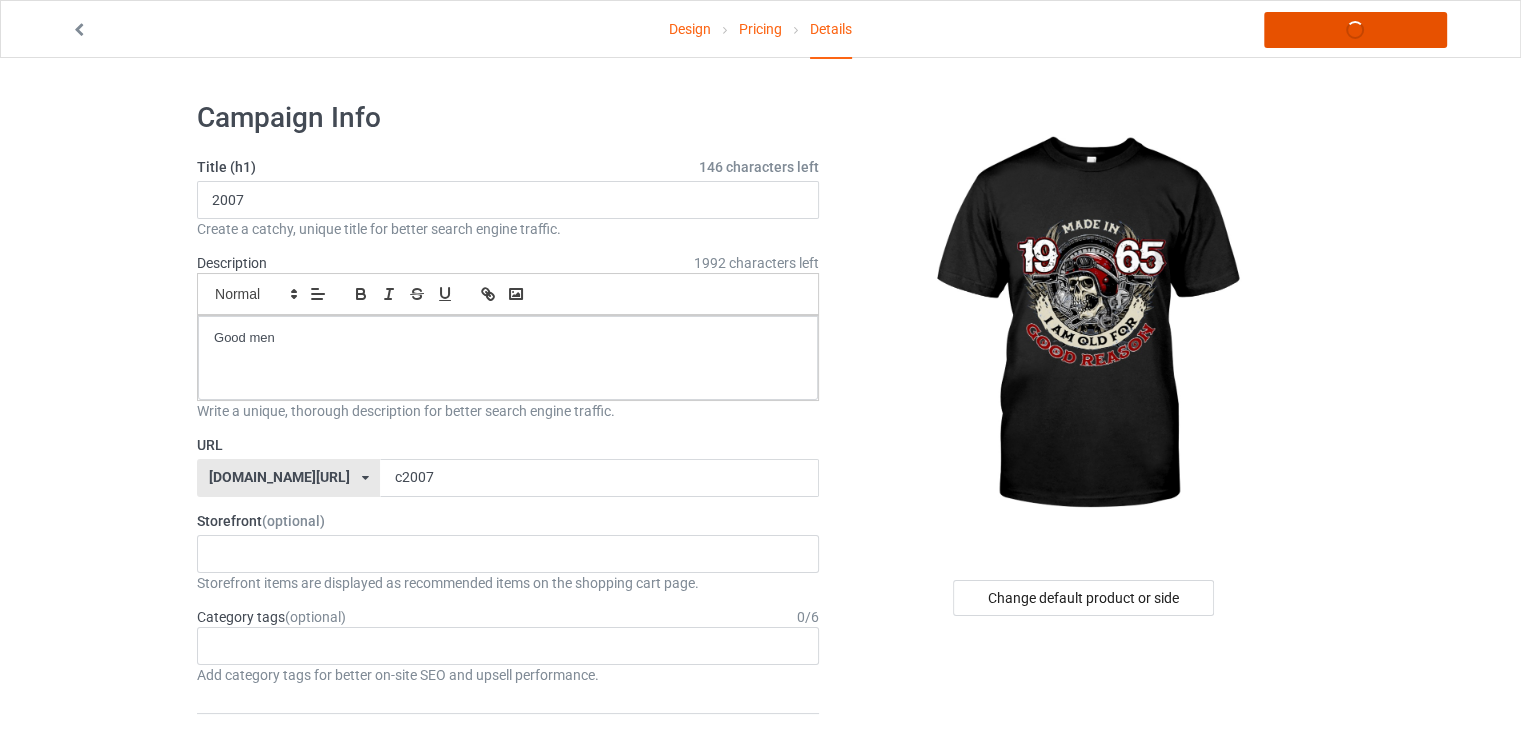 click on "Launch campaign" at bounding box center [1355, 30] 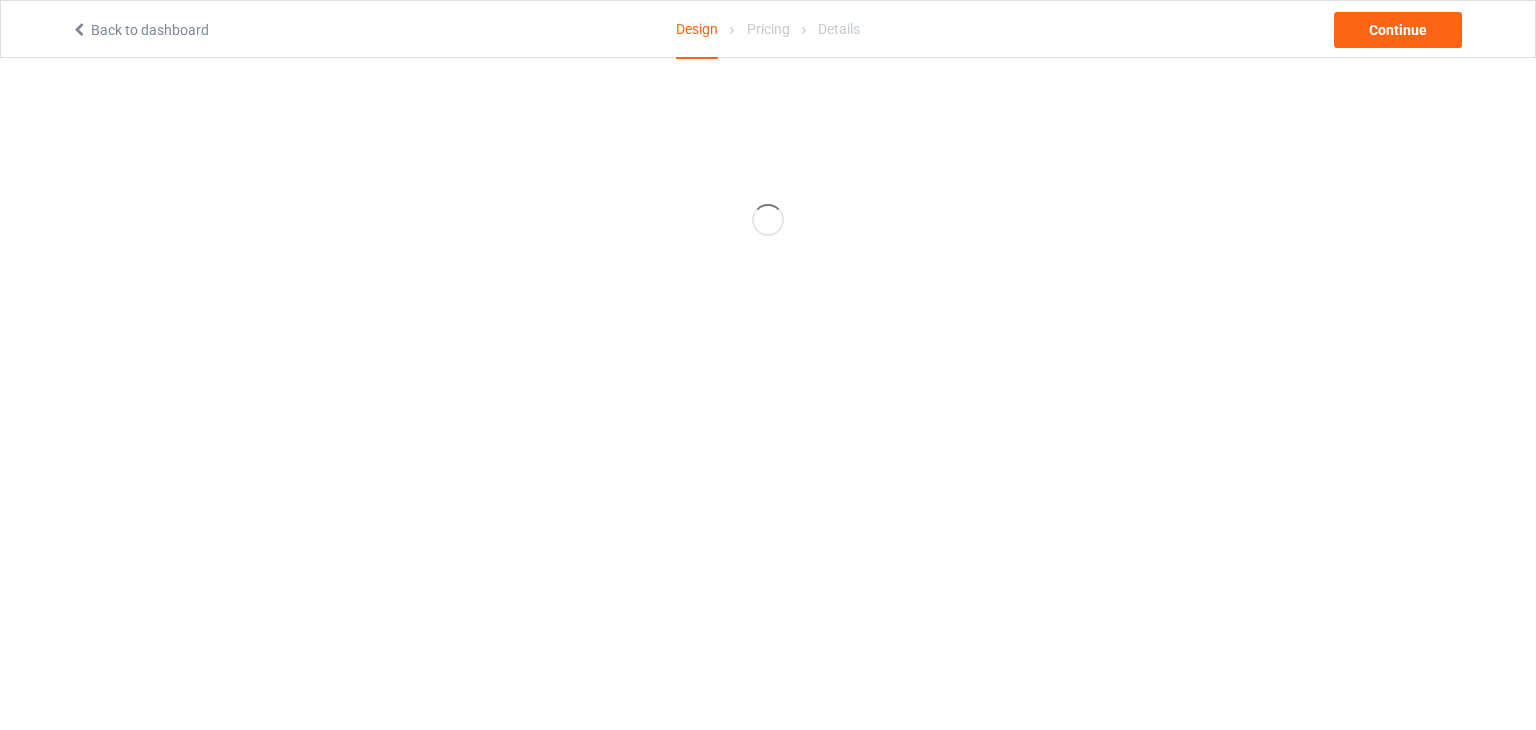 scroll, scrollTop: 0, scrollLeft: 0, axis: both 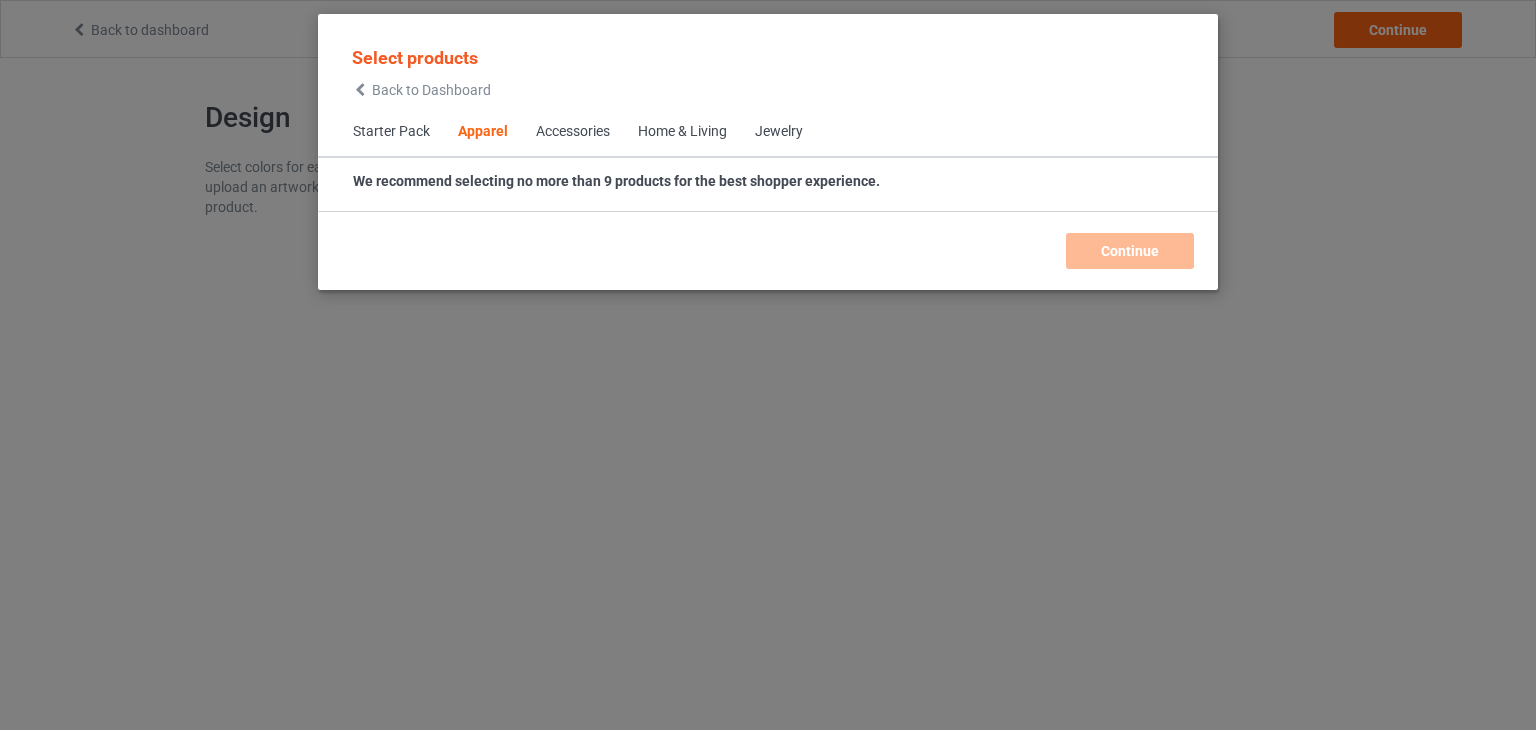 click on "Back to Dashboard" at bounding box center [421, 90] 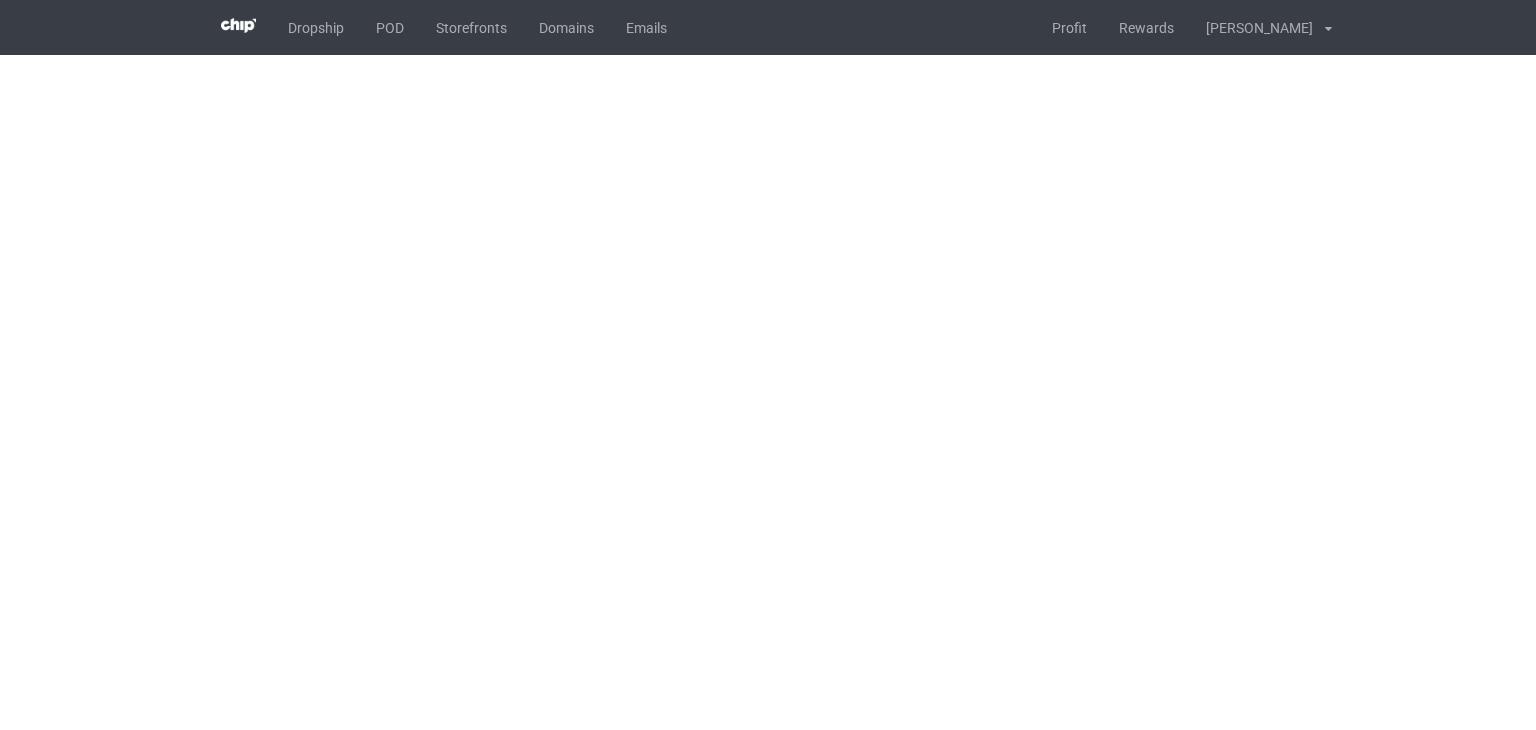scroll, scrollTop: 0, scrollLeft: 0, axis: both 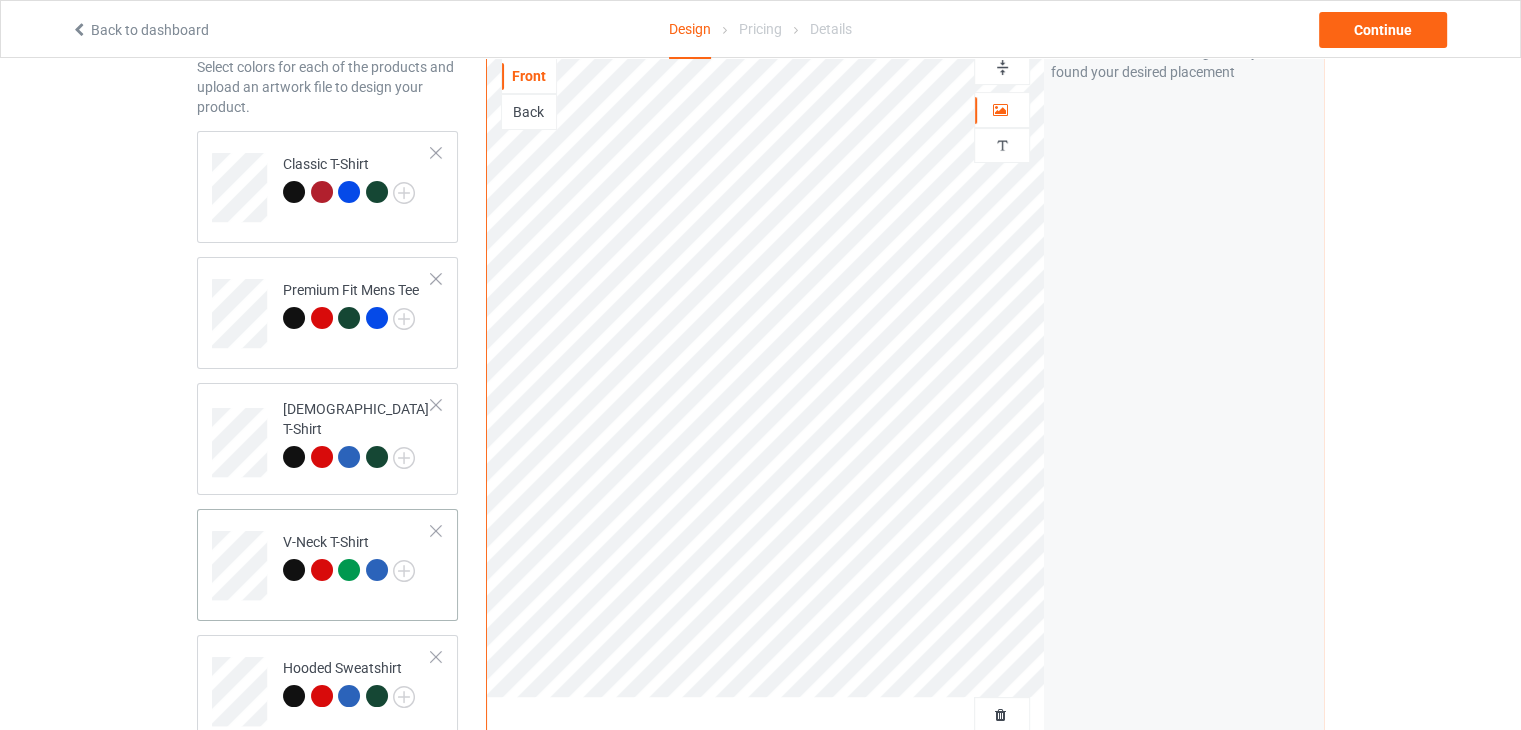 click on "V-Neck T-Shirt" at bounding box center [357, 558] 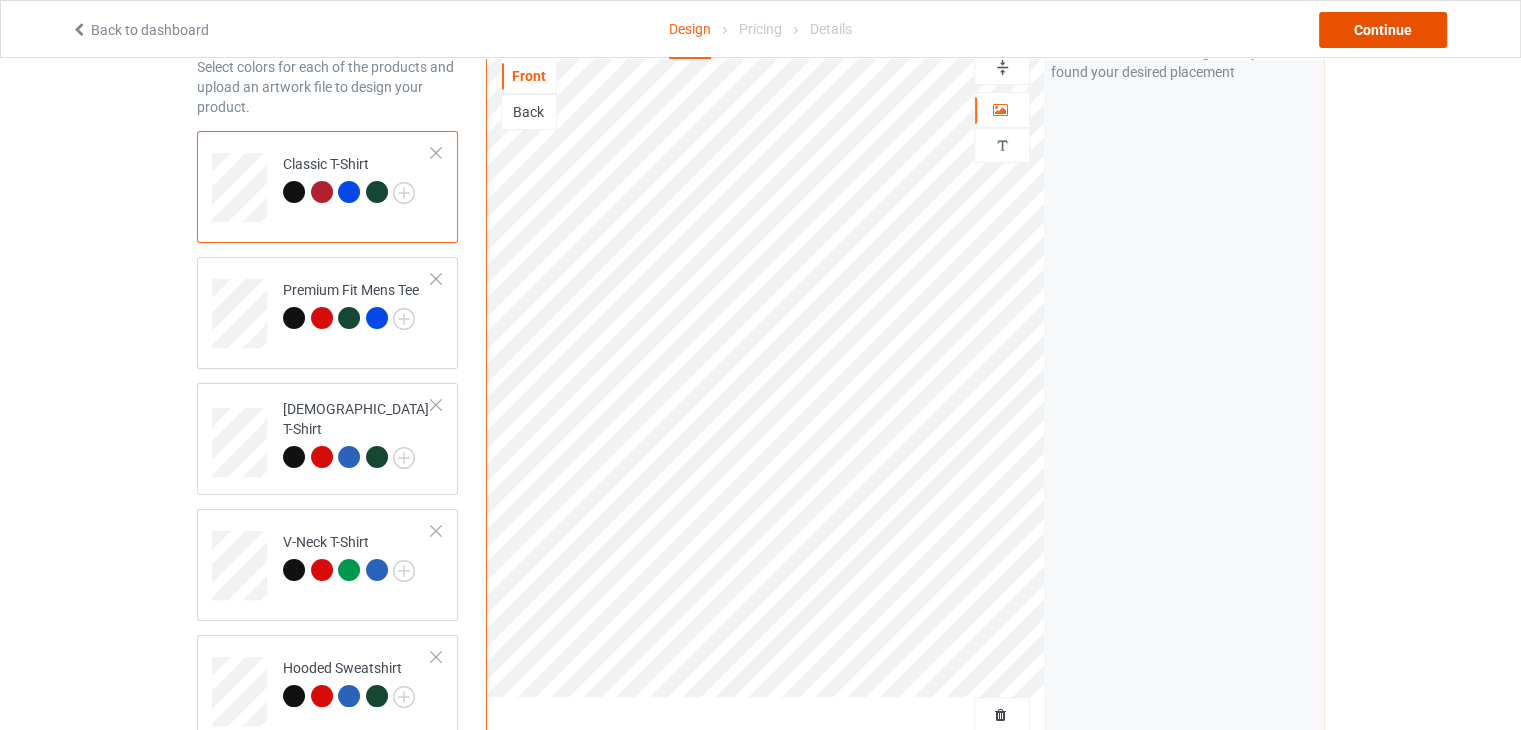 click on "Continue" at bounding box center (1383, 30) 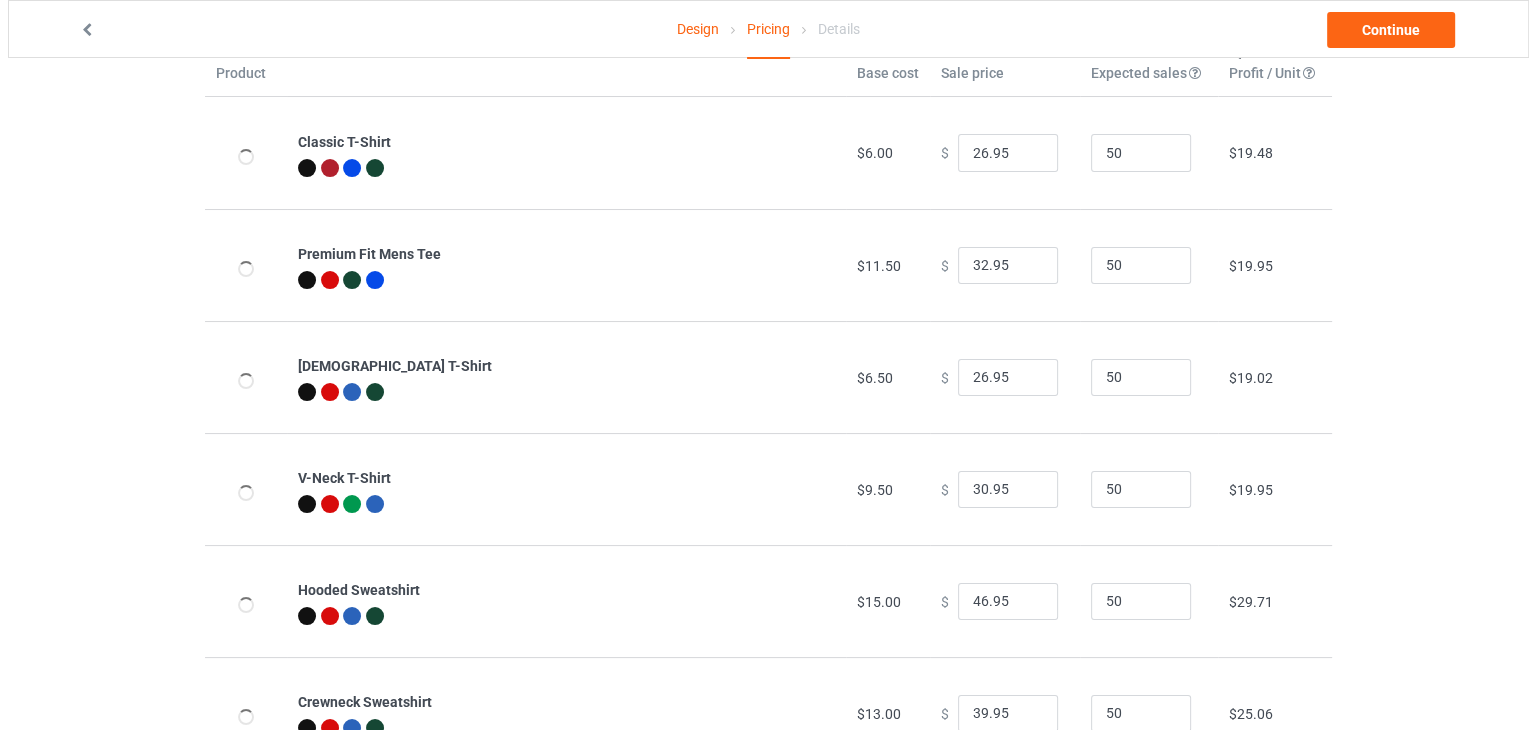 scroll, scrollTop: 0, scrollLeft: 0, axis: both 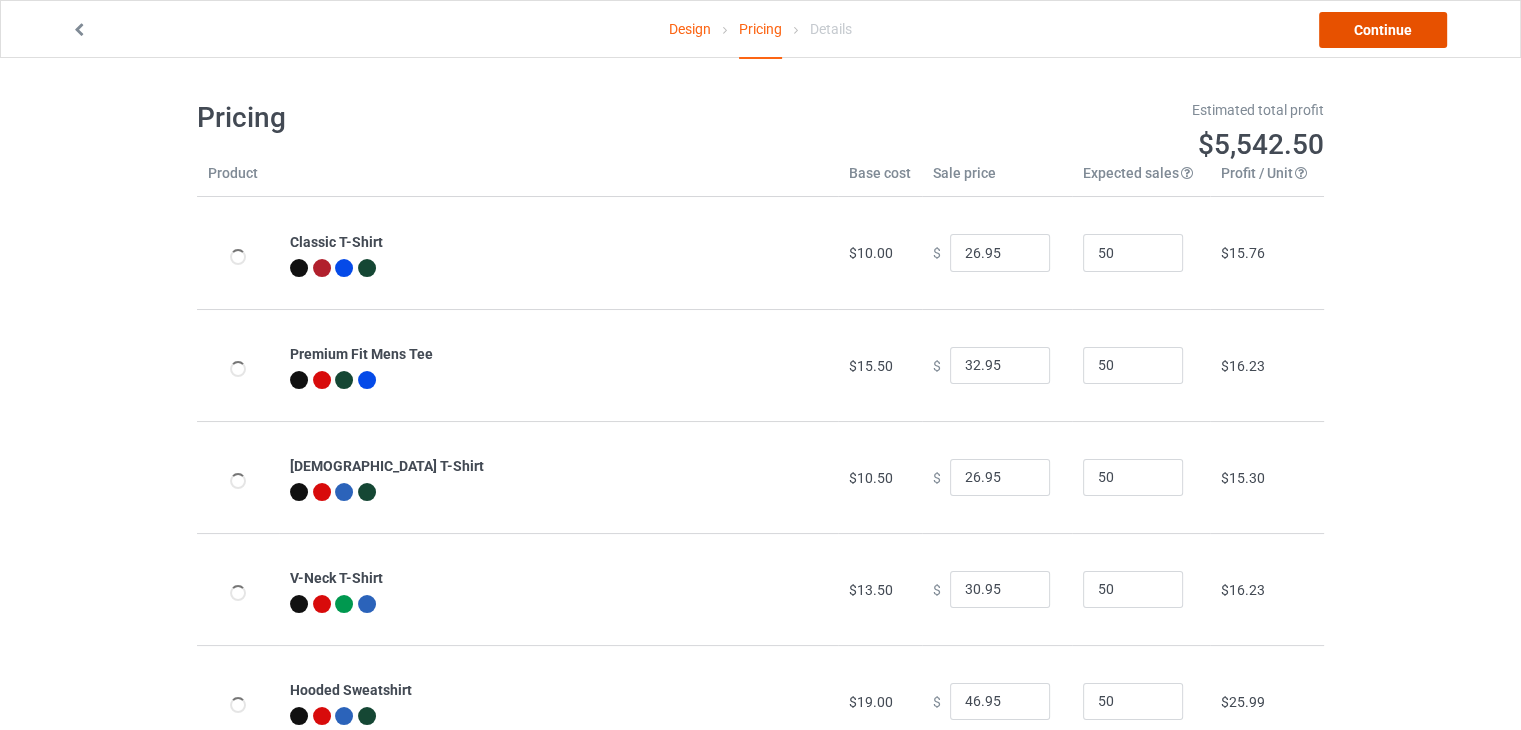 click on "Continue" at bounding box center (1383, 30) 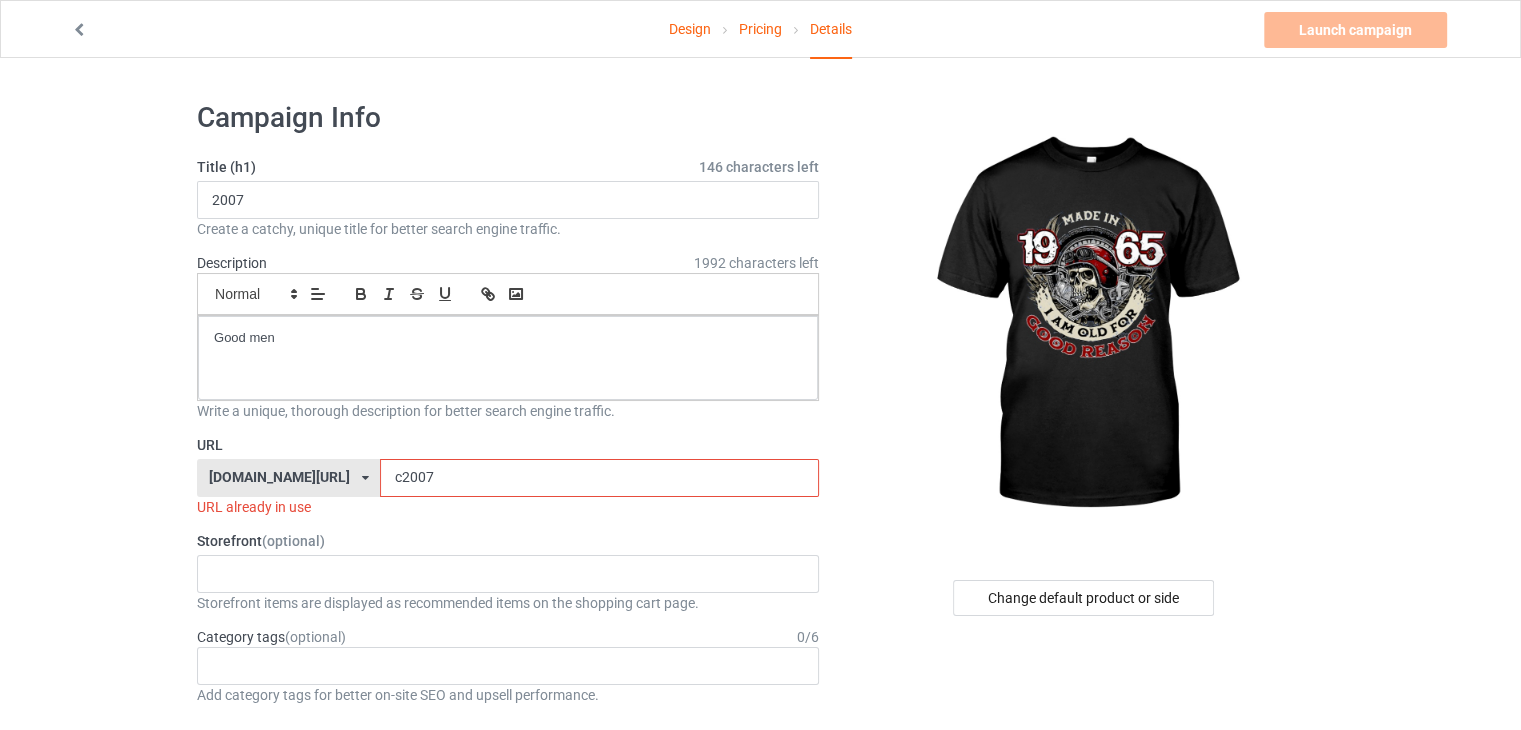 click on "c2007" at bounding box center [599, 478] 